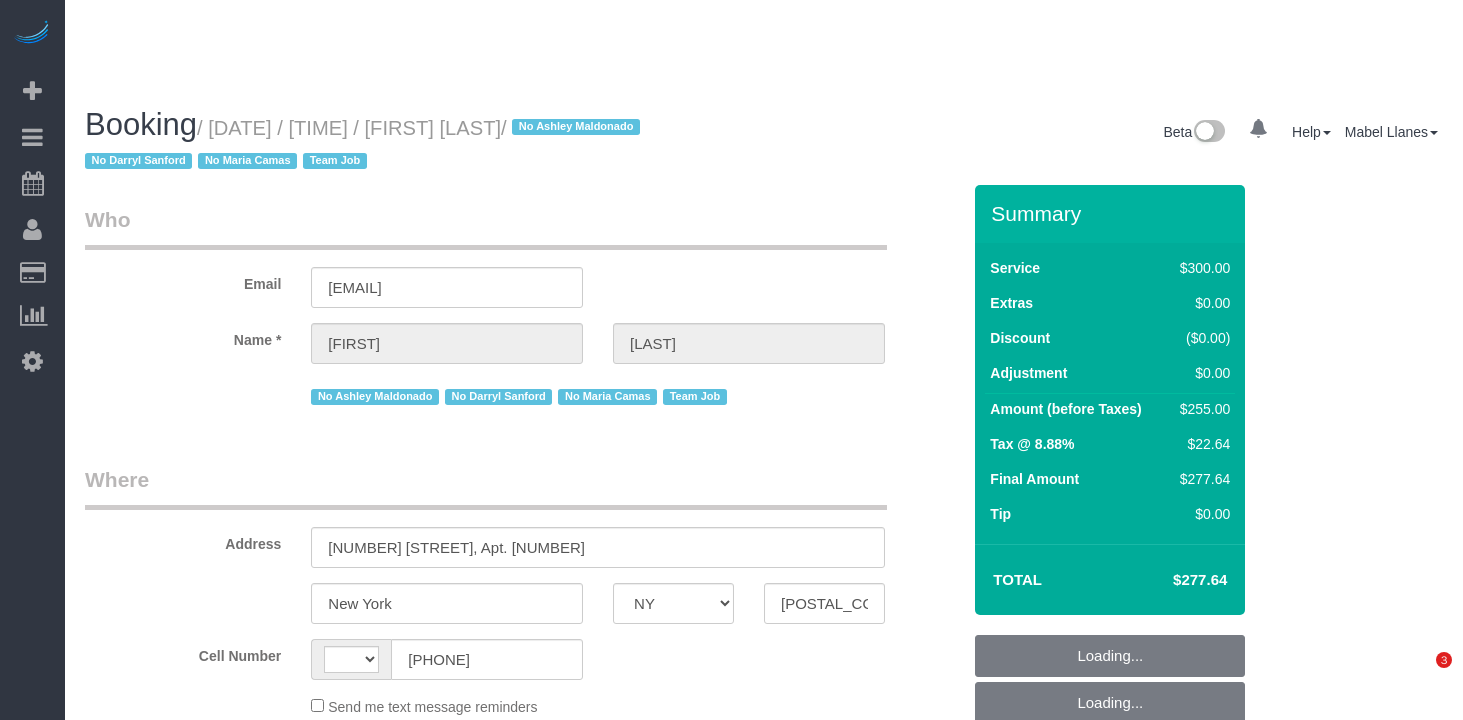 select on "NY" 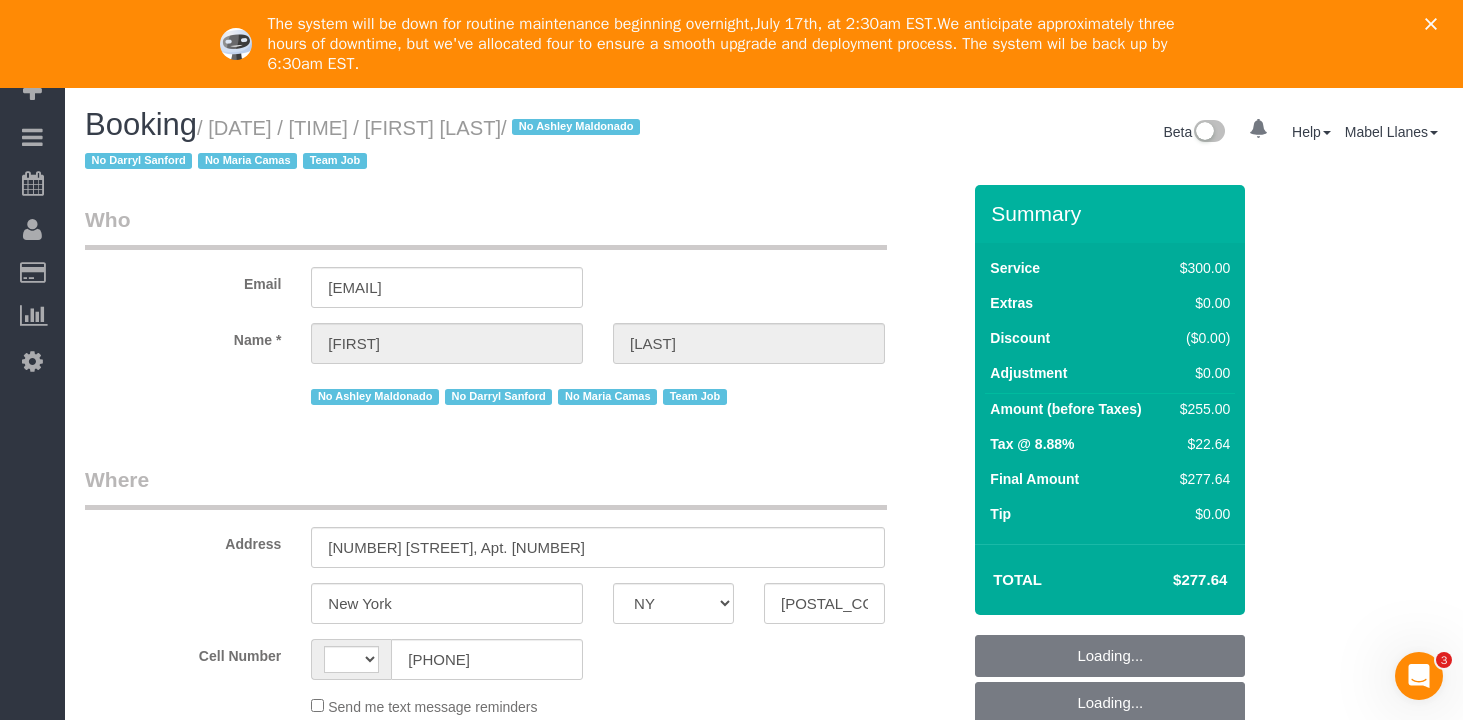 scroll, scrollTop: 0, scrollLeft: 0, axis: both 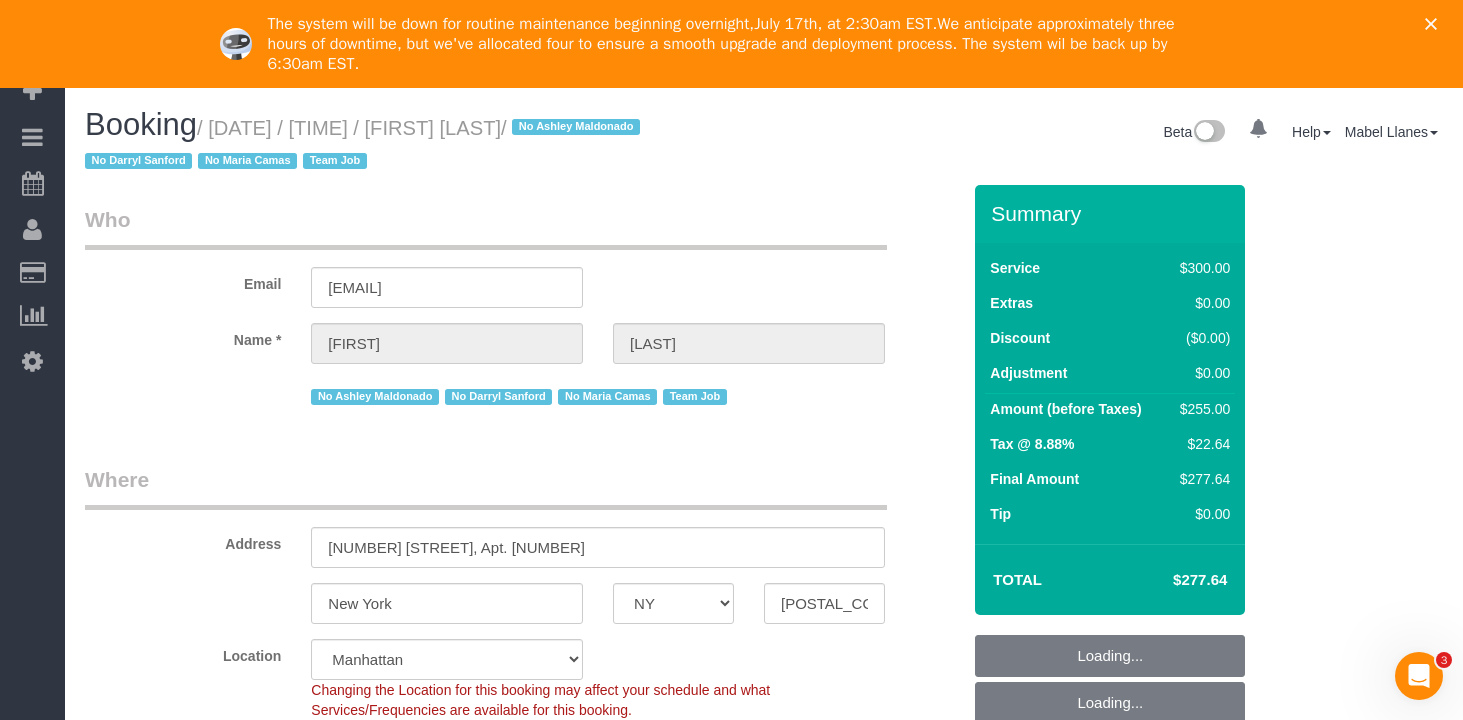 select on "string:US" 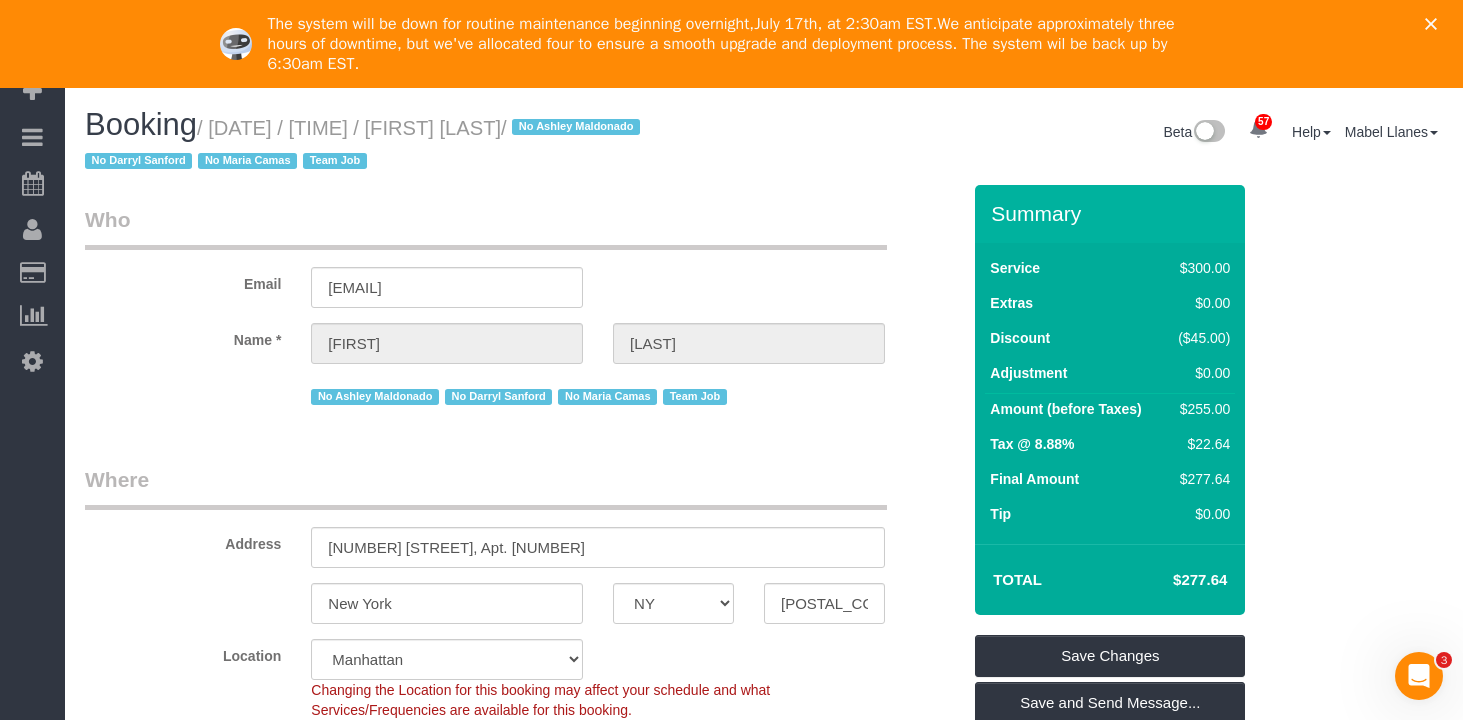 click on "The system will be down for routine maintenance beginning overnight,  July 17th, at 2:30am EST.  We anticipate approximately three hours of downtime, but we've allocated four to ensure a smooth upgrade and deployment process. The system wil be back up by 6:30am EST." at bounding box center [731, 44] 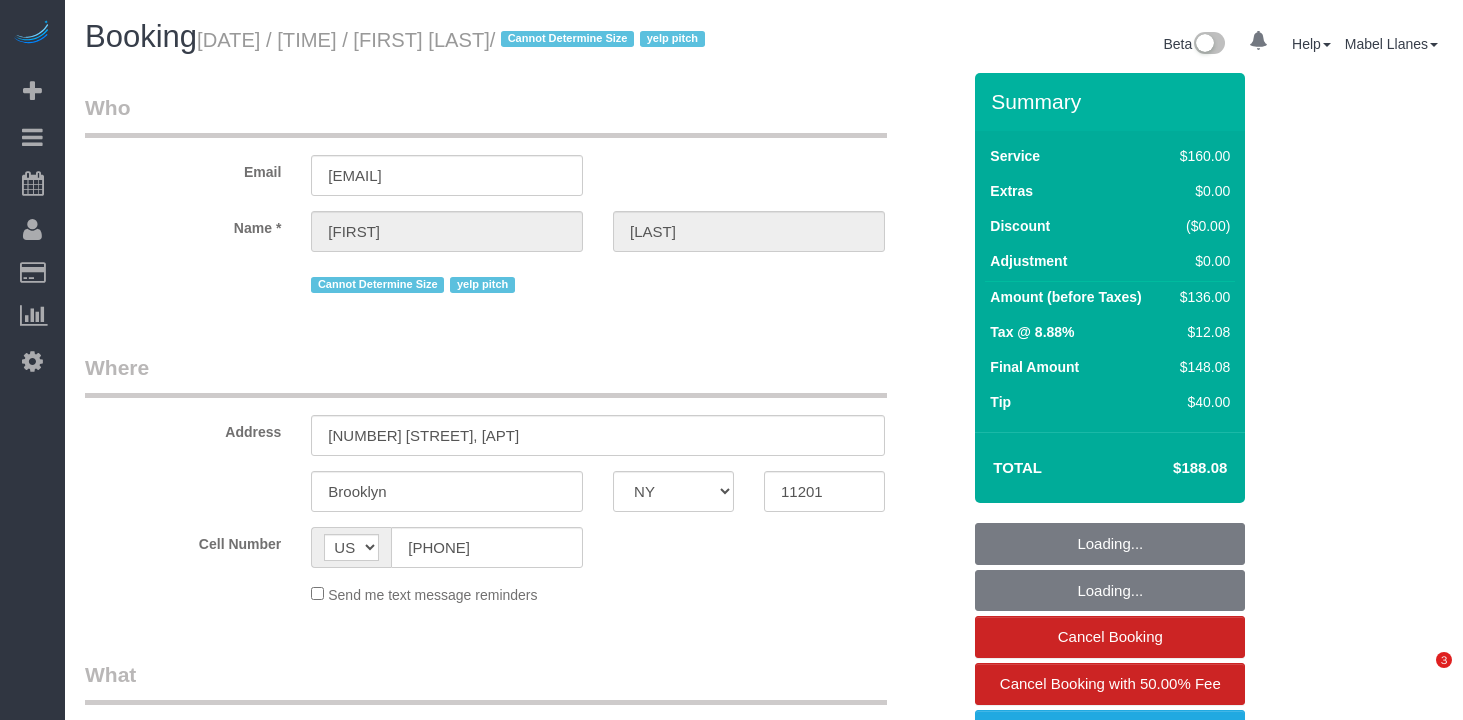 select on "NY" 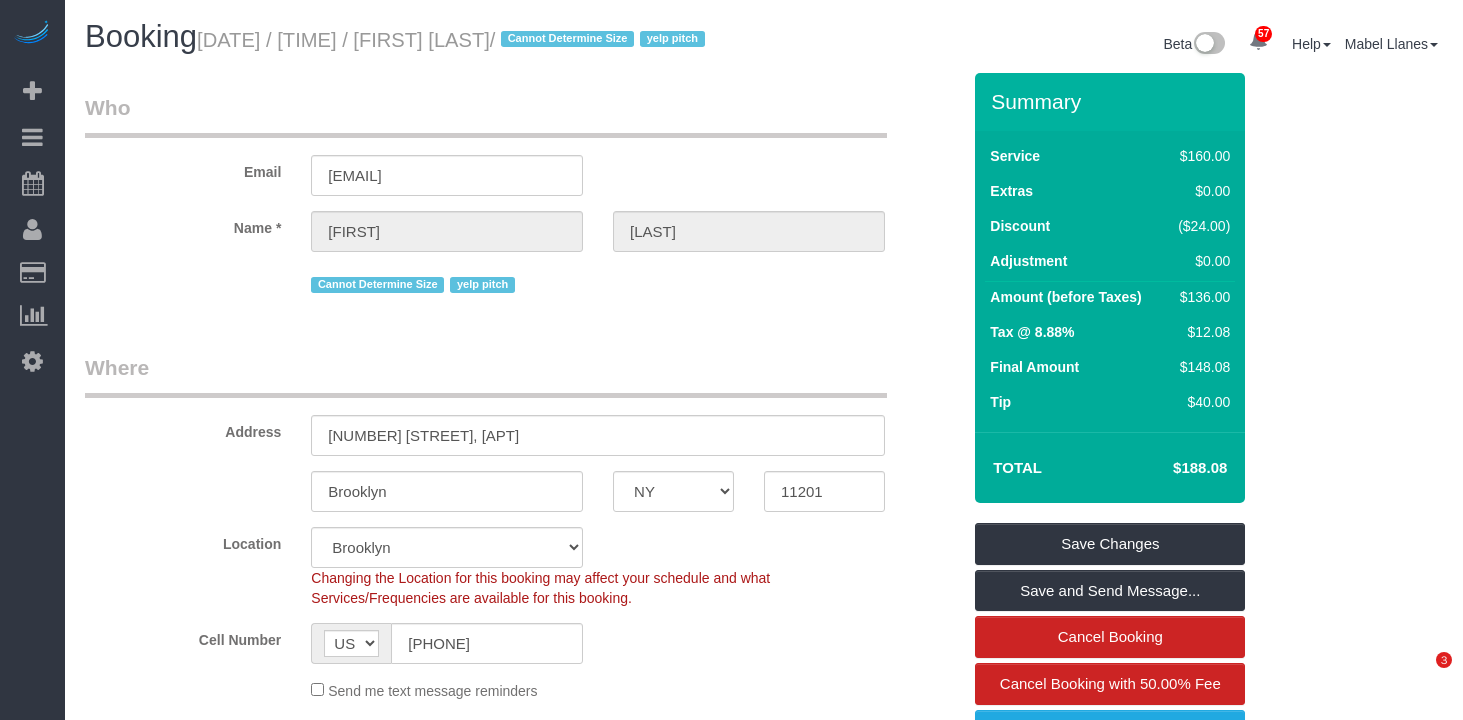scroll, scrollTop: 0, scrollLeft: 0, axis: both 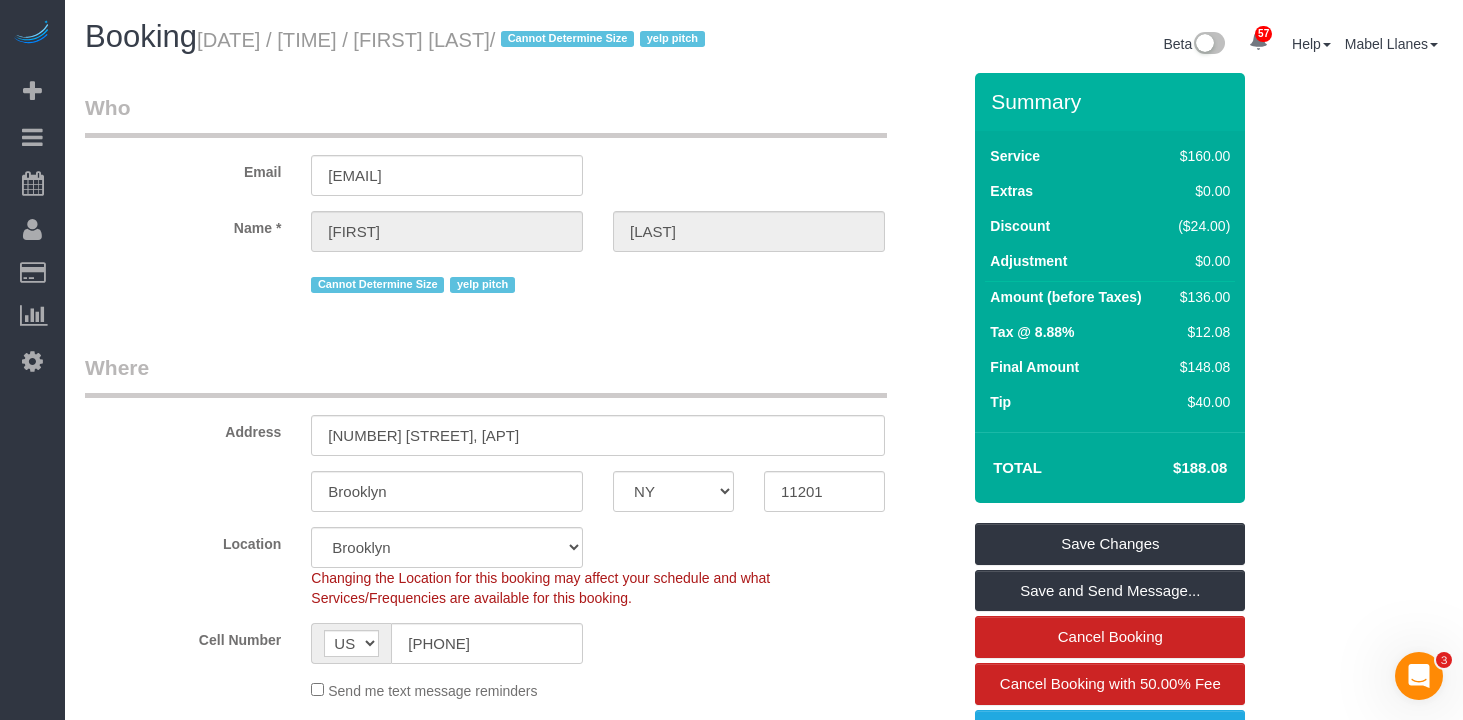 click on "Who
Email
[EMAIL]
Name *
[FIRST]
[LAST]
Cannot Determine Size
yelp pitch
Where
Address
[NUMBER] [STREET], [APT]
[CITY]
AK
AL
AR
AZ
CA
CO
CT
DC
DE
FL
GA
HI
IA
ID
IL
IN
KS
KY
LA
MA
MD
ME
MI
MN
MO
MS
MT" at bounding box center (522, 1563) 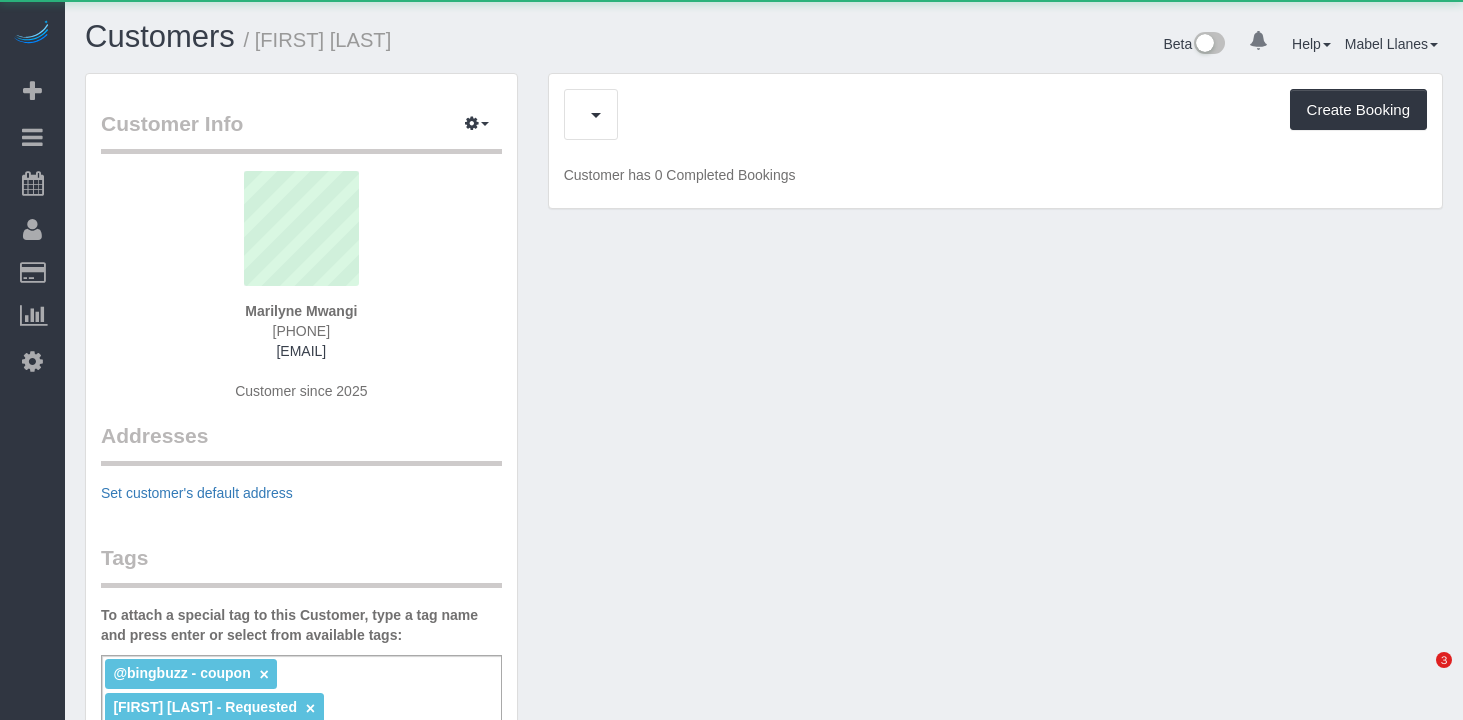 scroll, scrollTop: 0, scrollLeft: 0, axis: both 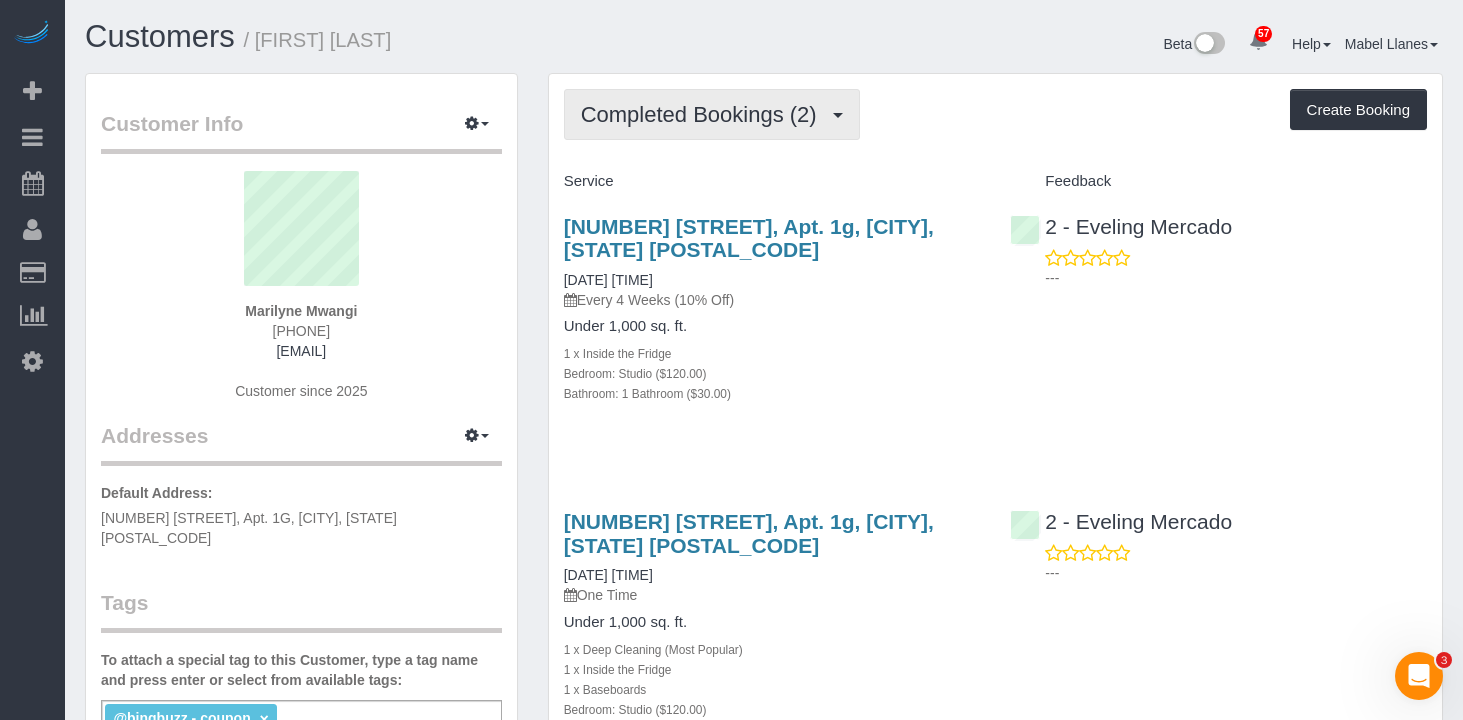 click on "Completed Bookings (2)" at bounding box center [704, 114] 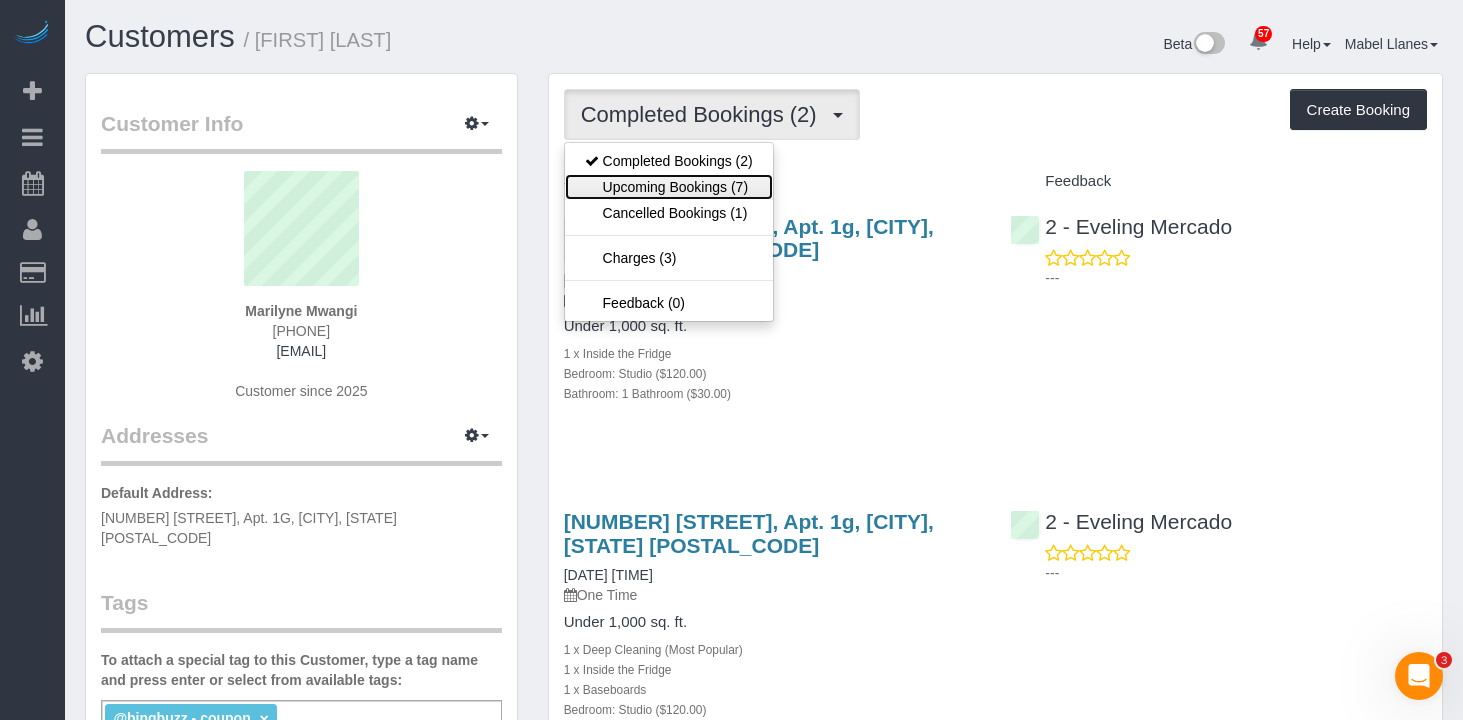 click on "Upcoming Bookings (7)" at bounding box center (669, 187) 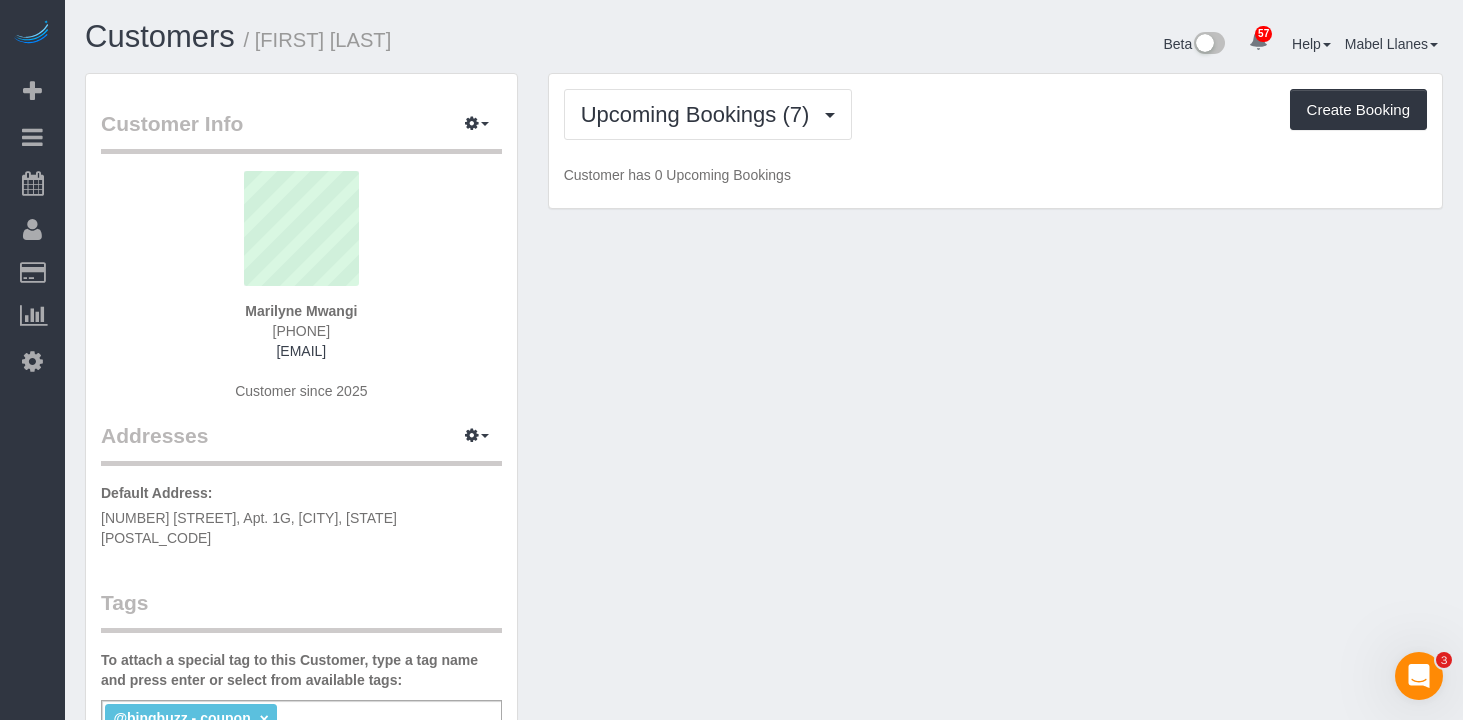 click on "Upcoming Bookings (7)
Completed Bookings (2)
Upcoming Bookings (7)
Cancelled Bookings (1)
Charges (3)
Feedback (0)
Create Booking
Customer has 0 Upcoming Bookings" at bounding box center (995, 141) 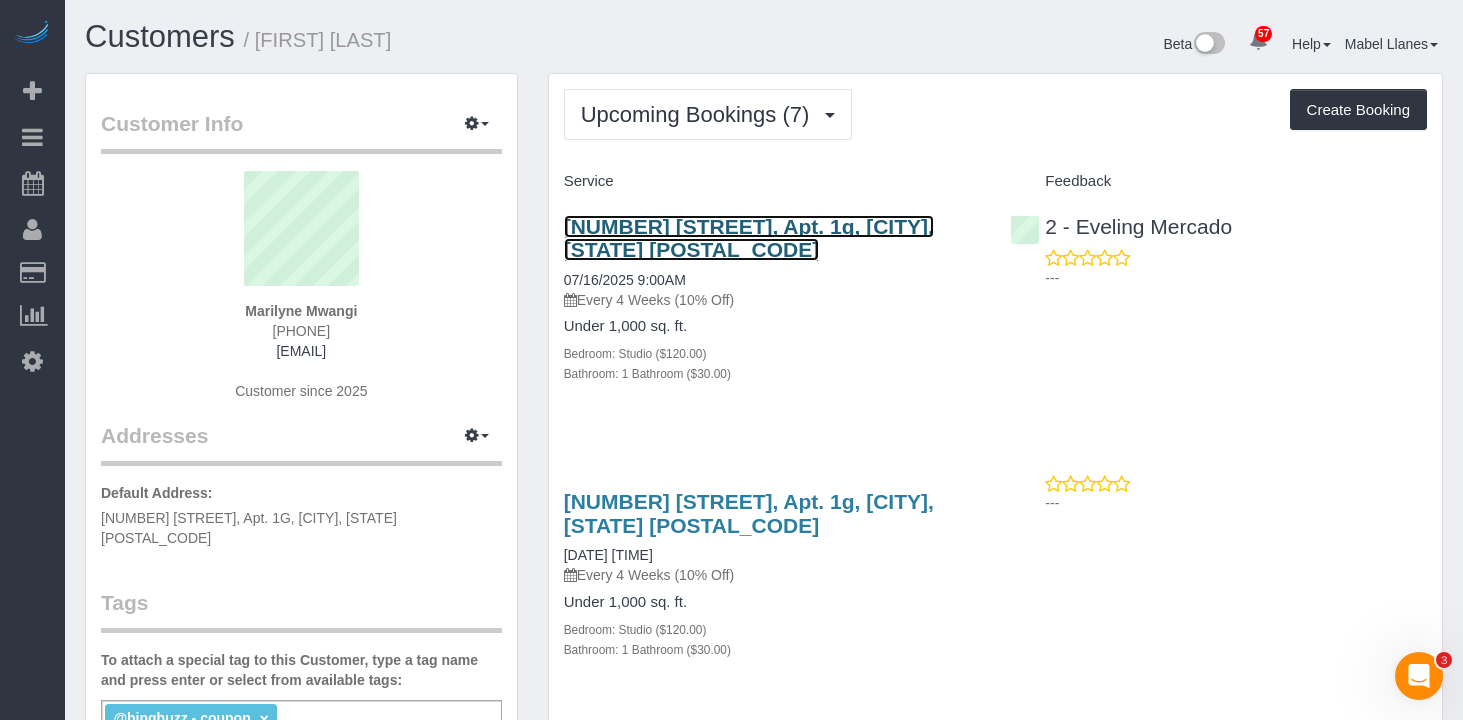click on "180 Lenox Road, Apt. 1g, Brooklyn, NY 11226" at bounding box center [749, 238] 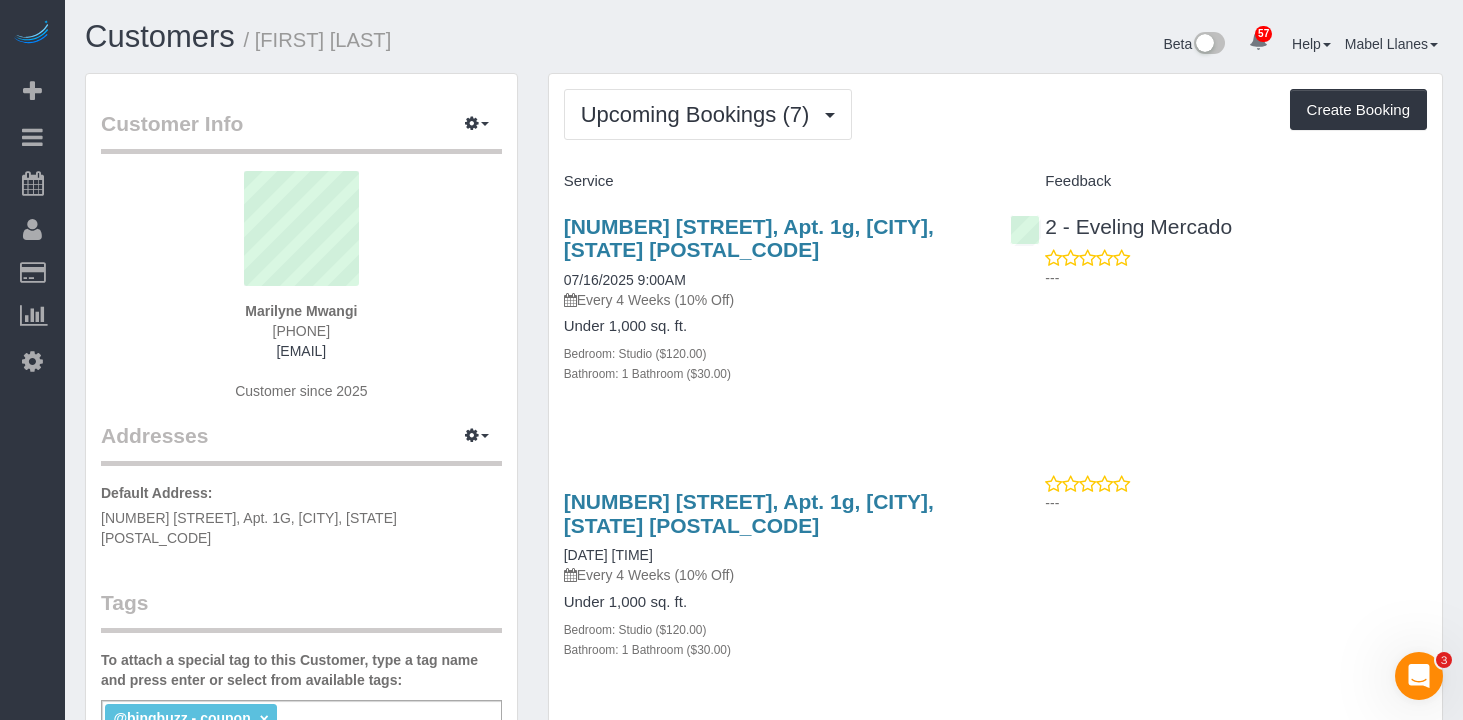 click on "180 Lenox Road, Apt. 1g, Brooklyn, NY 11226" at bounding box center [772, 238] 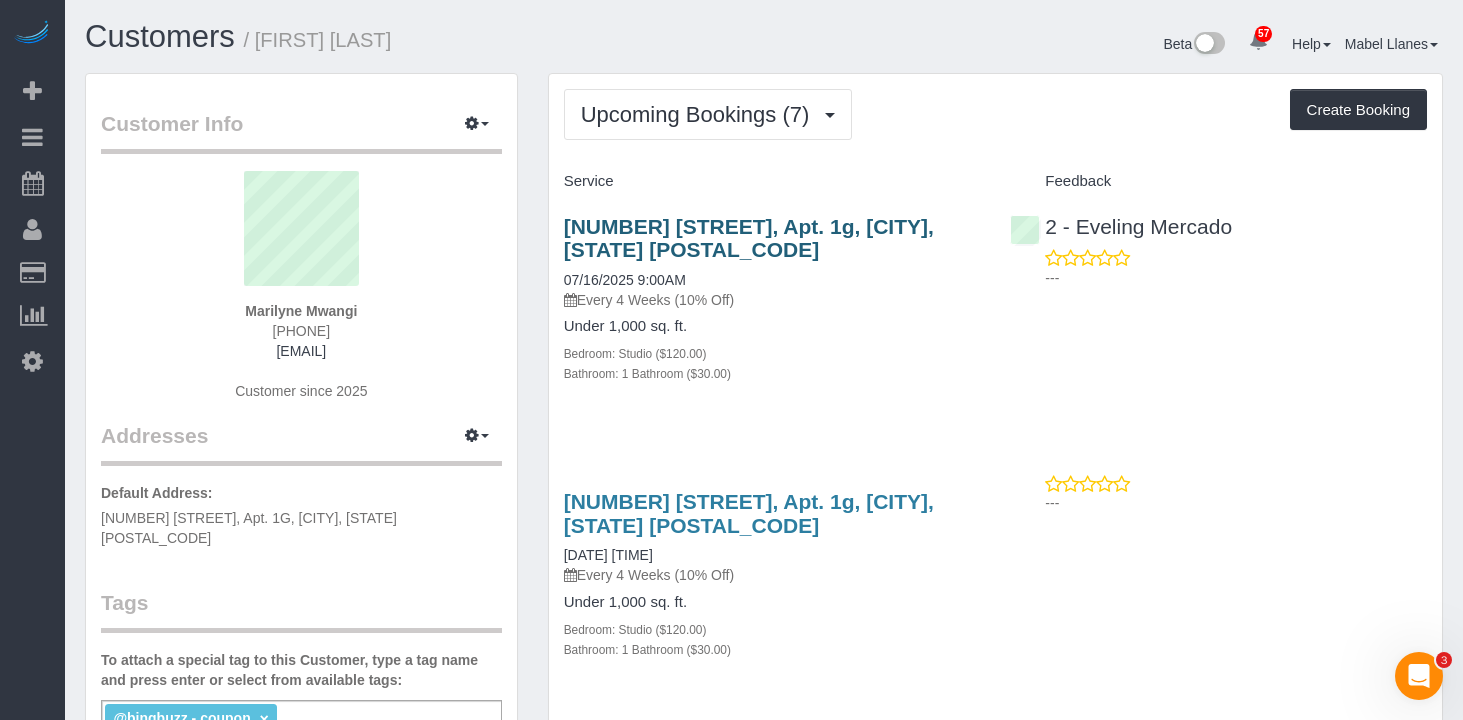 drag, startPoint x: 657, startPoint y: 247, endPoint x: 564, endPoint y: 234, distance: 93.904205 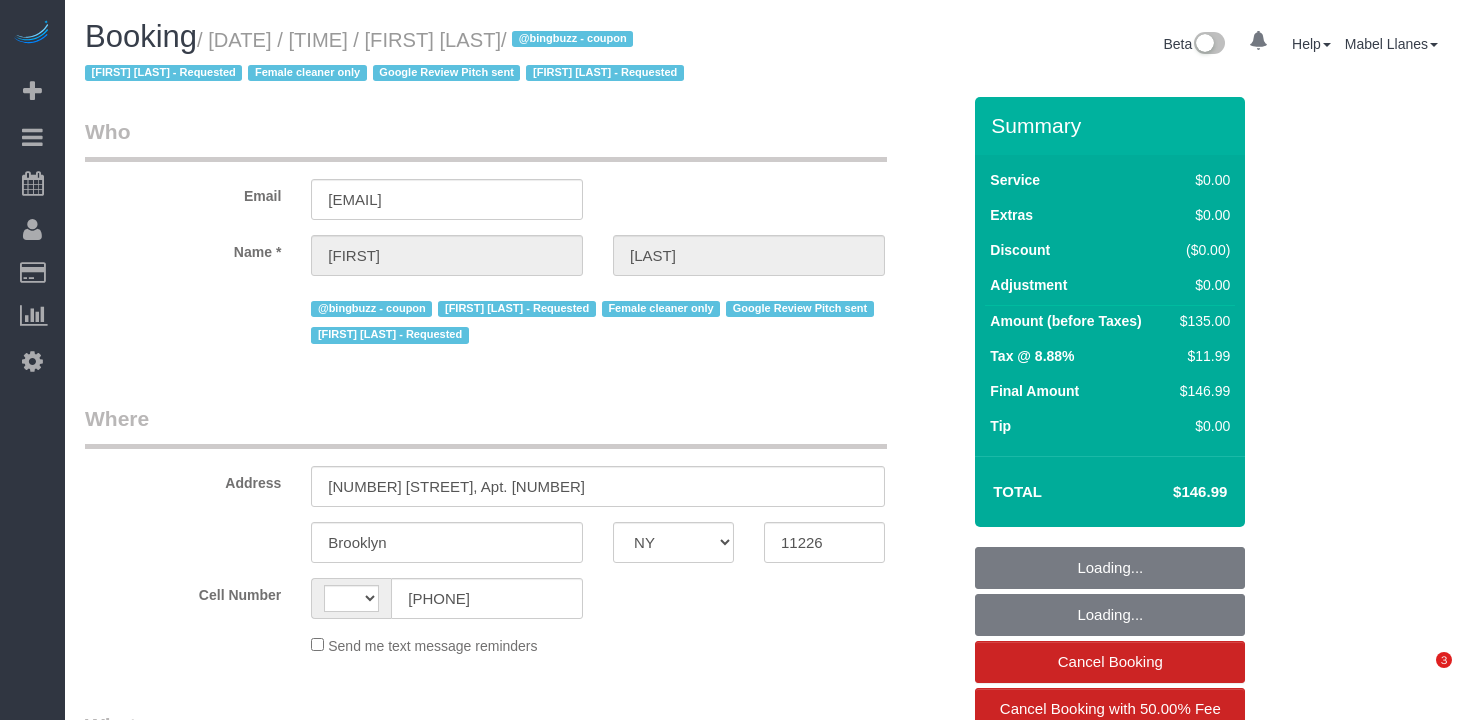 select on "NY" 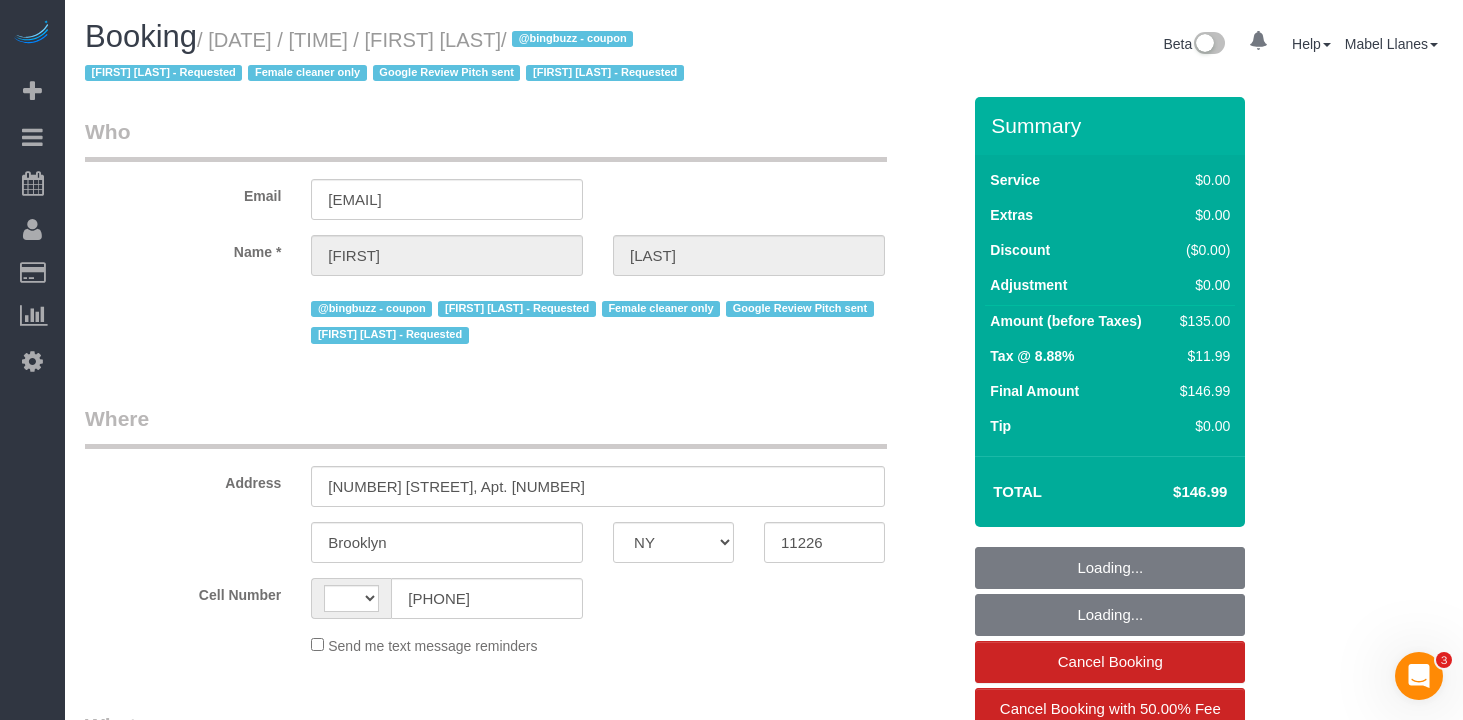 scroll, scrollTop: 0, scrollLeft: 0, axis: both 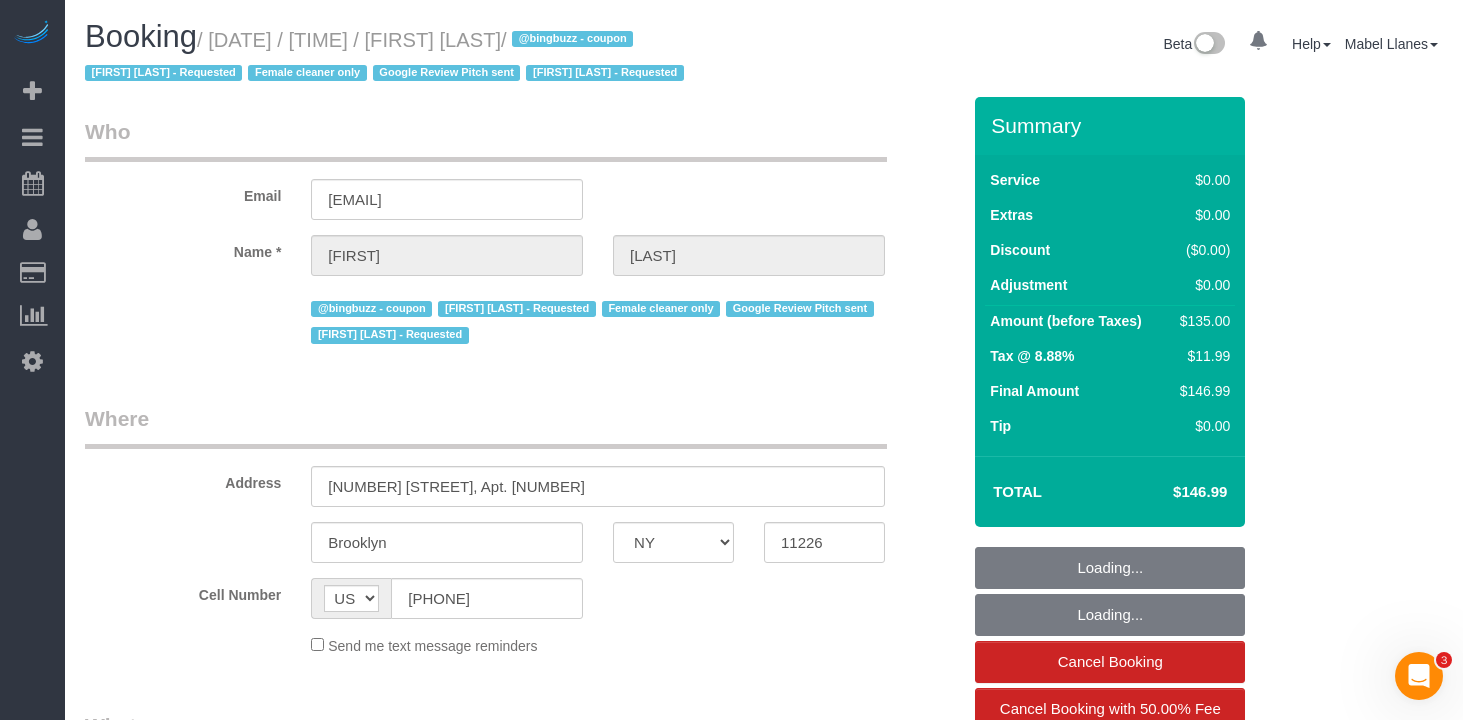 select on "string:stripe-pm_1R6yhY4VGloSiKo7Uwz88Qcn" 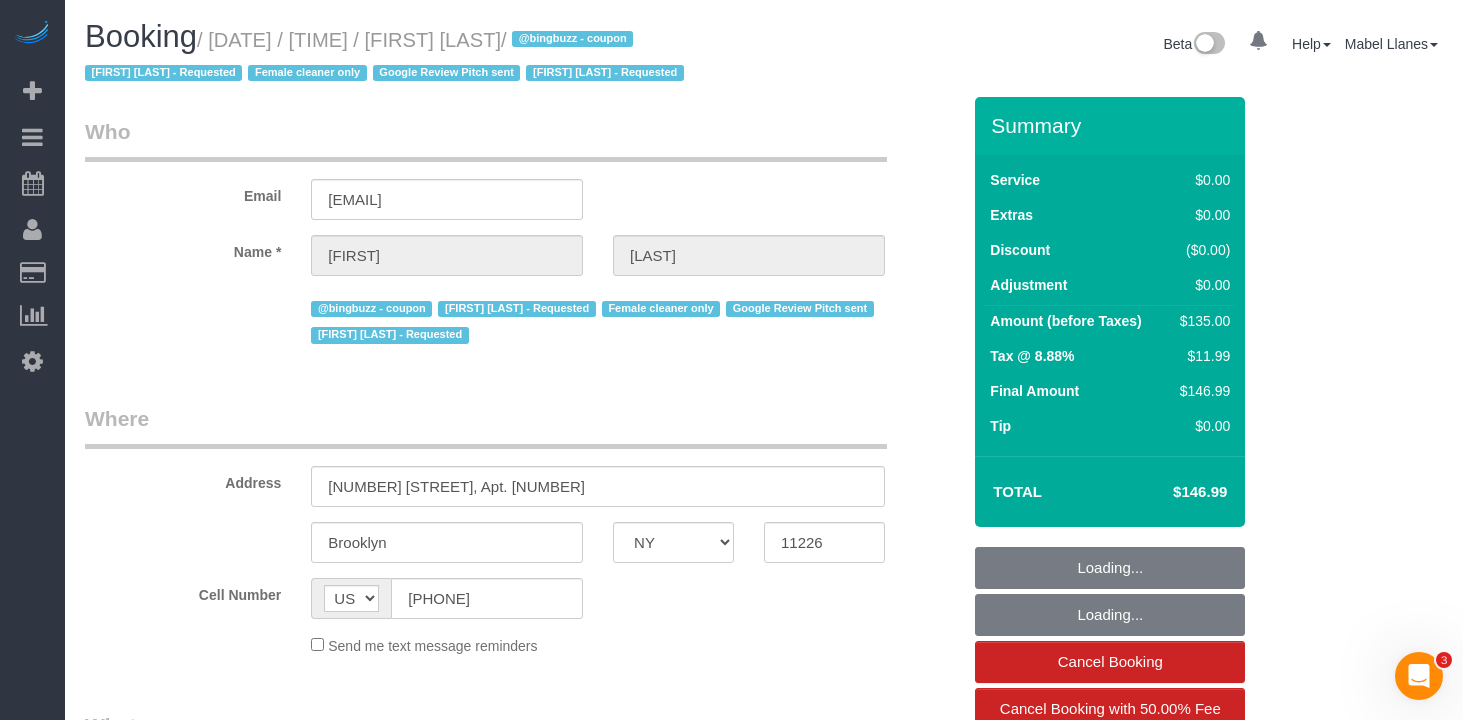 select on "number:57" 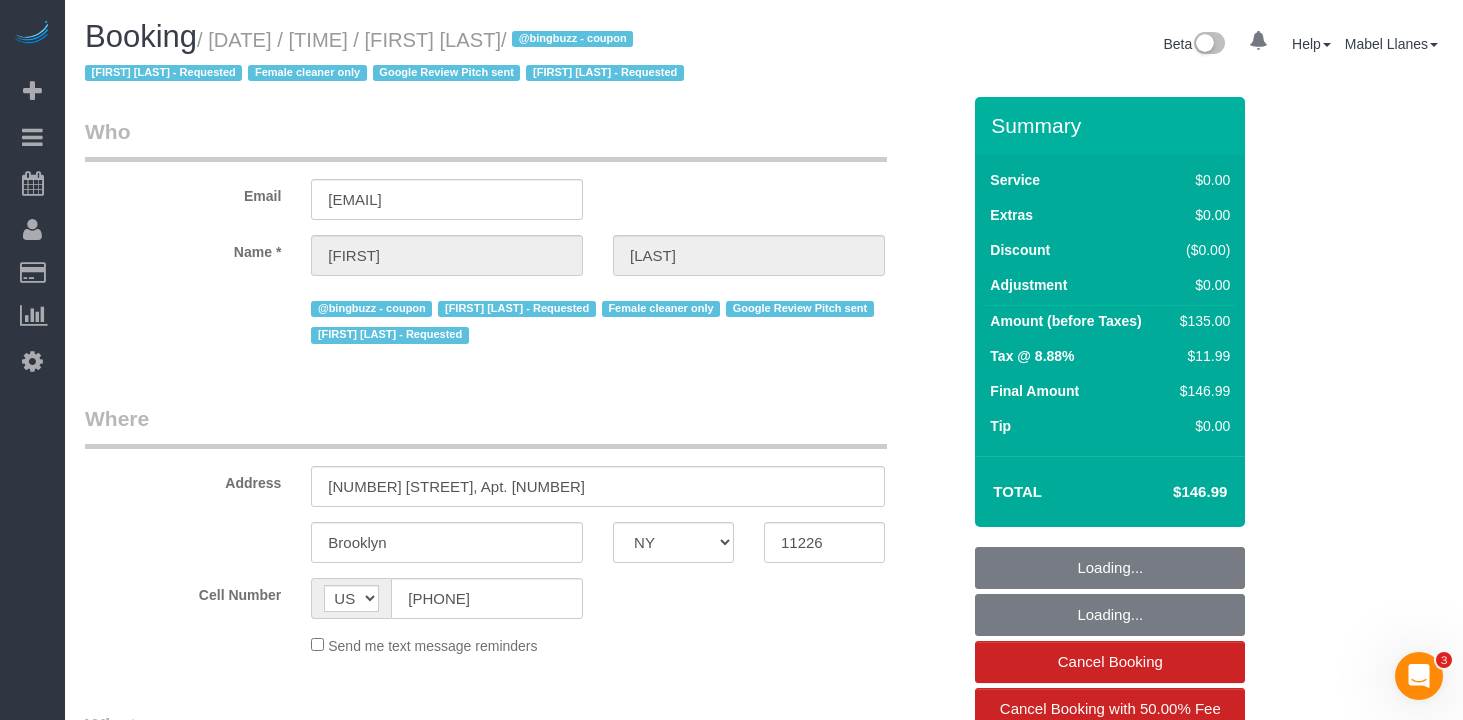 select on "number:73" 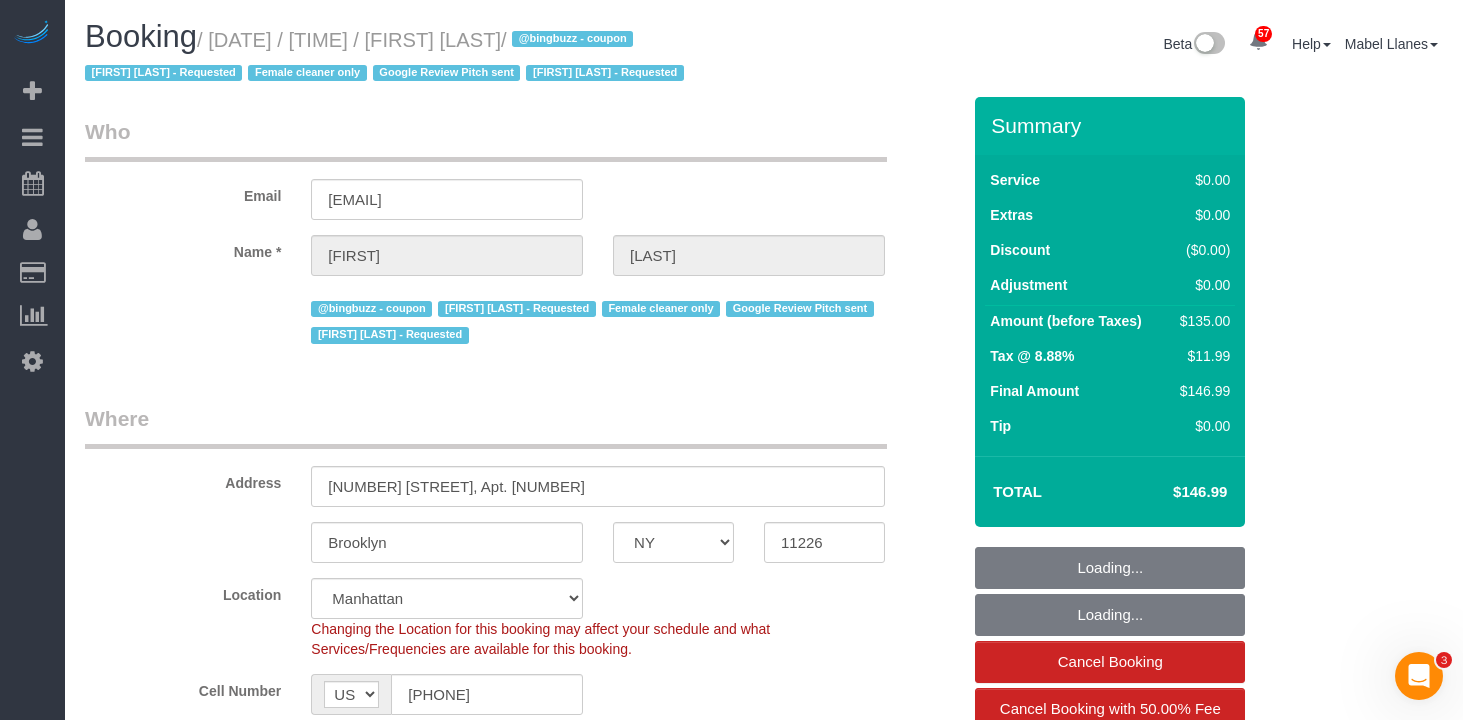 select on "object:1097" 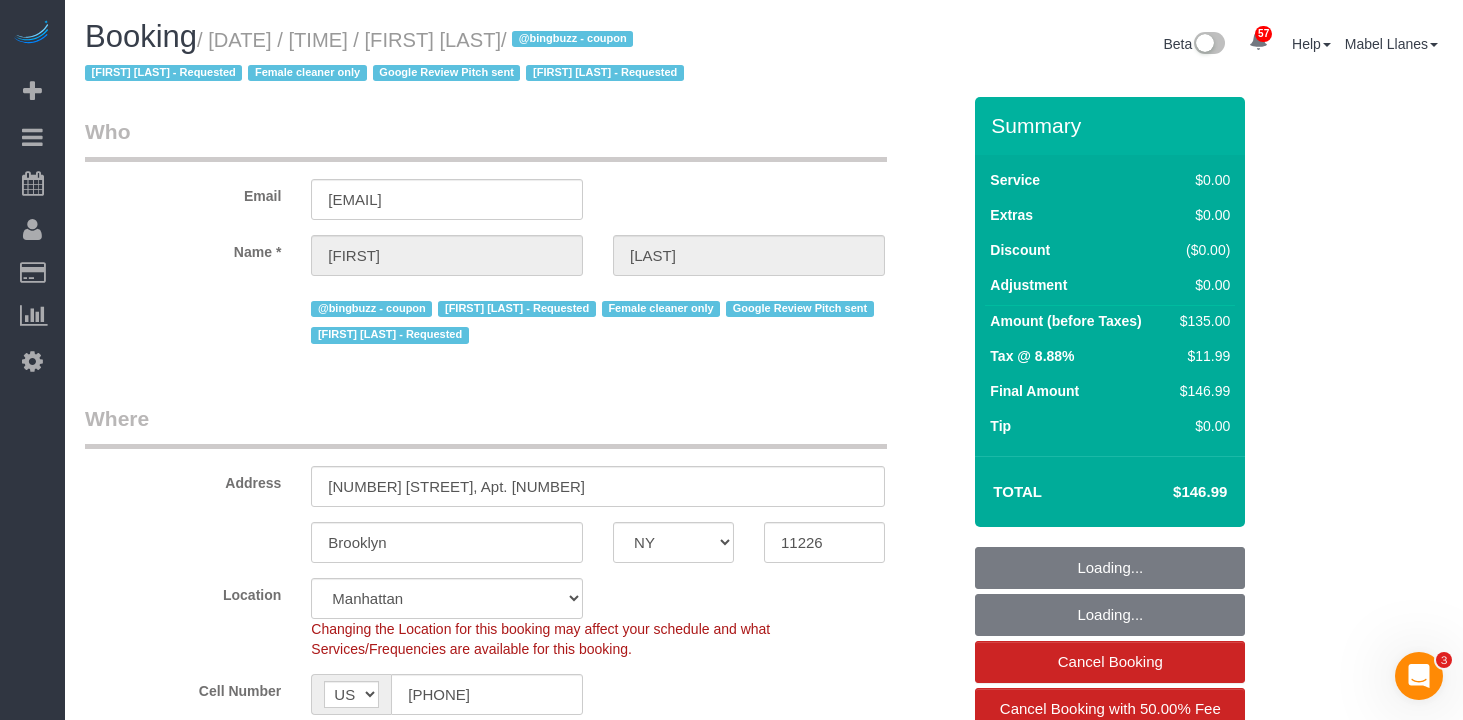 select on "spot1" 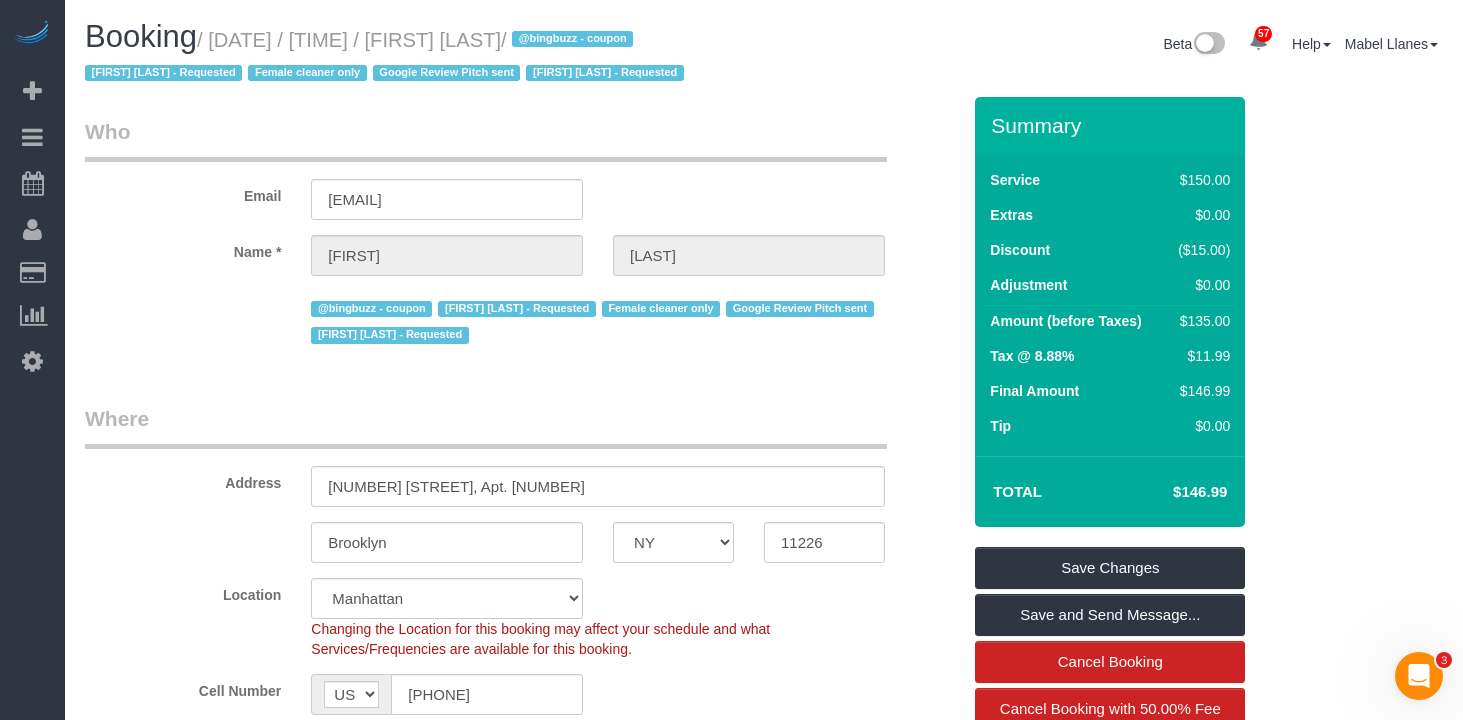 click on "Who" at bounding box center [486, 139] 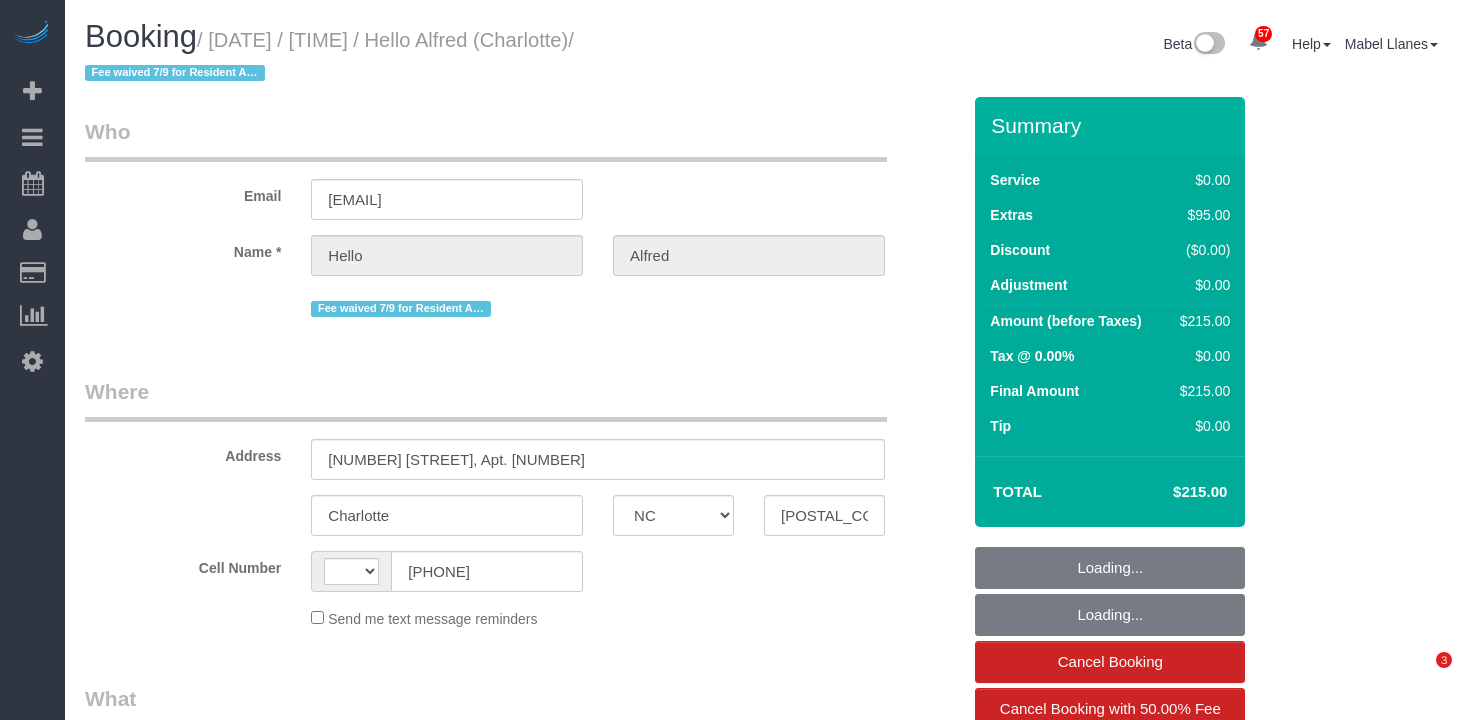 select on "NC" 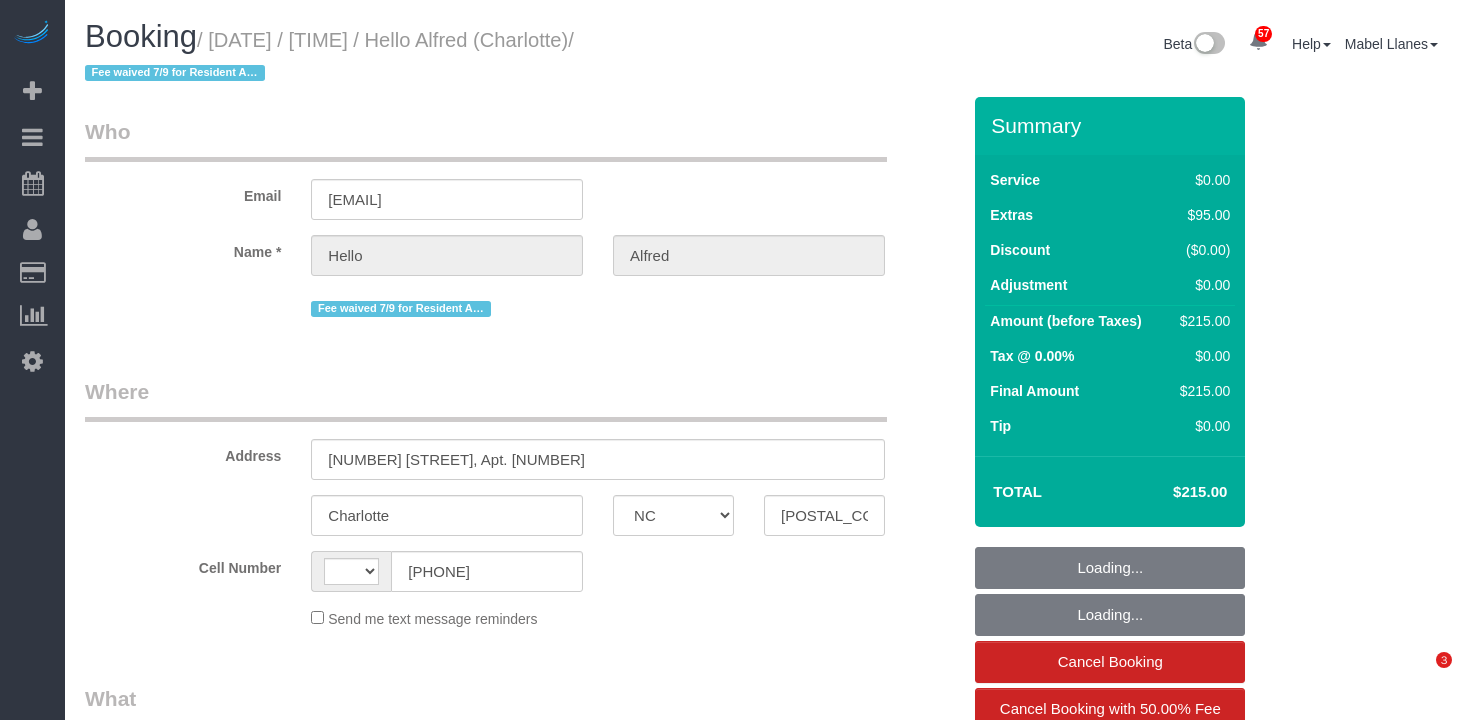 scroll, scrollTop: 0, scrollLeft: 0, axis: both 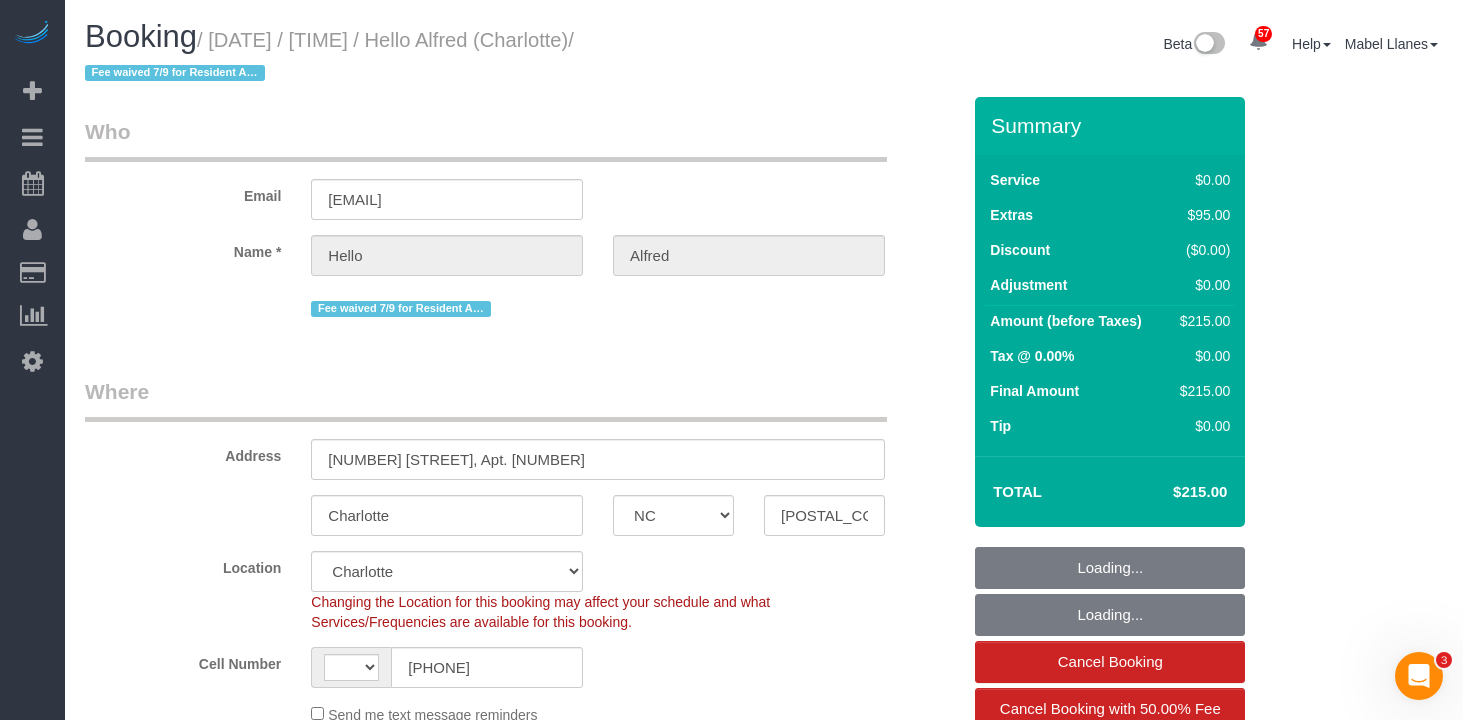 select on "string:US" 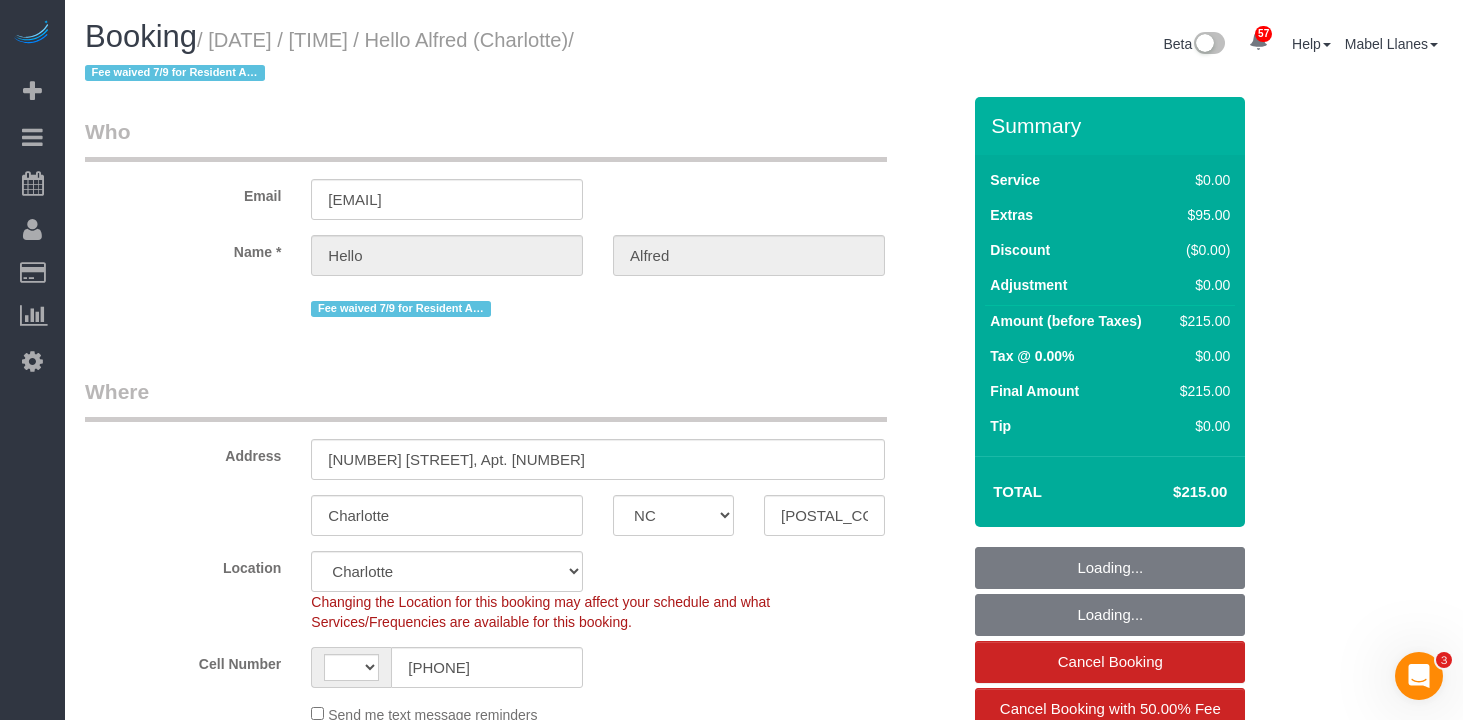 select on "object:809" 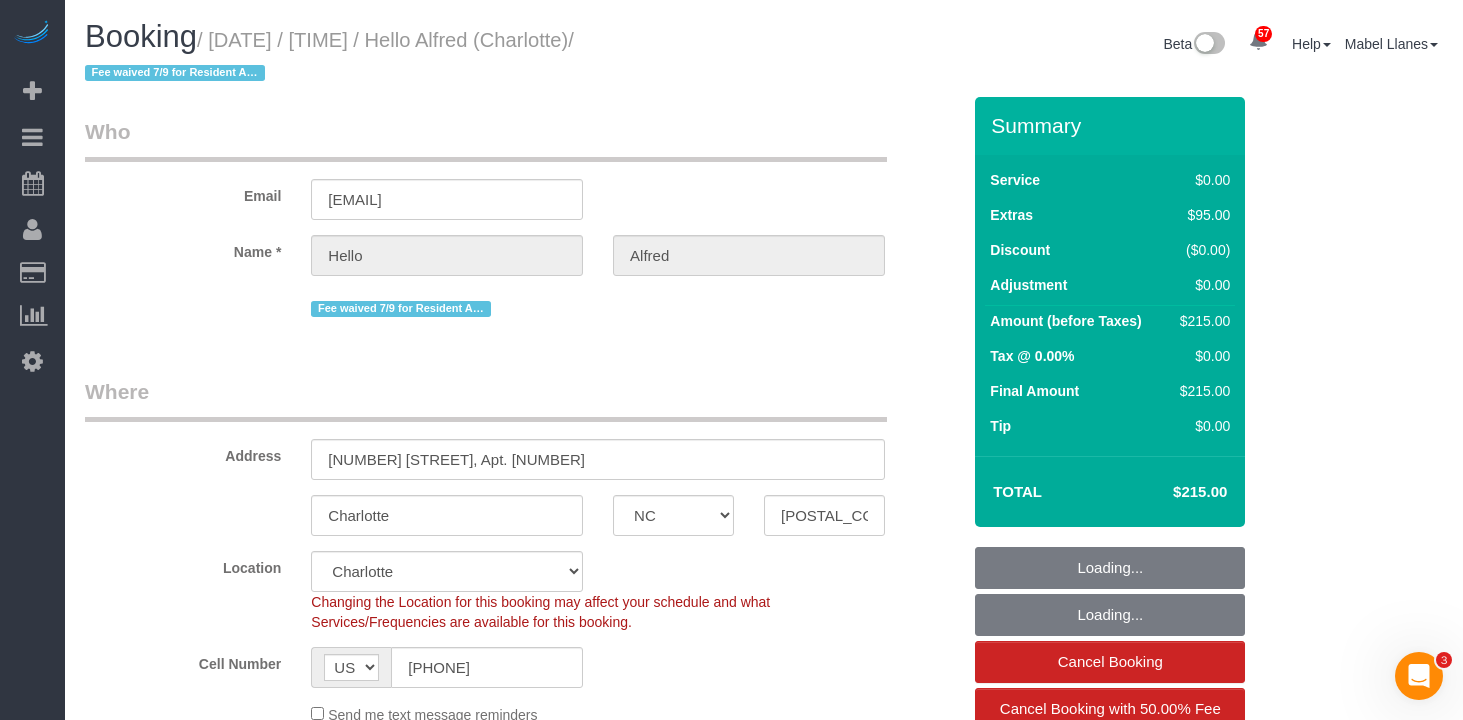 select on "object:1085" 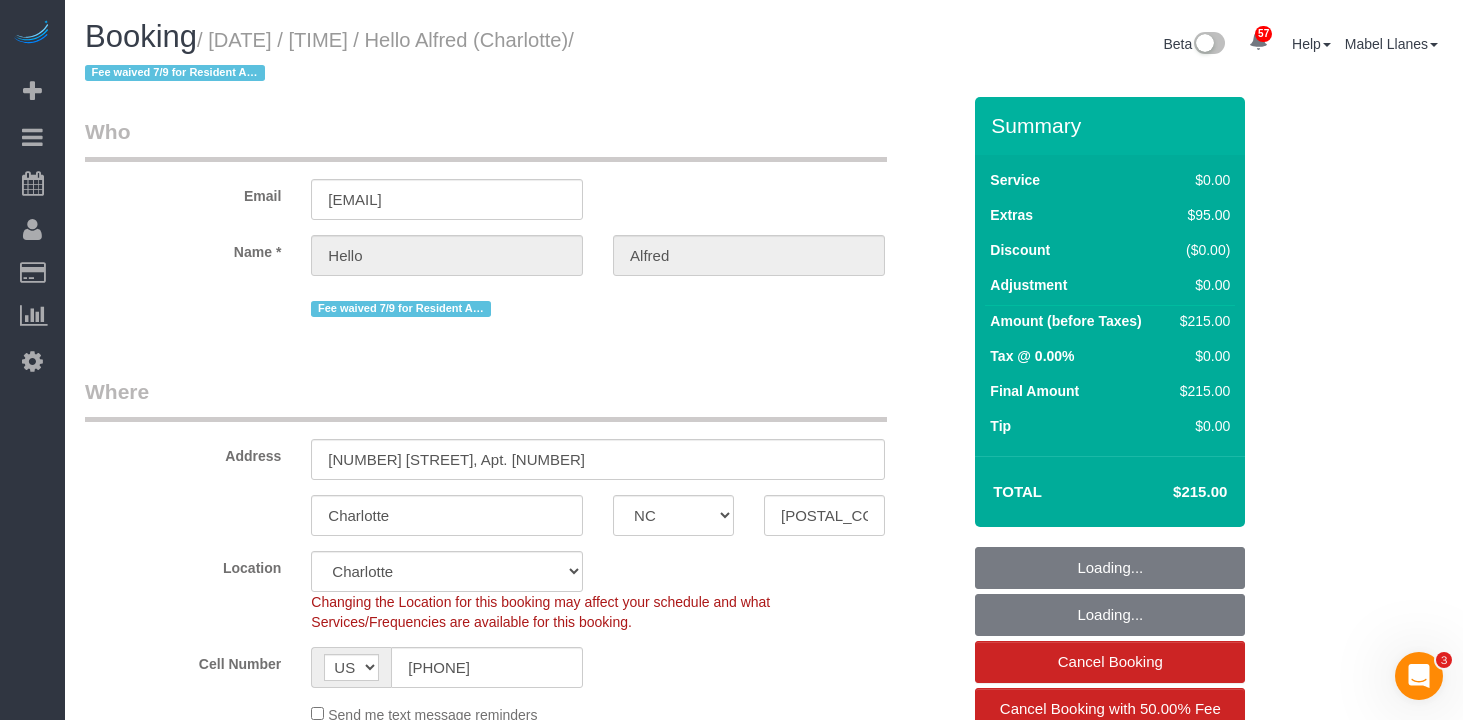 select on "1" 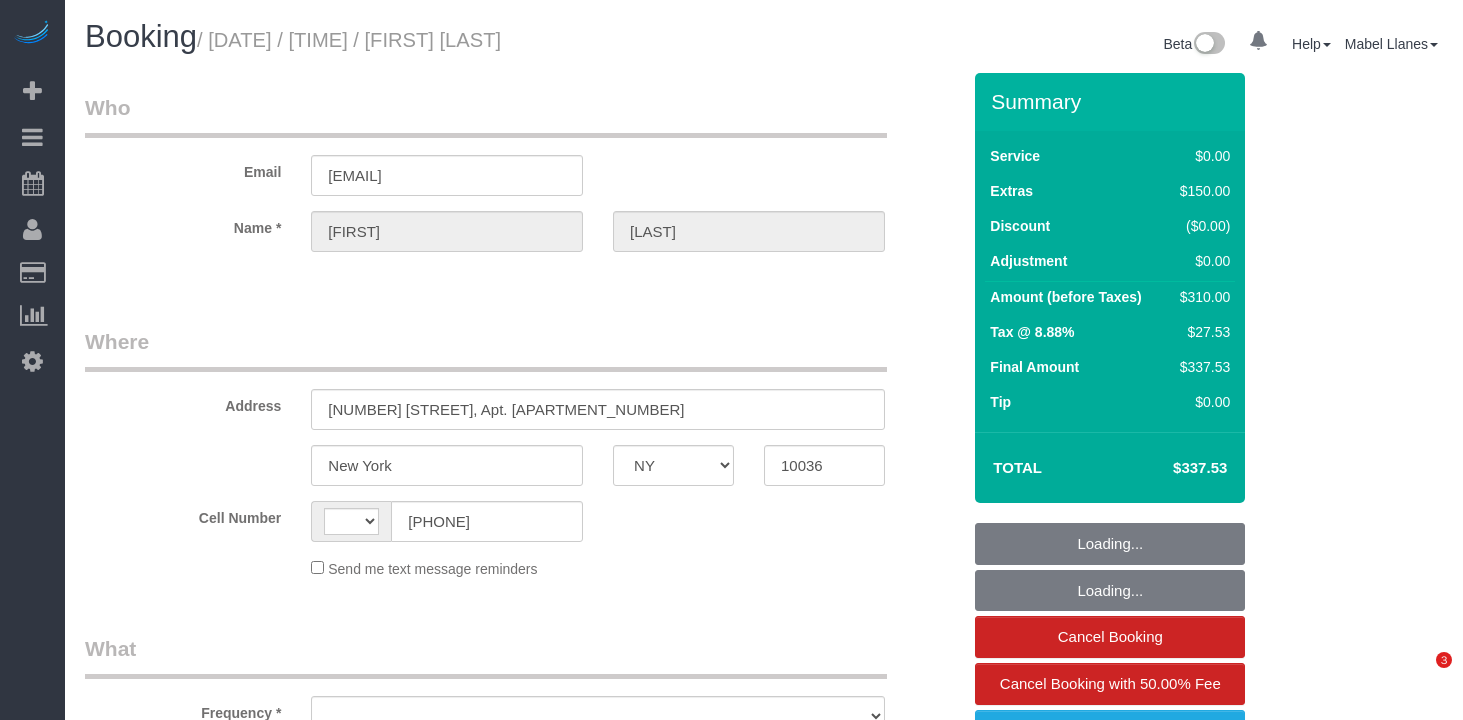select on "NY" 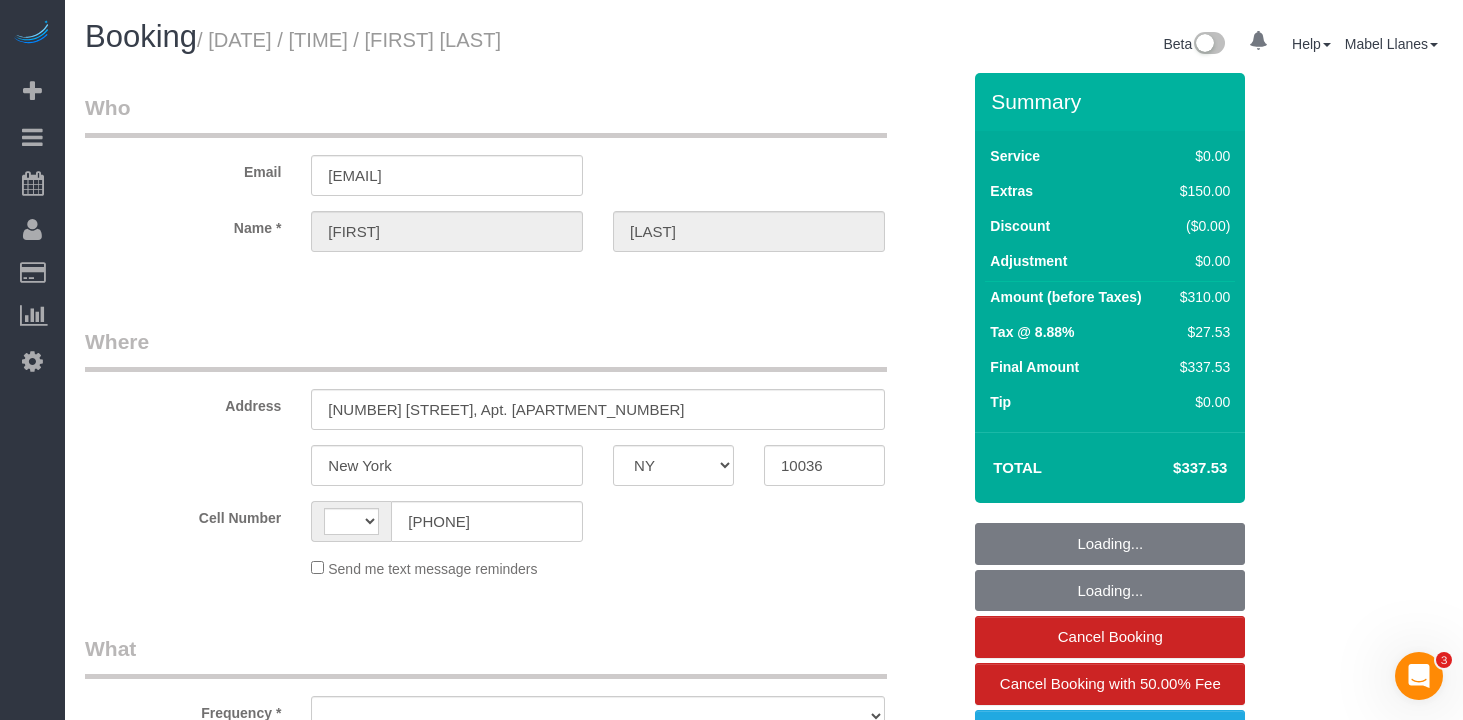 scroll, scrollTop: 0, scrollLeft: 0, axis: both 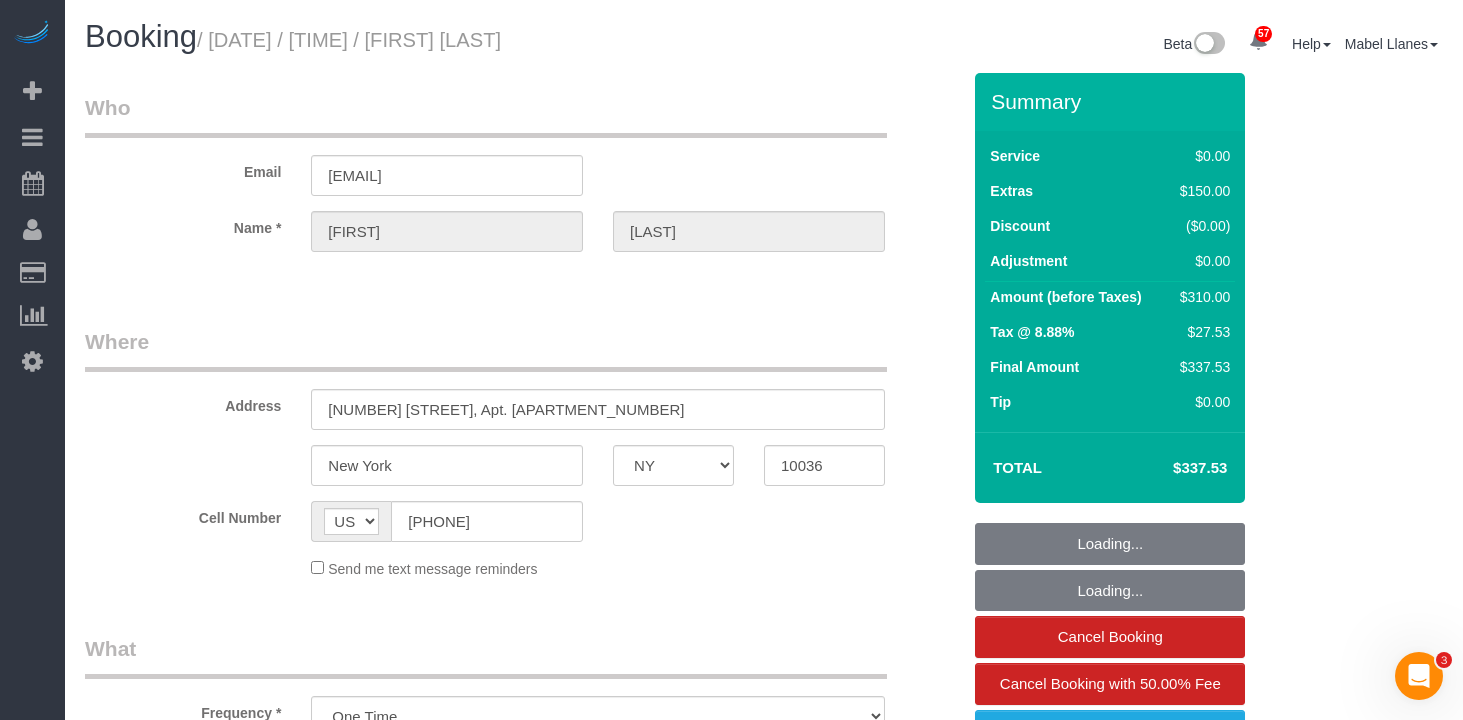 click on "Booking
/ July 15, 2025 / 9:00AM / Krishna Patel" at bounding box center (417, 37) 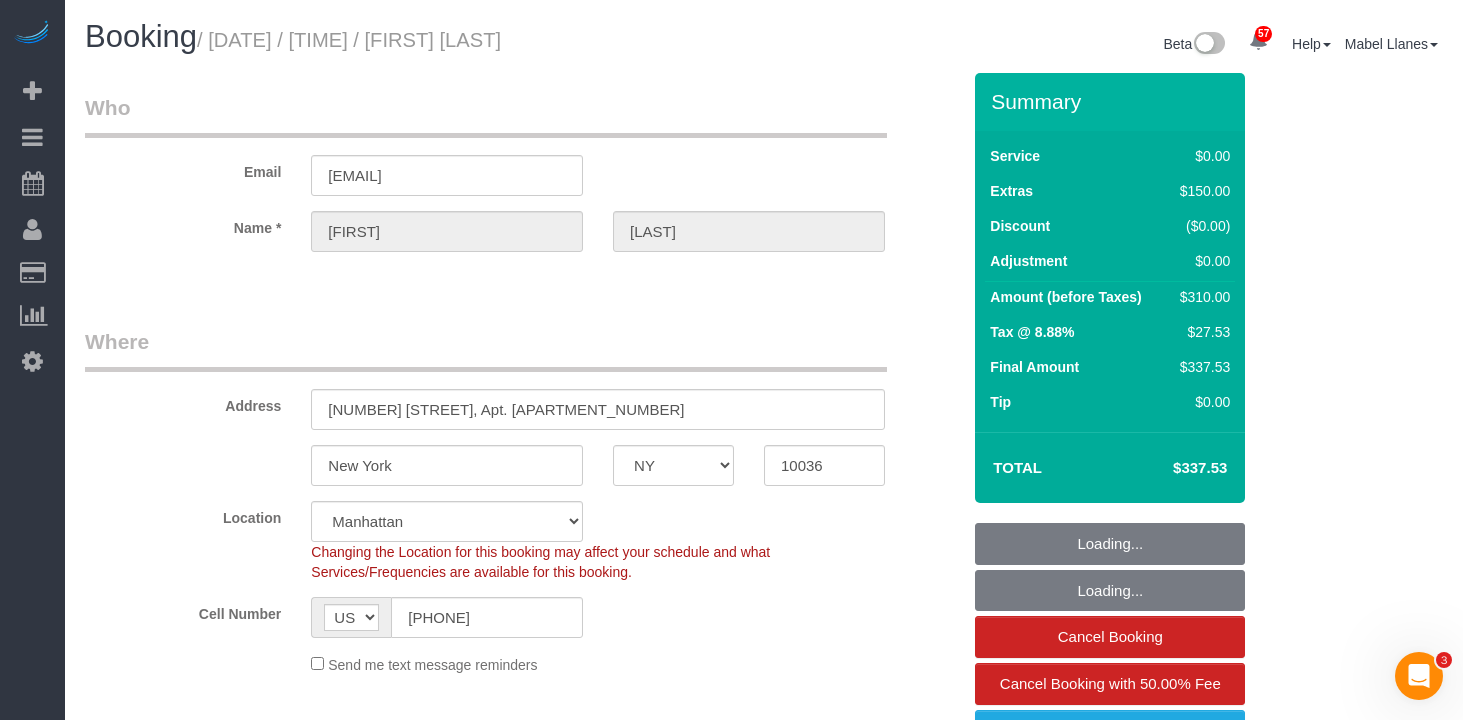 select on "object:1398" 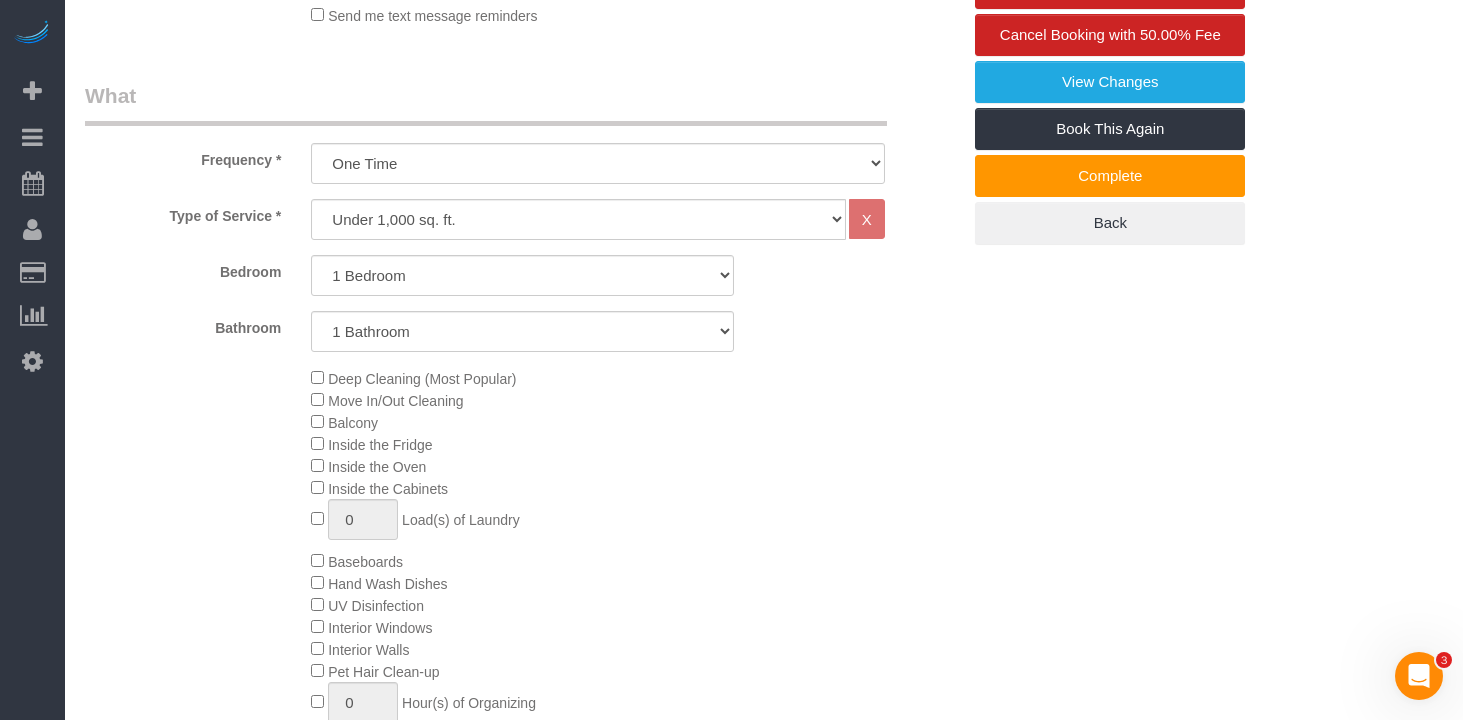 scroll, scrollTop: 651, scrollLeft: 0, axis: vertical 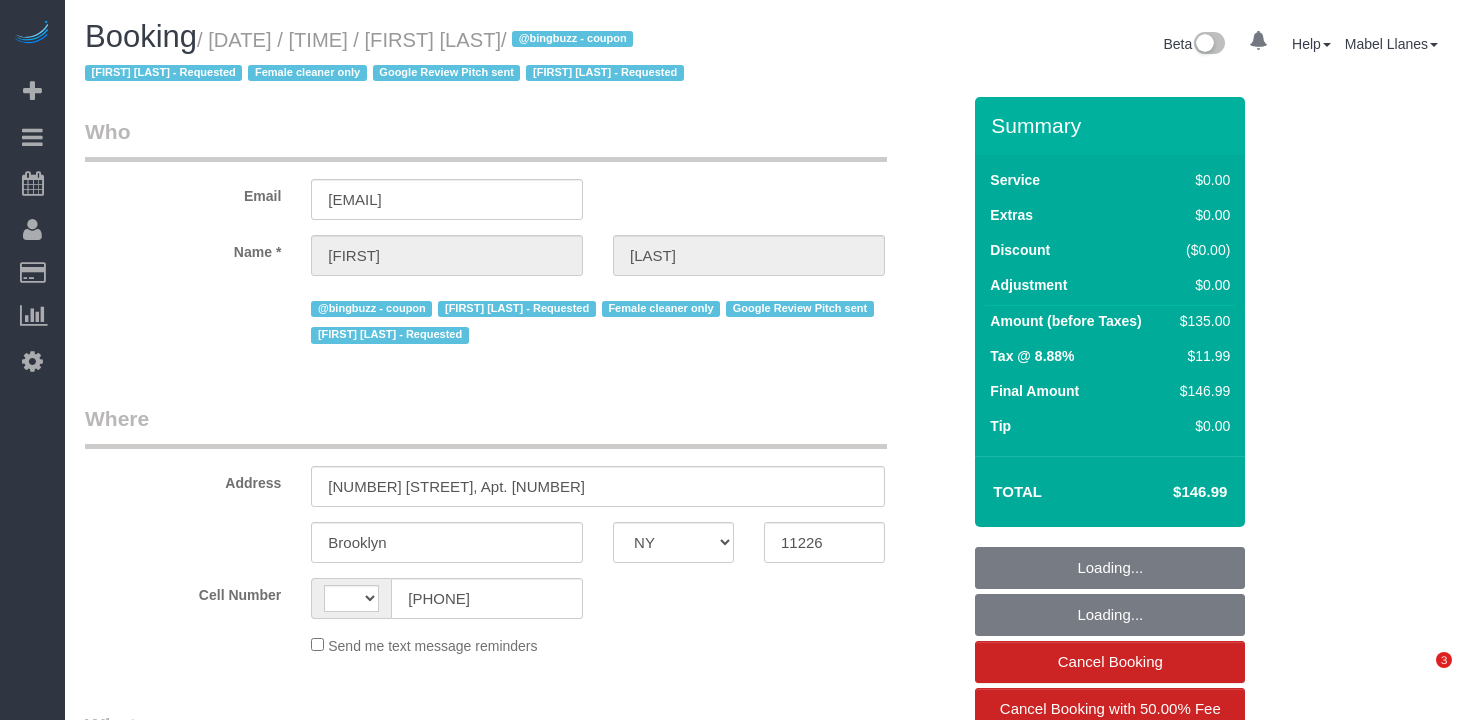 select on "NY" 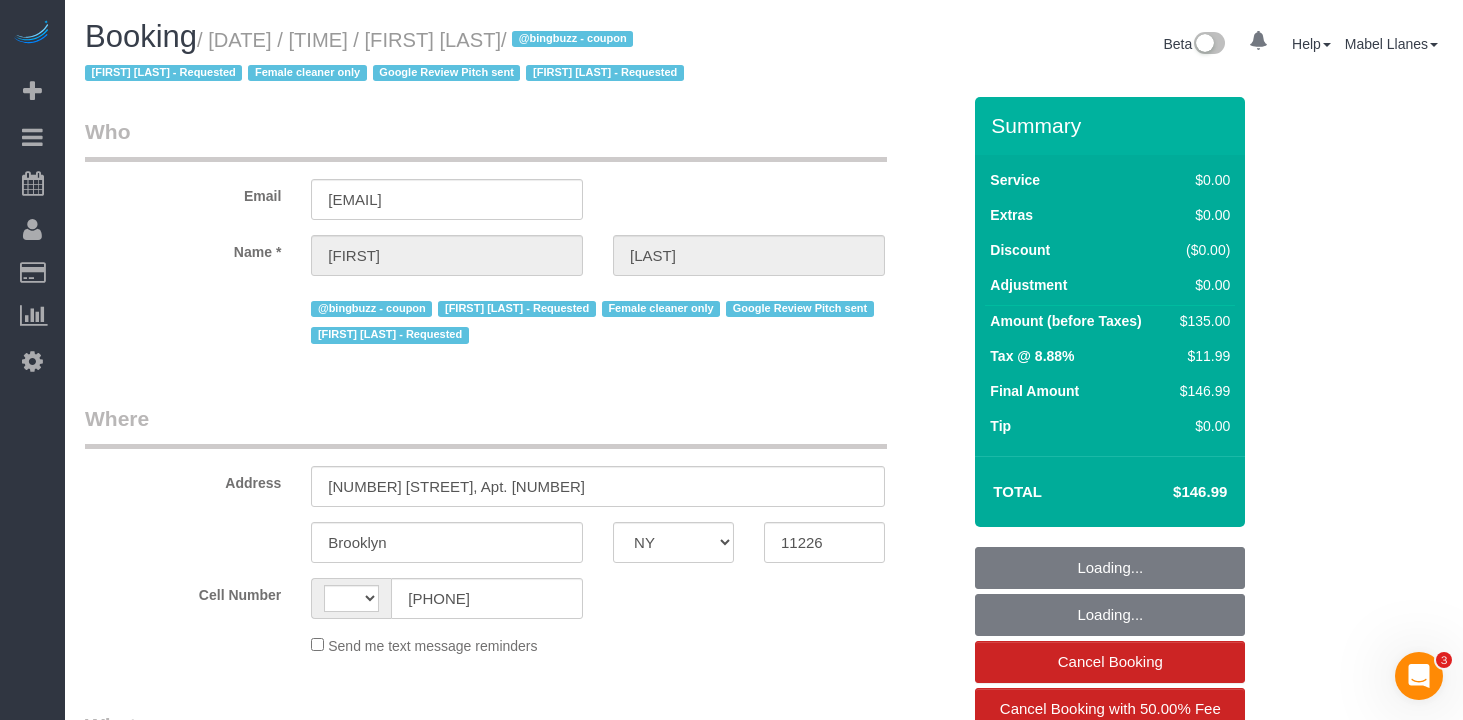 scroll, scrollTop: 0, scrollLeft: 0, axis: both 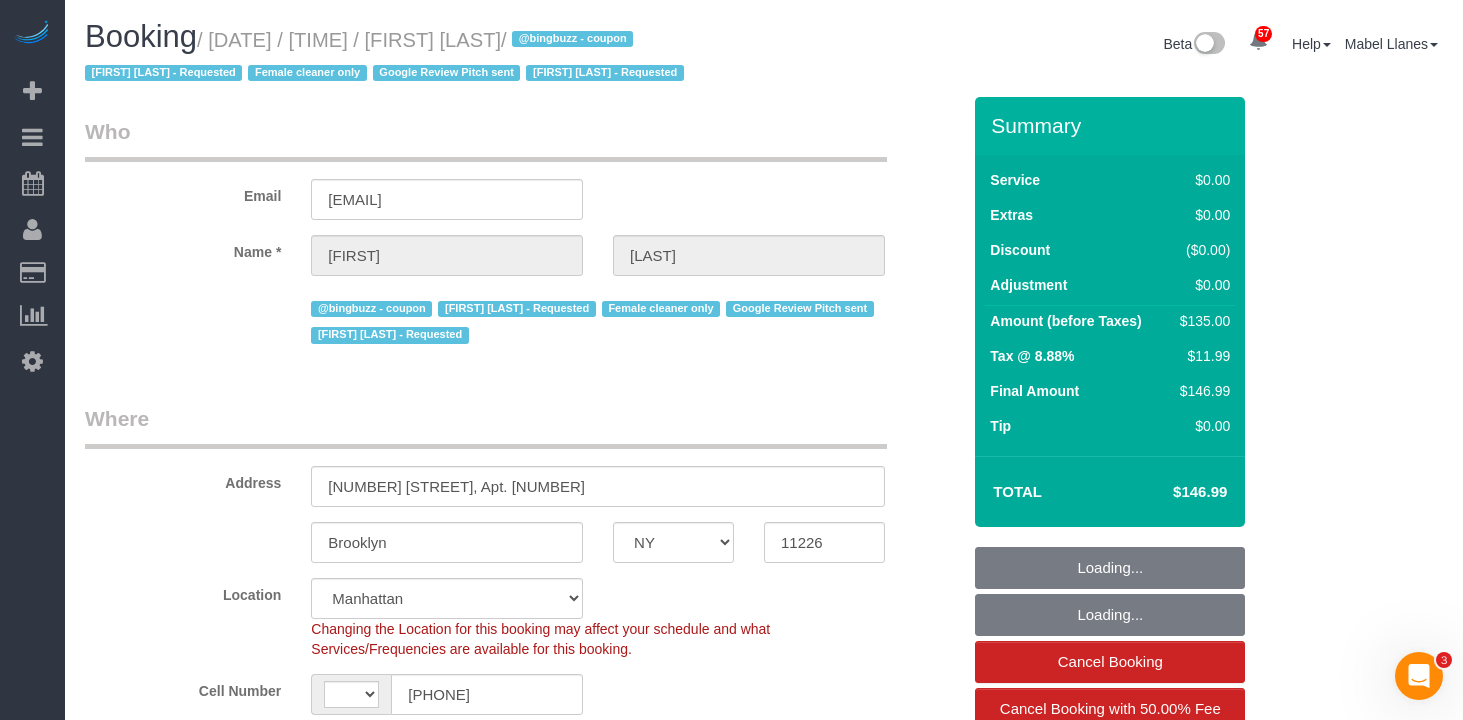 select on "string:US" 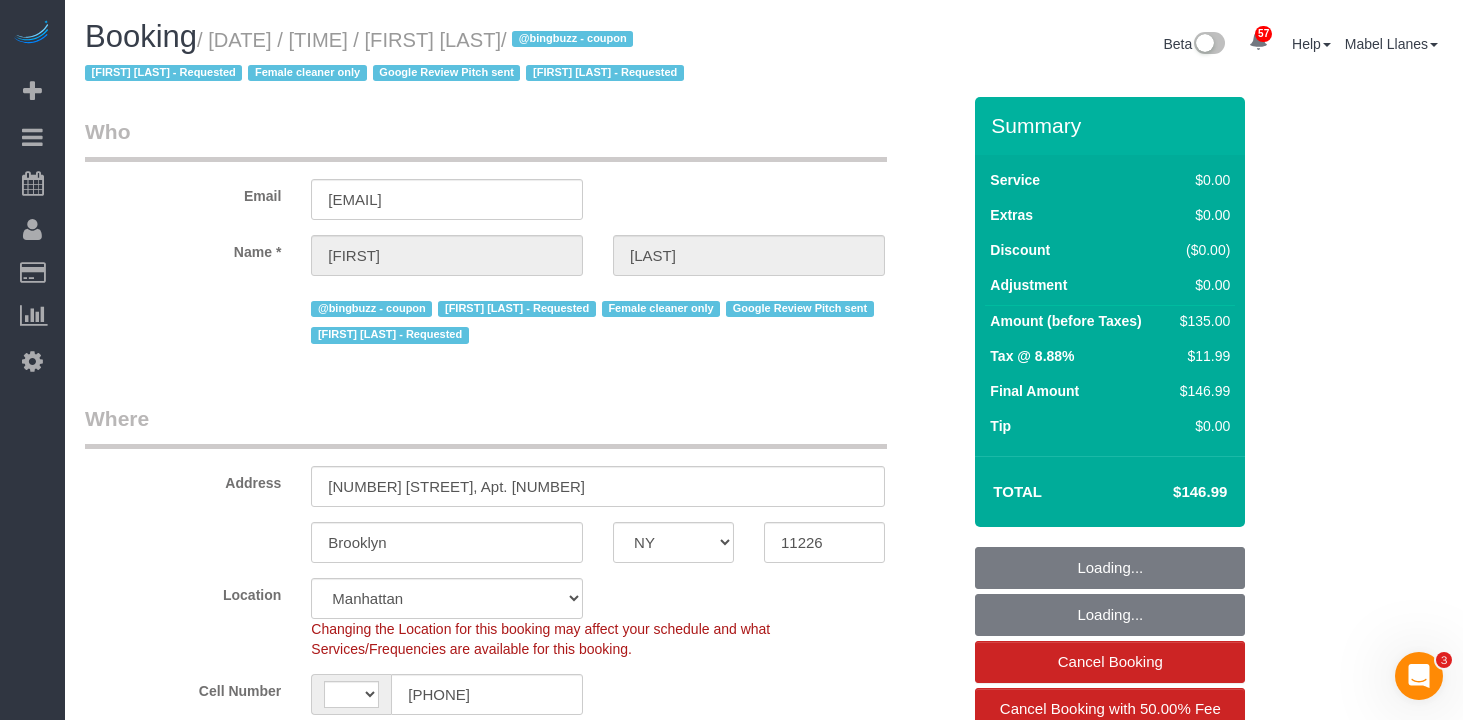 select on "object:986" 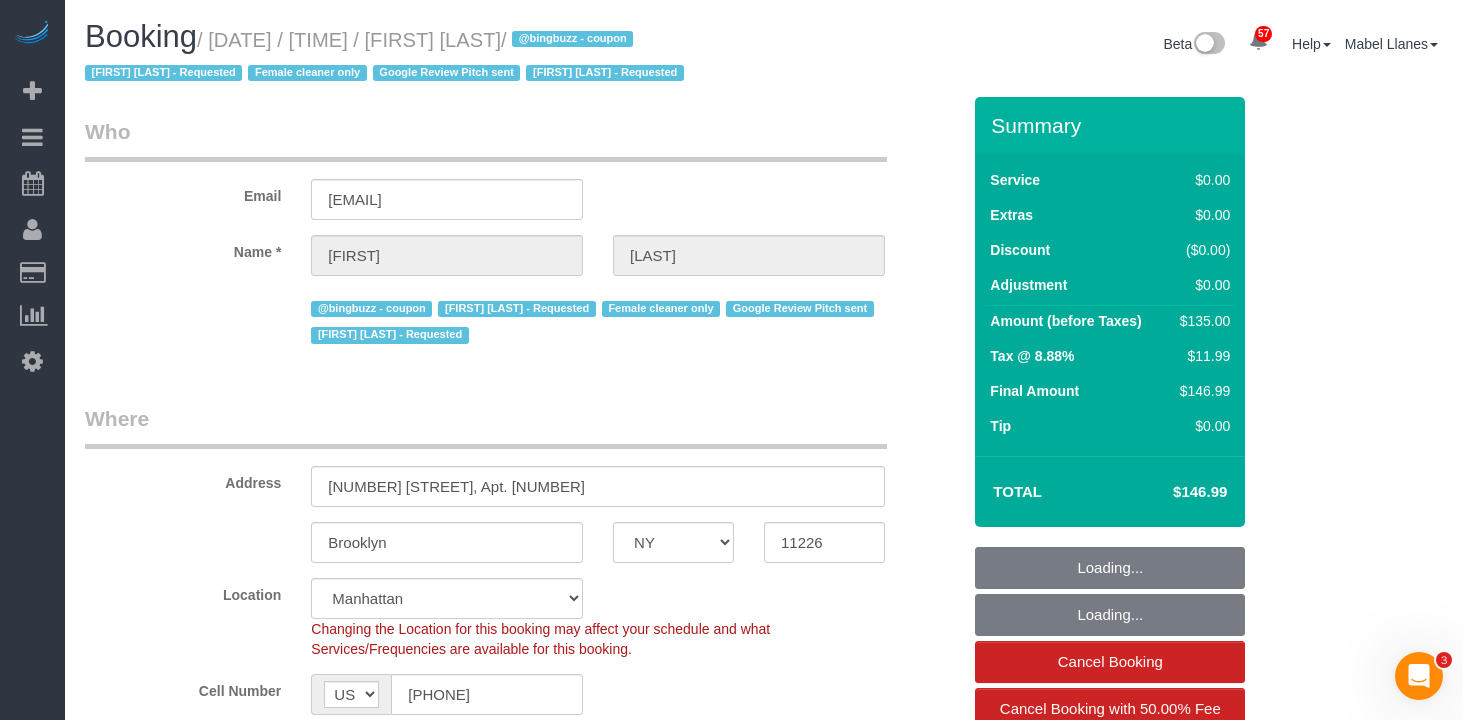 select on "spot1" 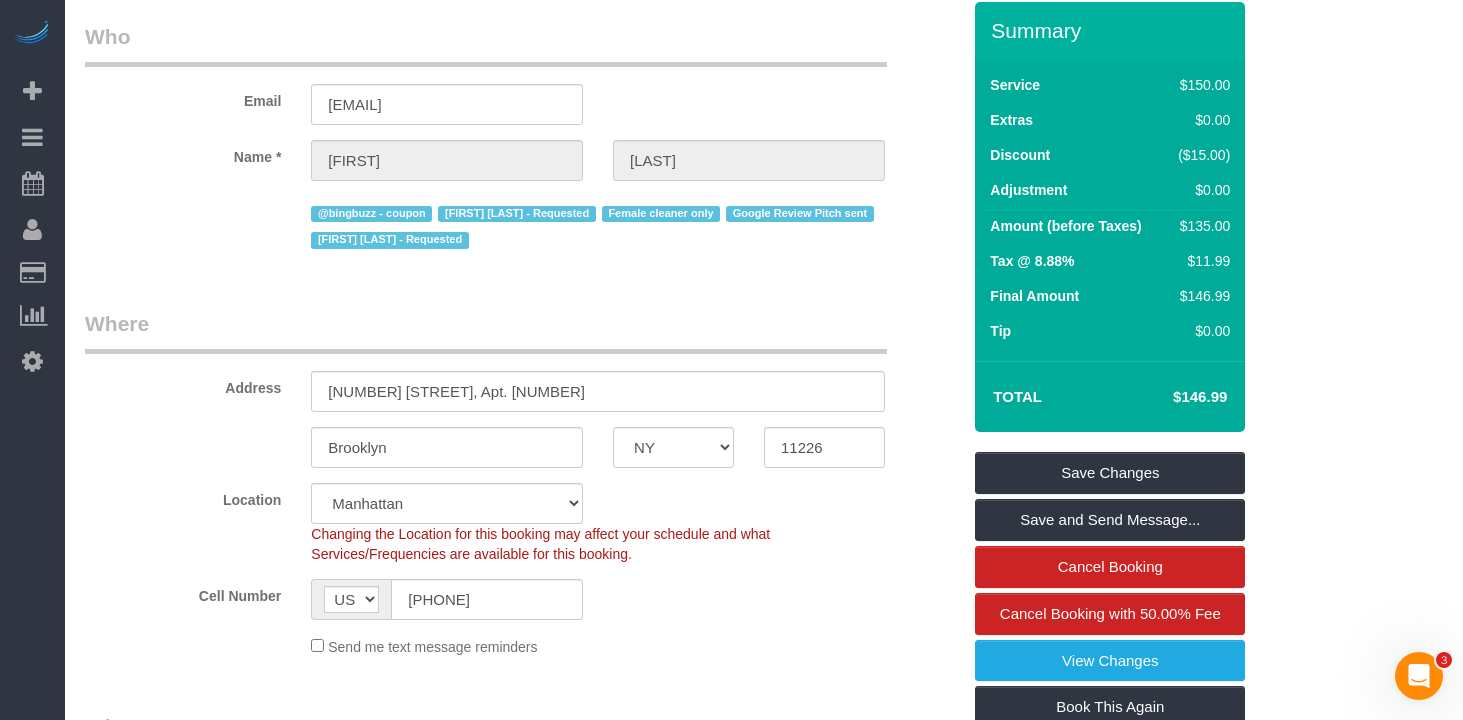 scroll, scrollTop: 0, scrollLeft: 0, axis: both 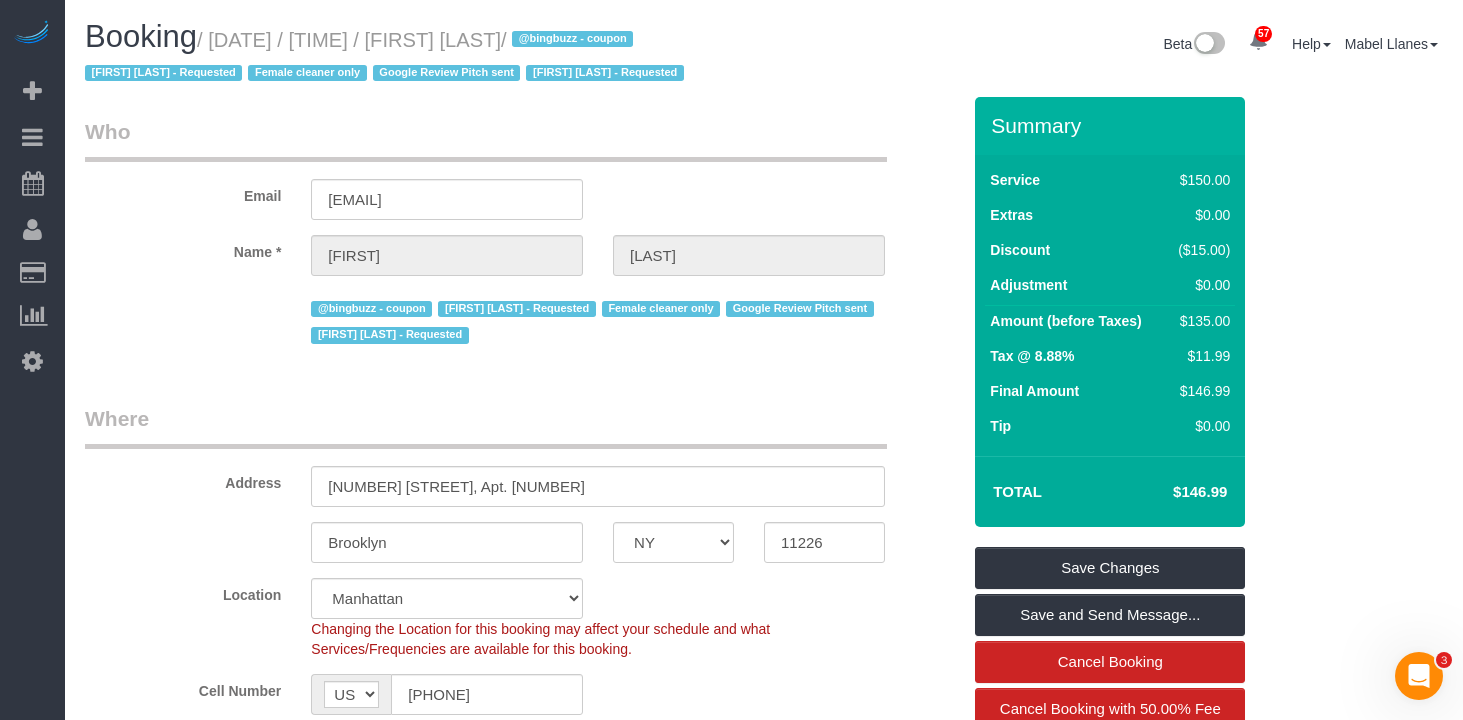 click on "Who" at bounding box center (486, 139) 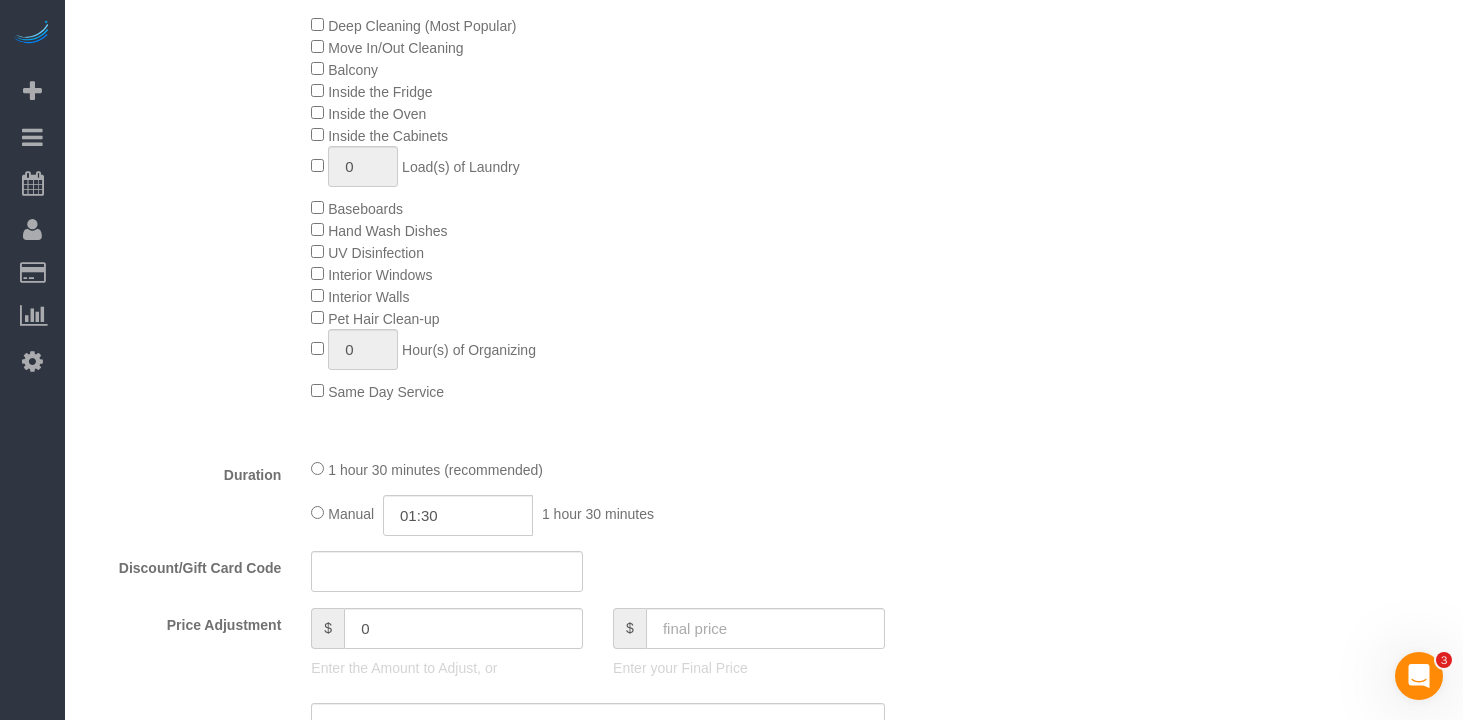 scroll, scrollTop: 0, scrollLeft: 0, axis: both 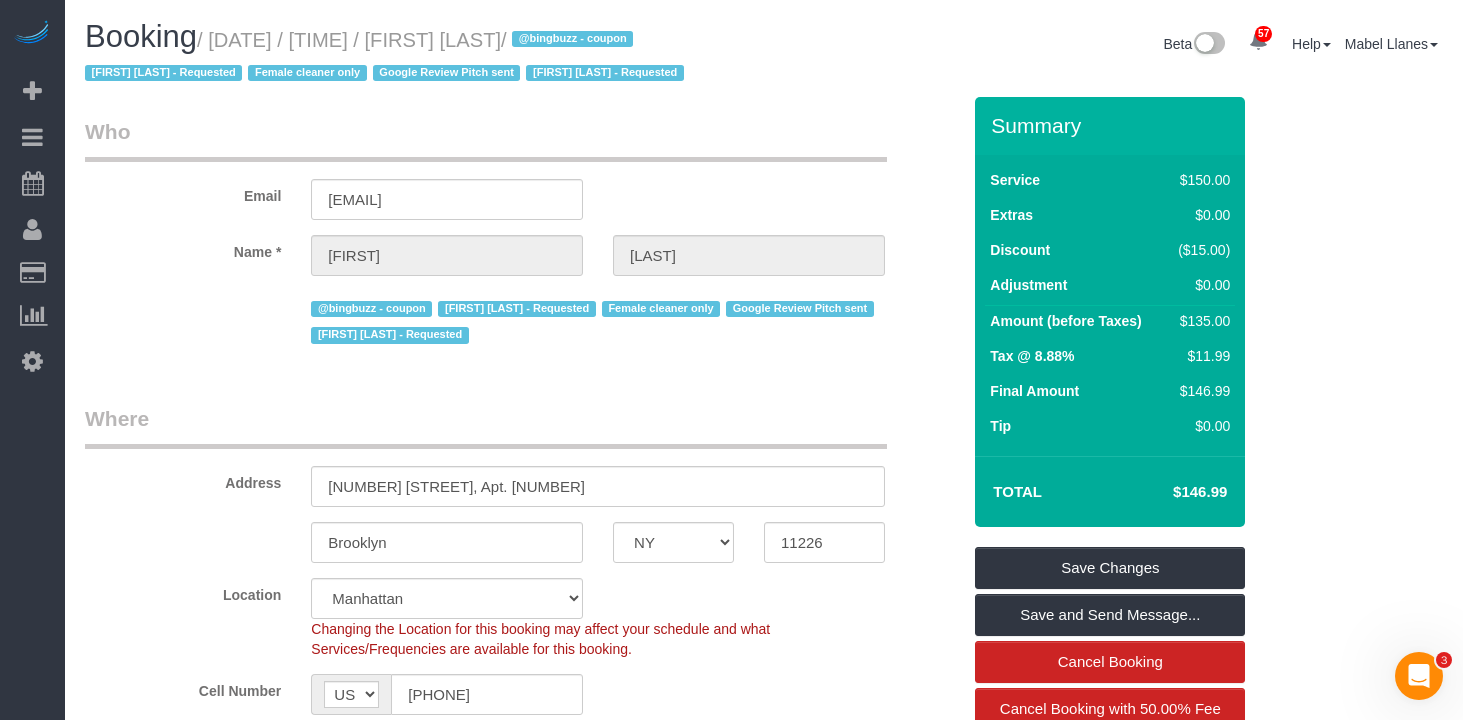 click on "/ July 16, 2025 / 9:00AM / Marilyne Mwangi
/
@bingbuzz - coupon
Eveling Mercado - Requested
Female cleaner only
Google Review Pitch sent
Marlenyn Robles - Requested" at bounding box center [387, 57] 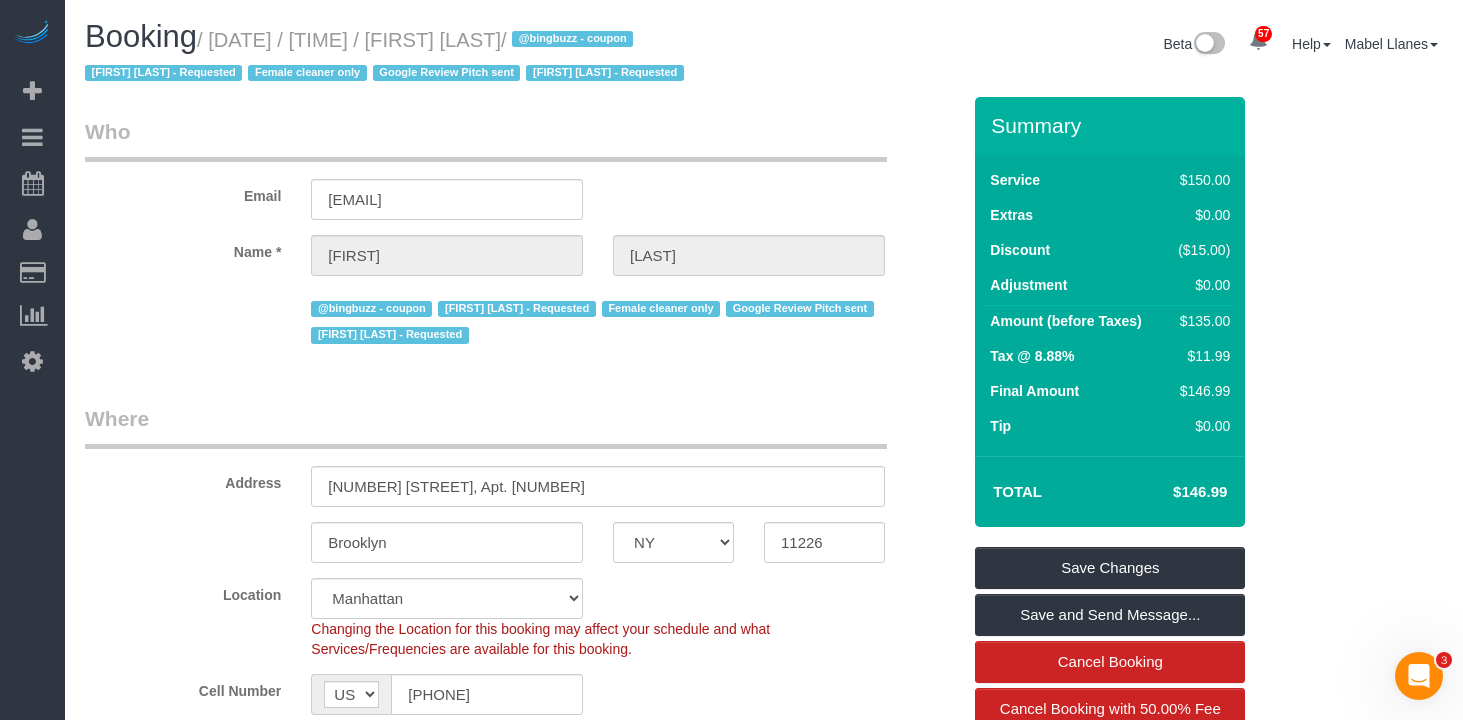 drag, startPoint x: 606, startPoint y: 35, endPoint x: 228, endPoint y: 40, distance: 378.03308 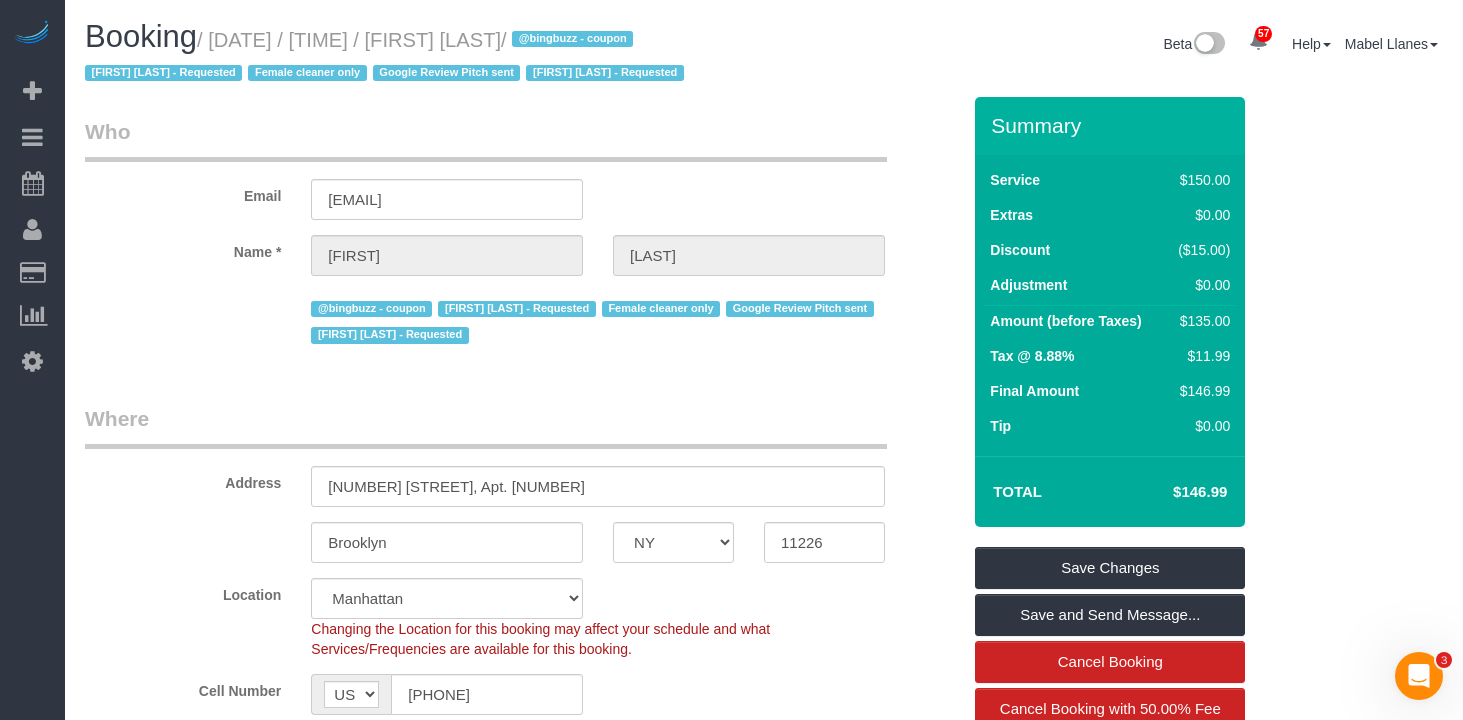 click on "/ July 16, 2025 / 9:00AM / Marilyne Mwangi
/
@bingbuzz - coupon
Eveling Mercado - Requested
Female cleaner only
Google Review Pitch sent
Marlenyn Robles - Requested" at bounding box center (387, 57) 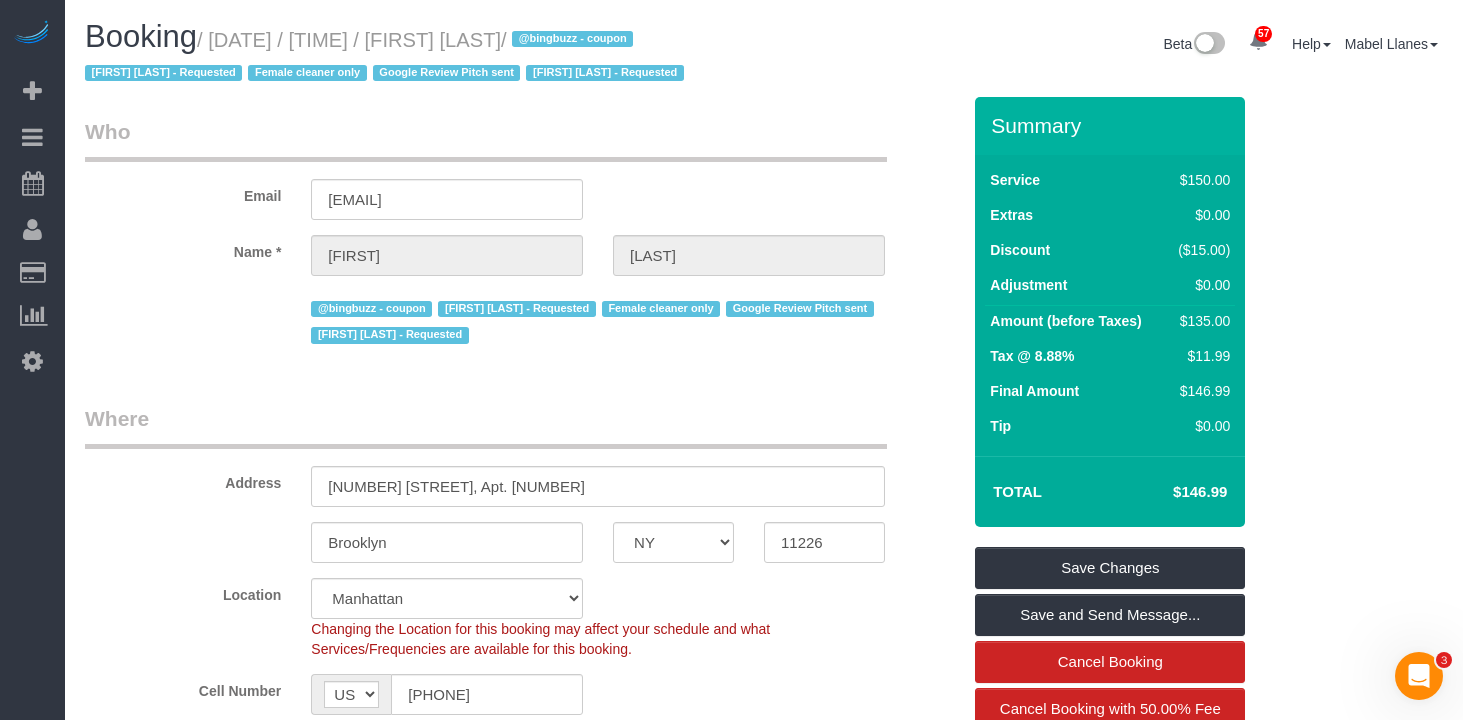 drag, startPoint x: 450, startPoint y: 41, endPoint x: 715, endPoint y: 12, distance: 266.58206 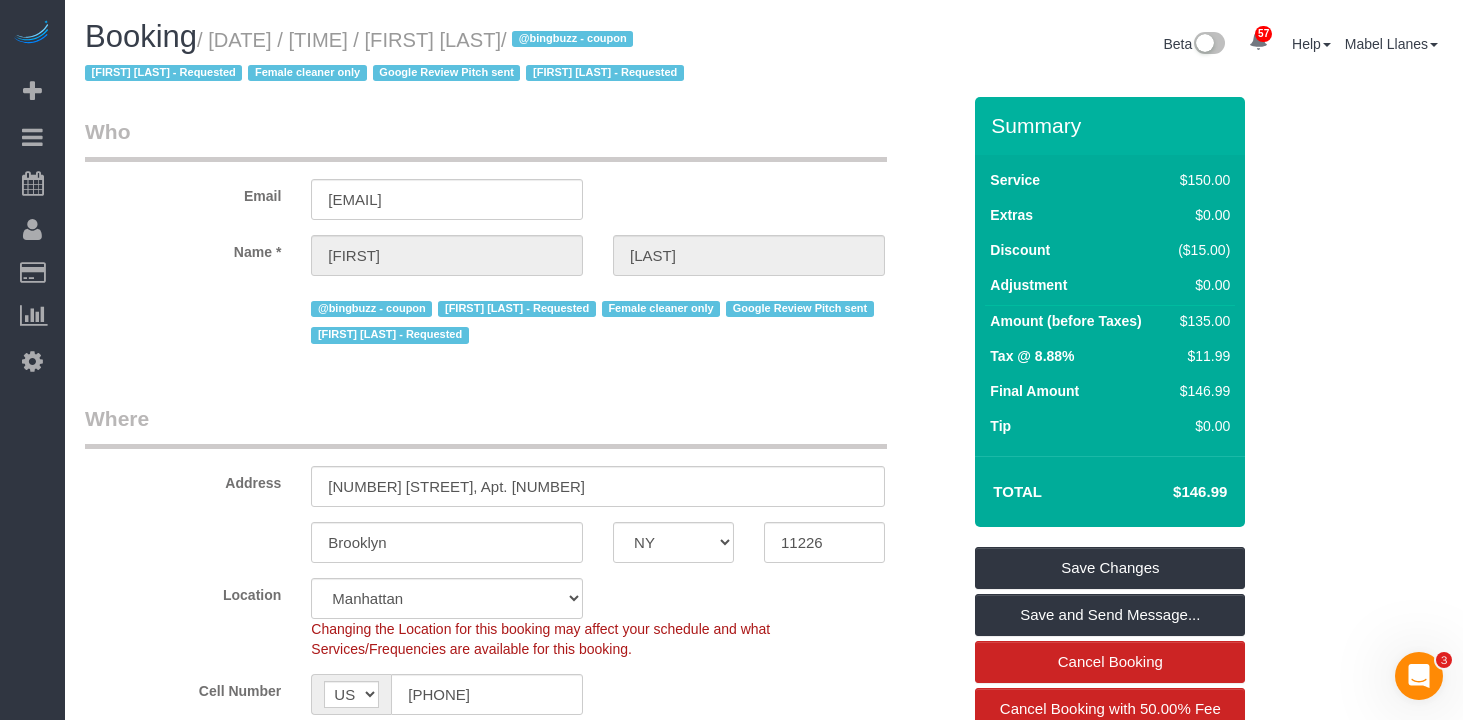 click on "/ July 16, 2025 / 9:00AM / Marilyne Mwangi
/
@bingbuzz - coupon
Eveling Mercado - Requested
Female cleaner only
Google Review Pitch sent
Marlenyn Robles - Requested" at bounding box center [387, 57] 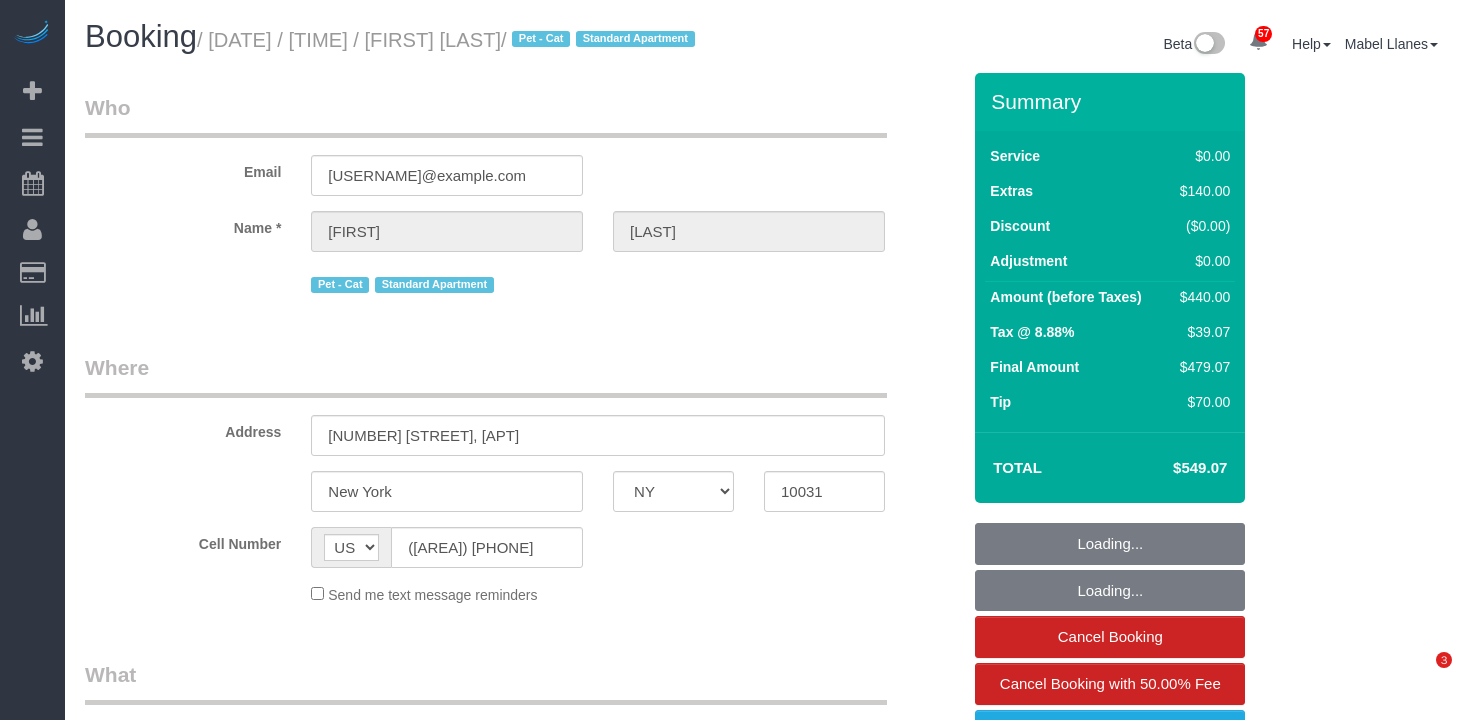 select on "NY" 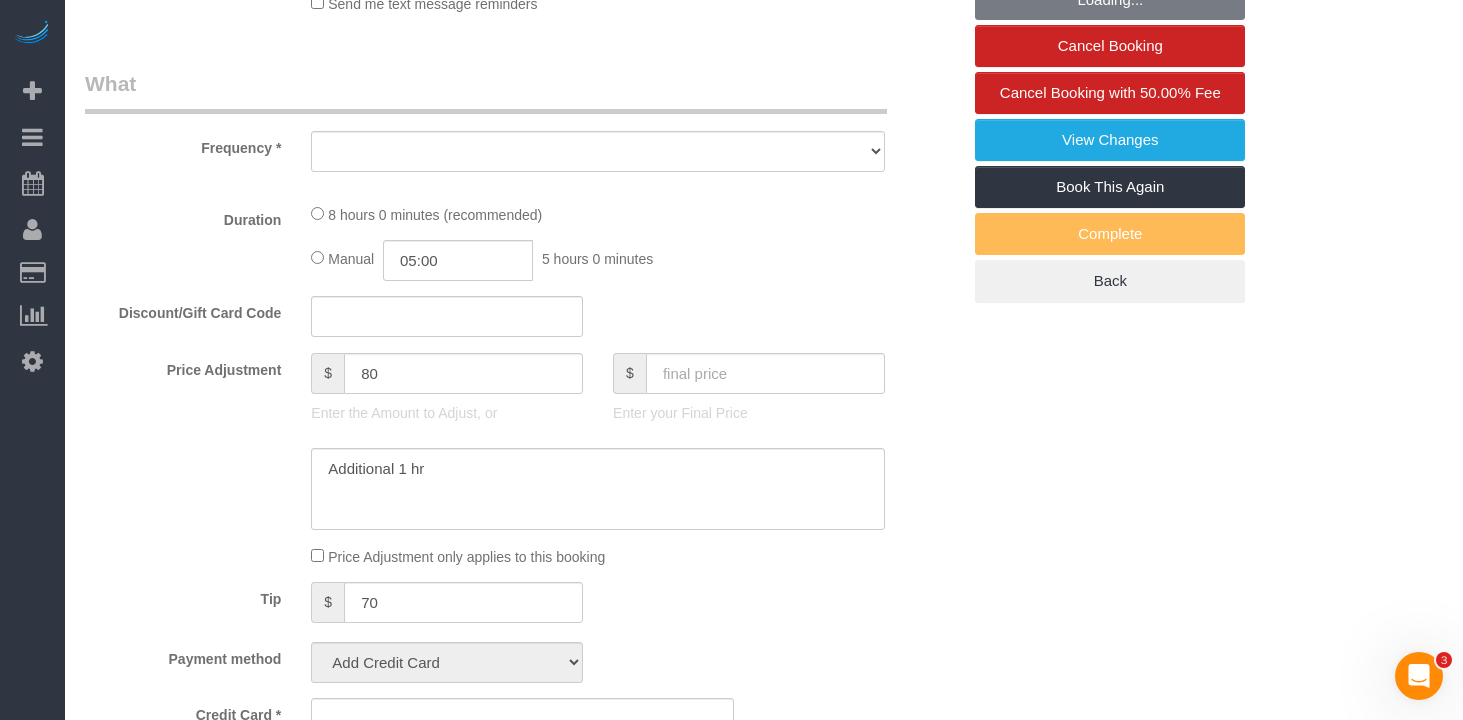 scroll, scrollTop: 0, scrollLeft: 0, axis: both 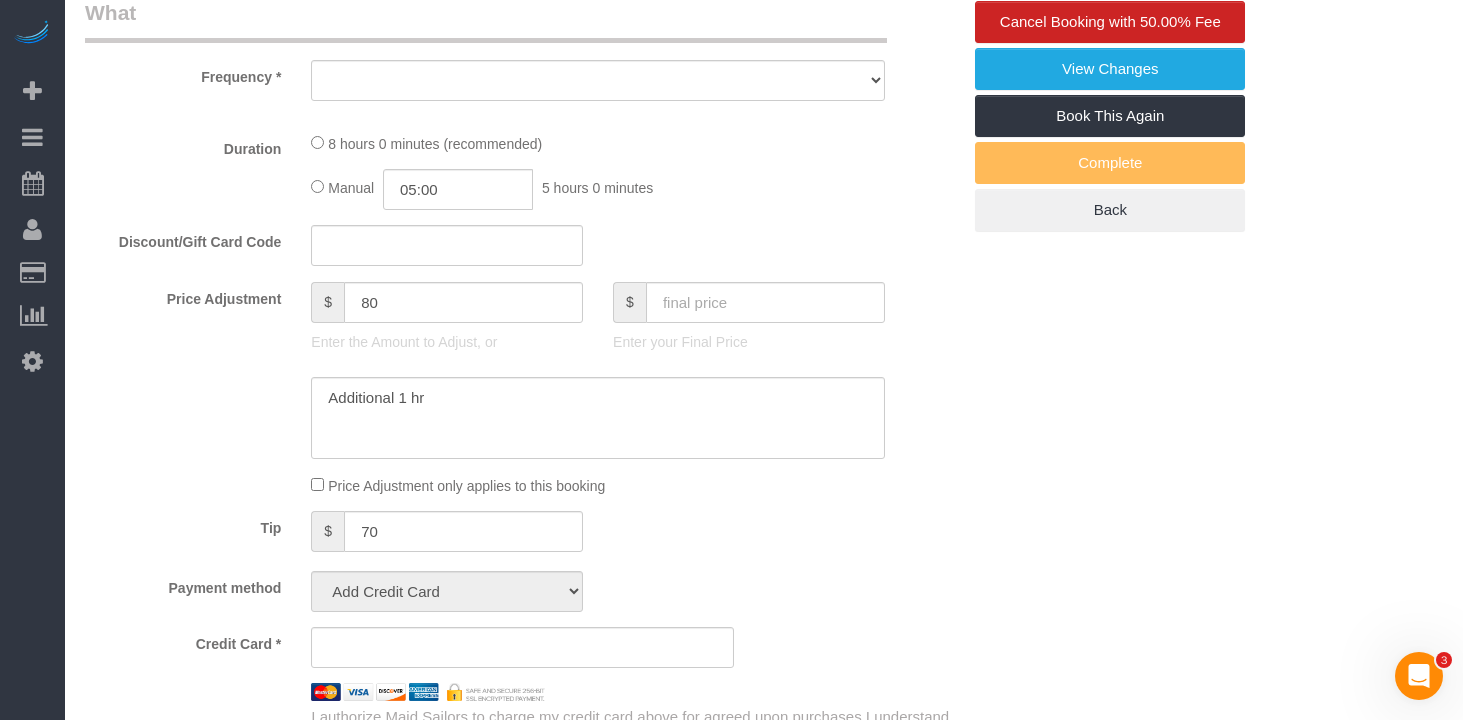 select on "object:823" 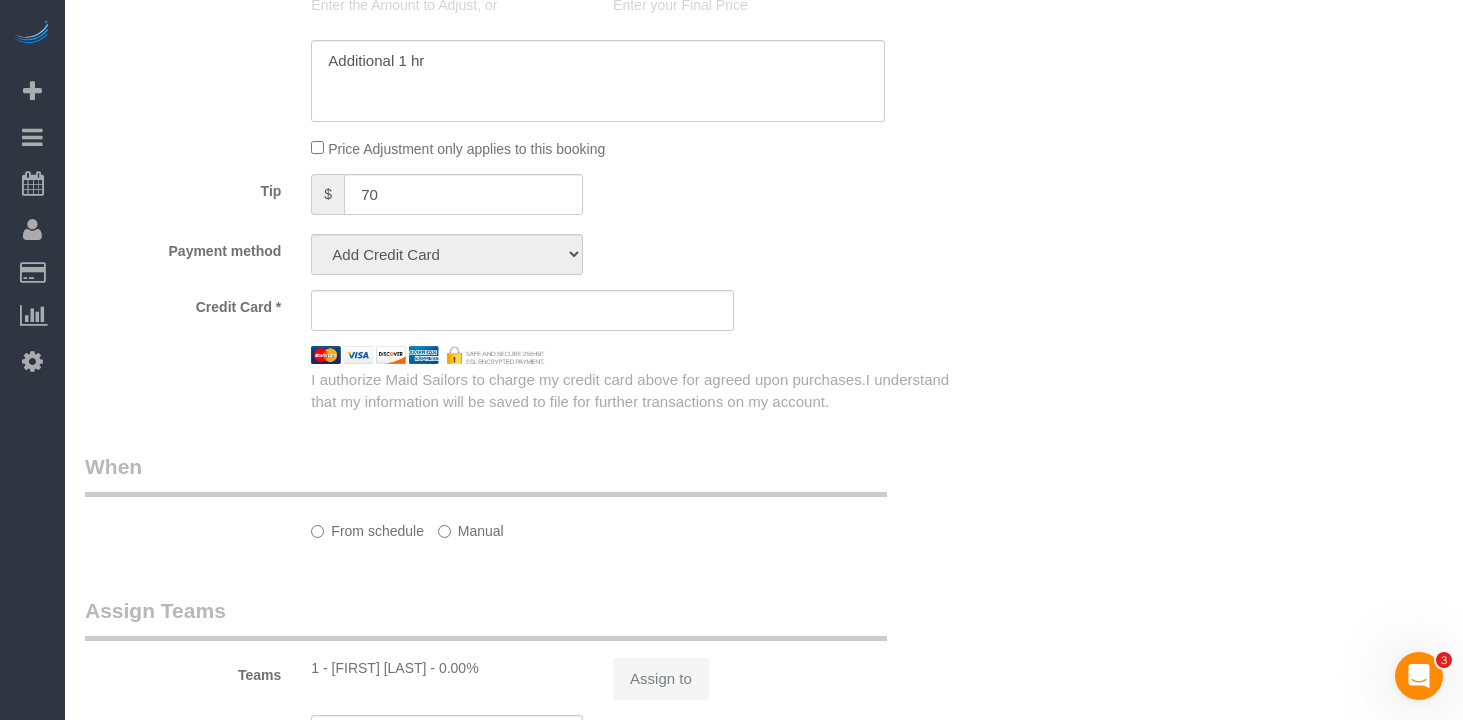 select on "string:stripe-pm_1PrQOH4VGloSiKo7RJsor1I7" 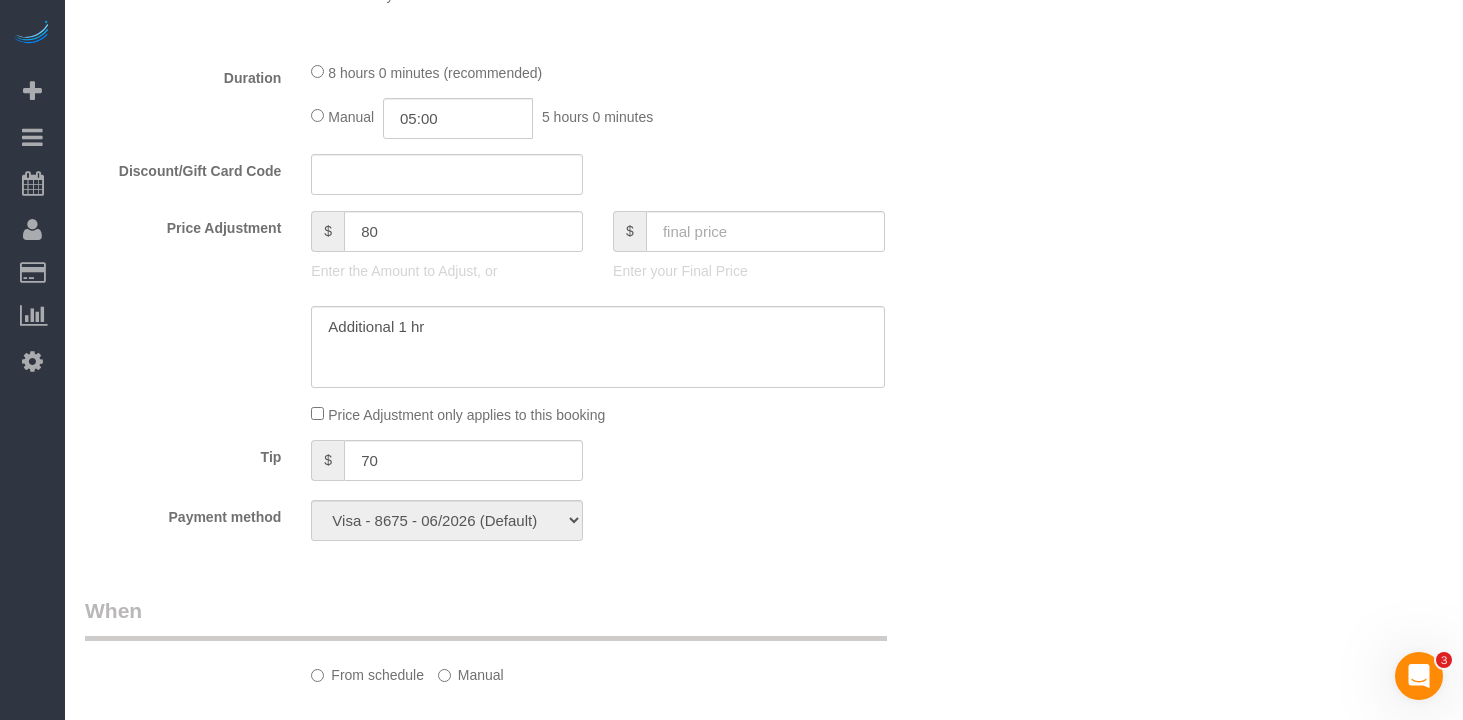 select on "spot1" 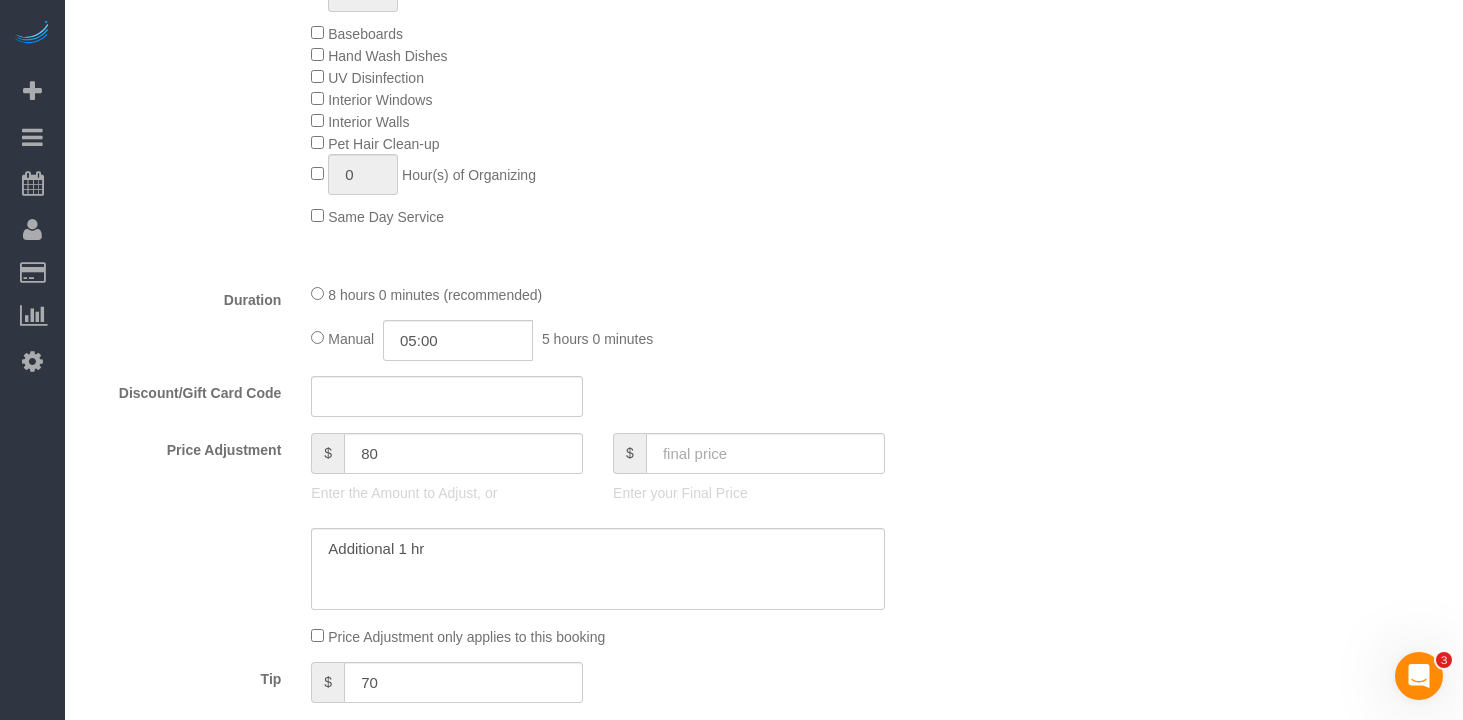 select on "object:1082" 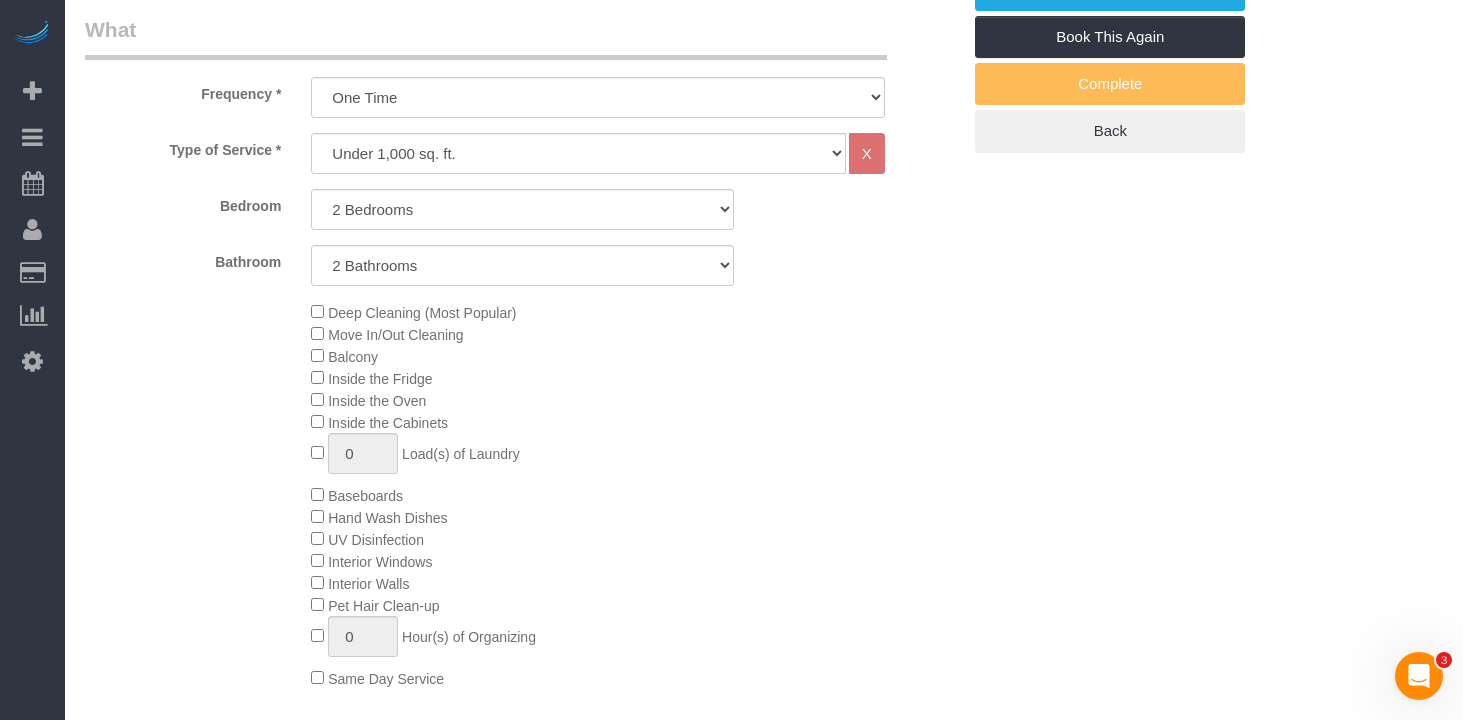 select on "2" 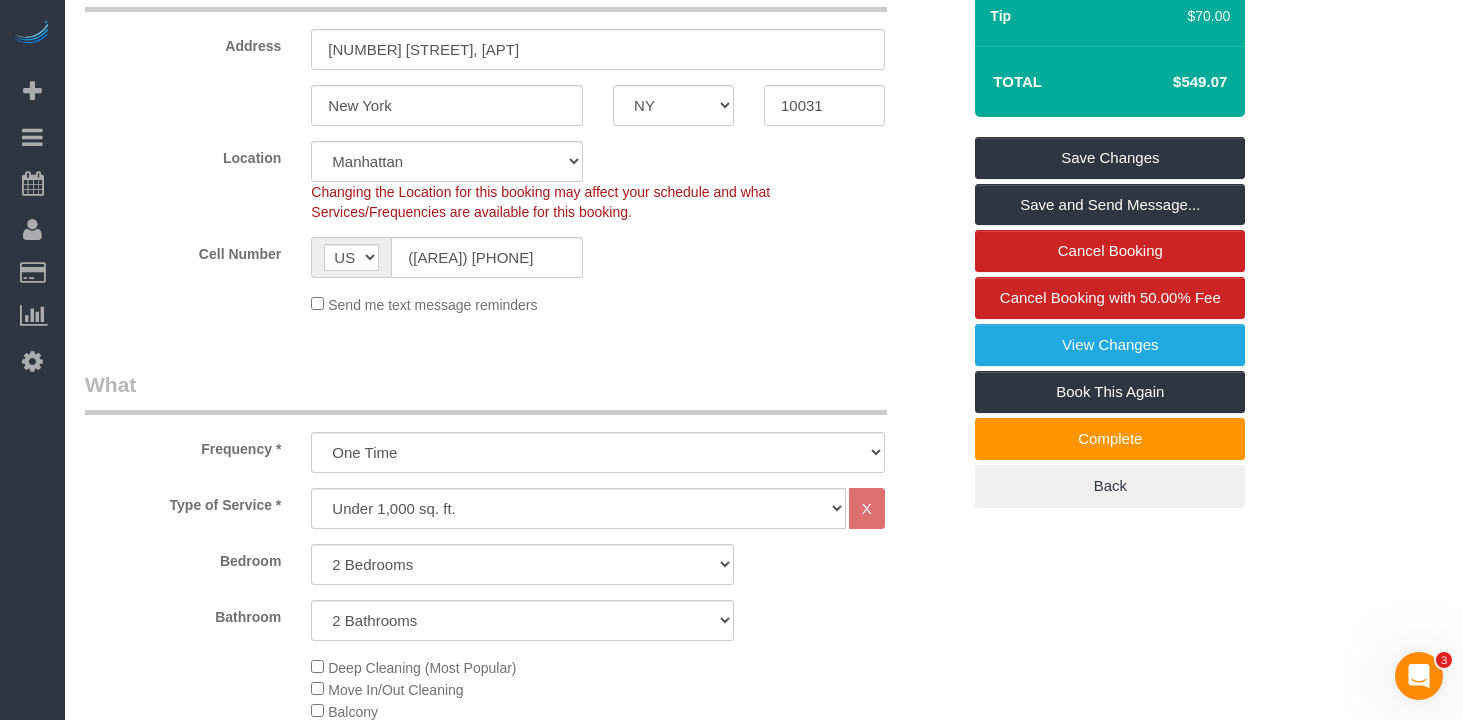 scroll, scrollTop: 0, scrollLeft: 0, axis: both 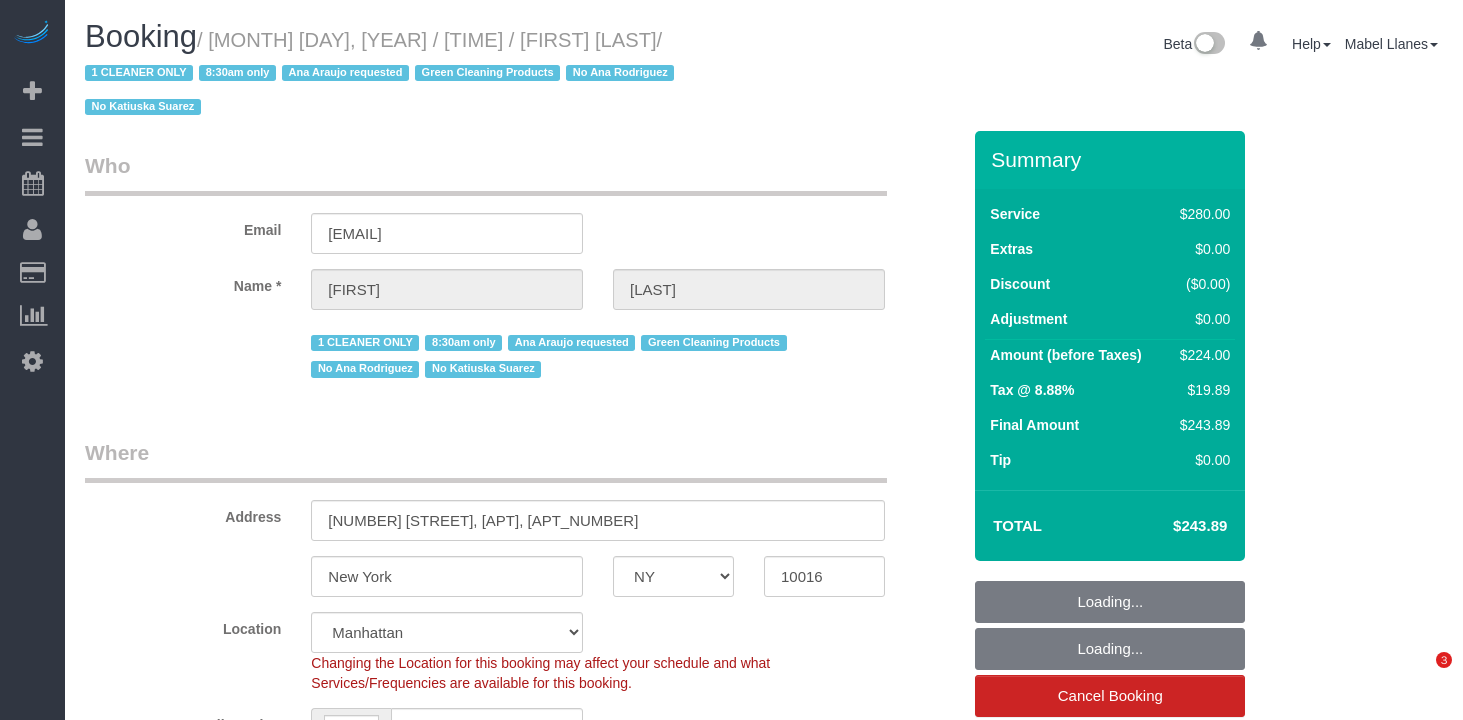 select on "NY" 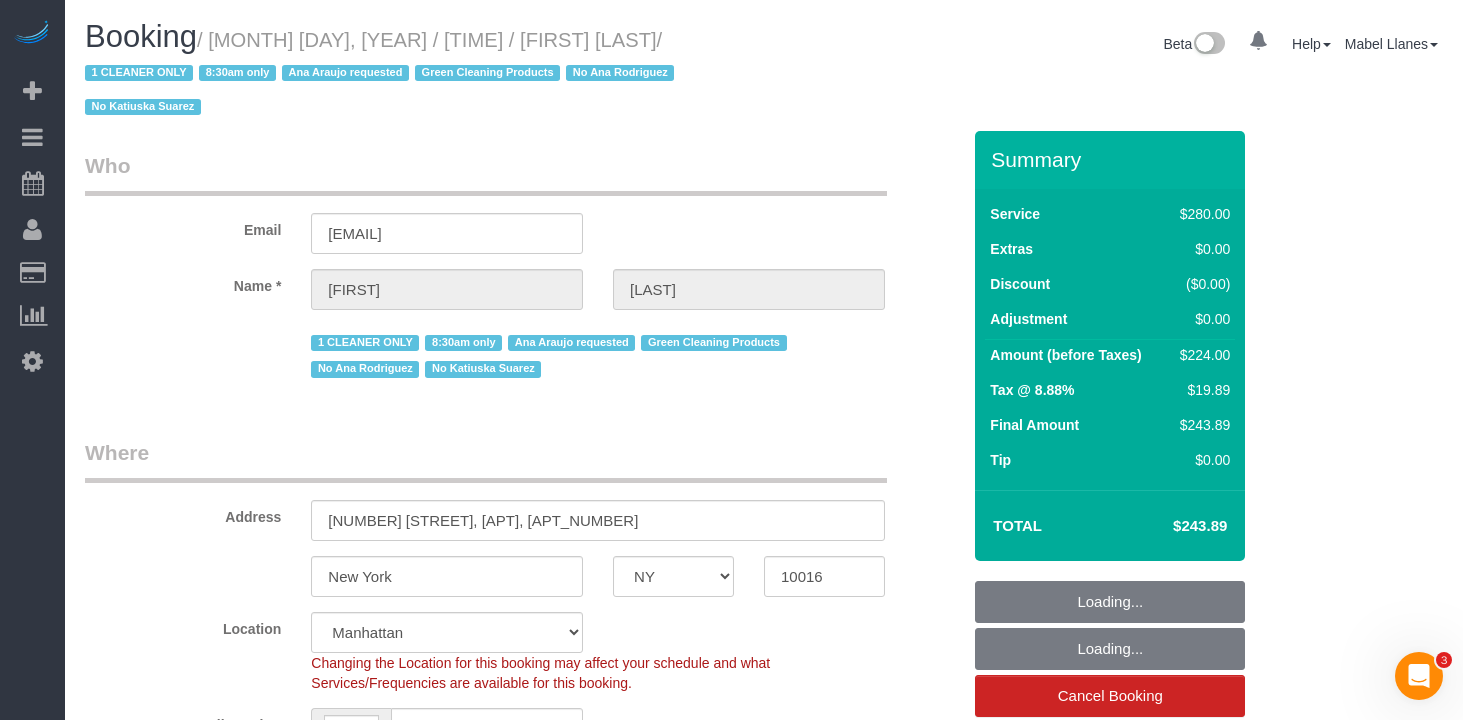 scroll, scrollTop: 0, scrollLeft: 0, axis: both 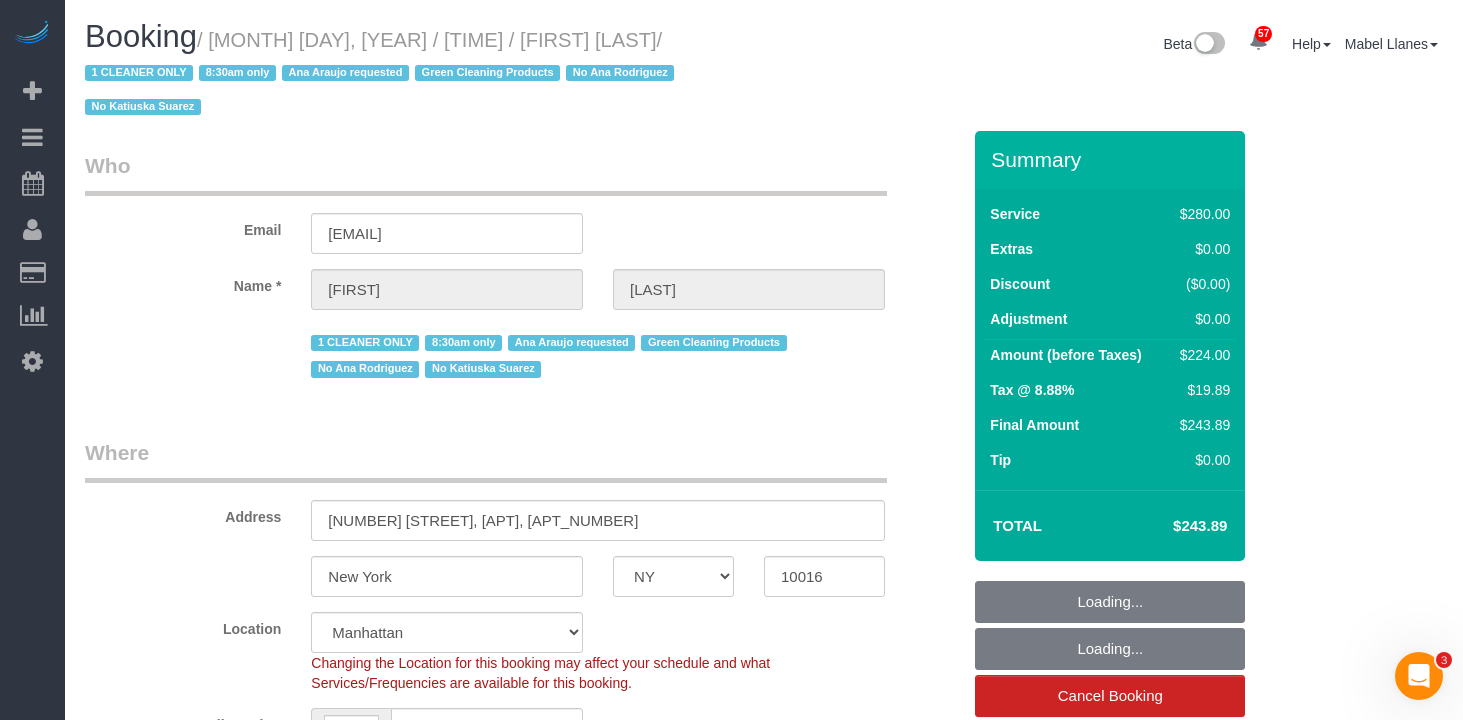select on "string:US" 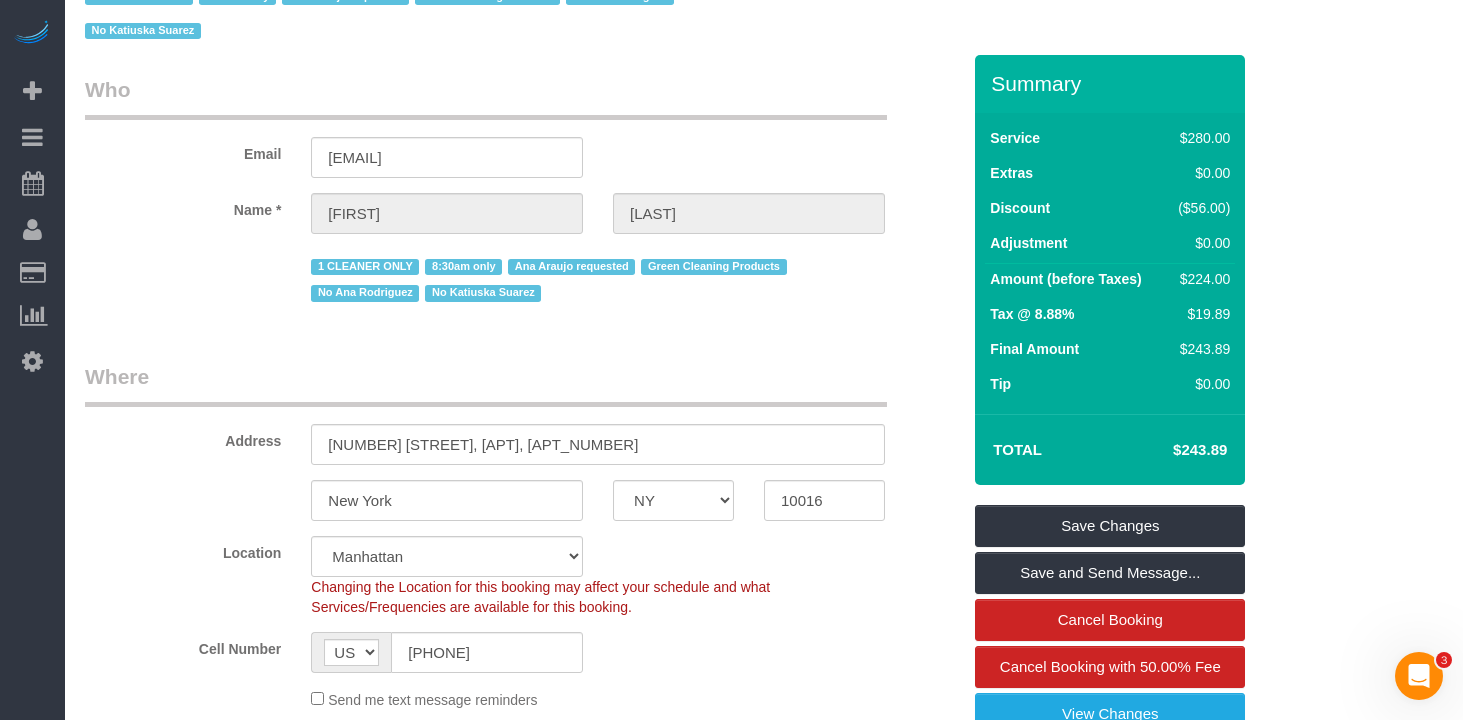 scroll, scrollTop: 0, scrollLeft: 0, axis: both 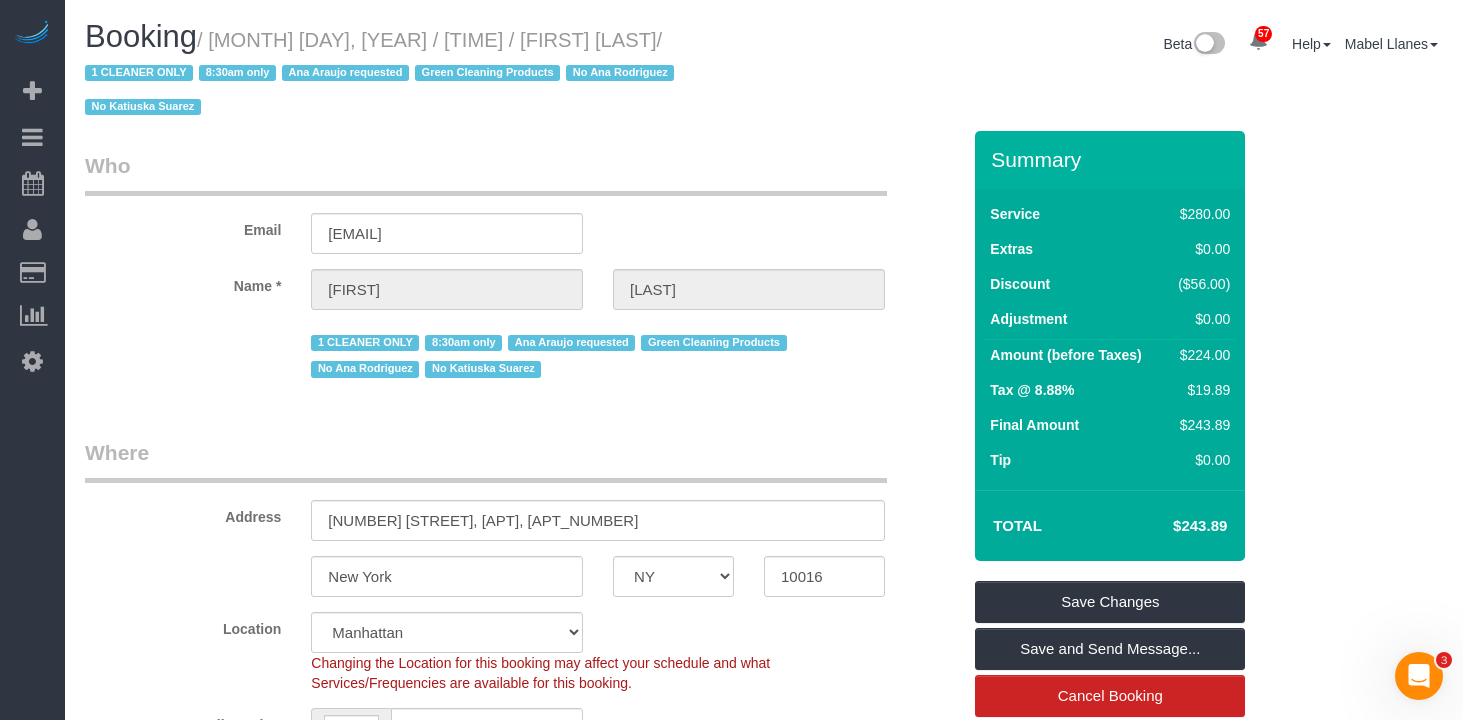 click on "/ July 15, 2025 / 8:30AM / Sheila Murthy
/
1 CLEANER ONLY
8:30am only
Ana Araujo requested
Green Cleaning Products
No Ana Rodriguez
No Katiuska Suarez" at bounding box center [382, 74] 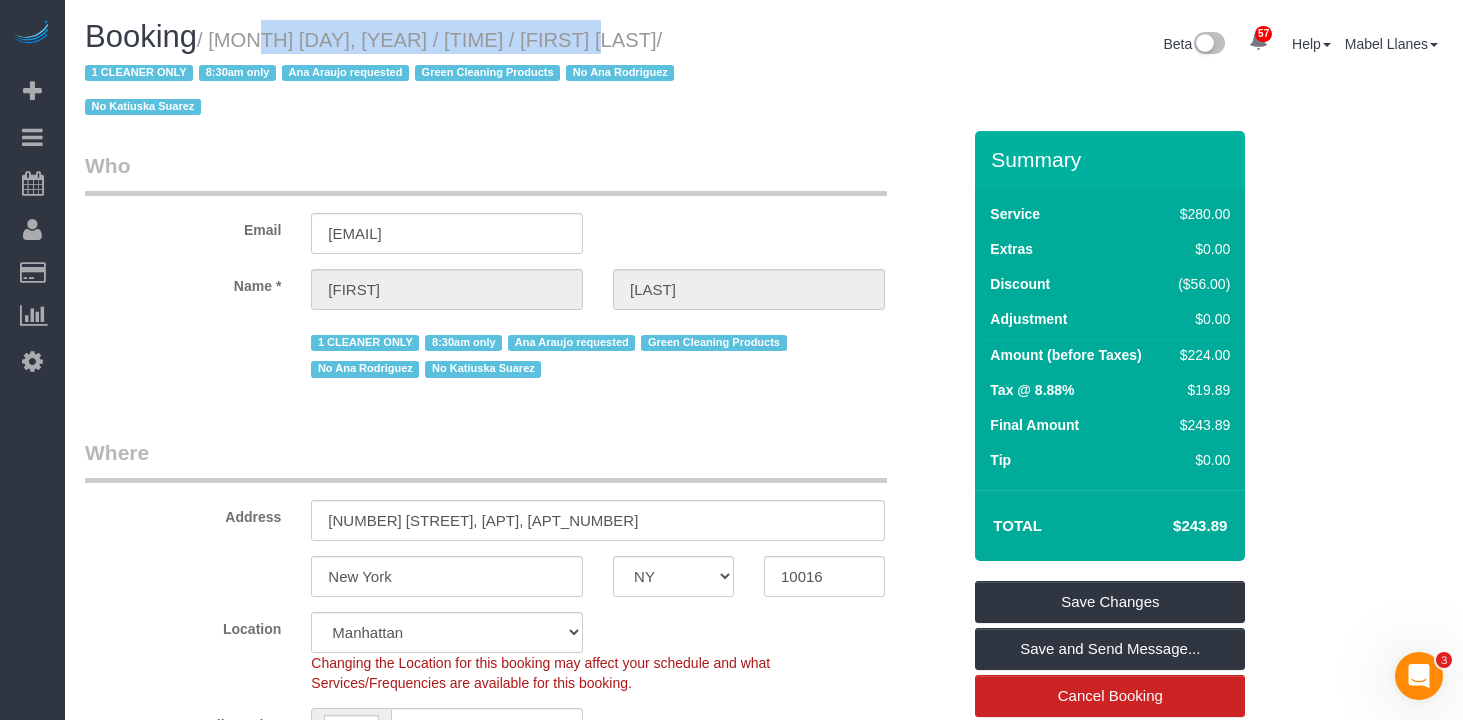 drag, startPoint x: 570, startPoint y: 37, endPoint x: 228, endPoint y: 43, distance: 342.0526 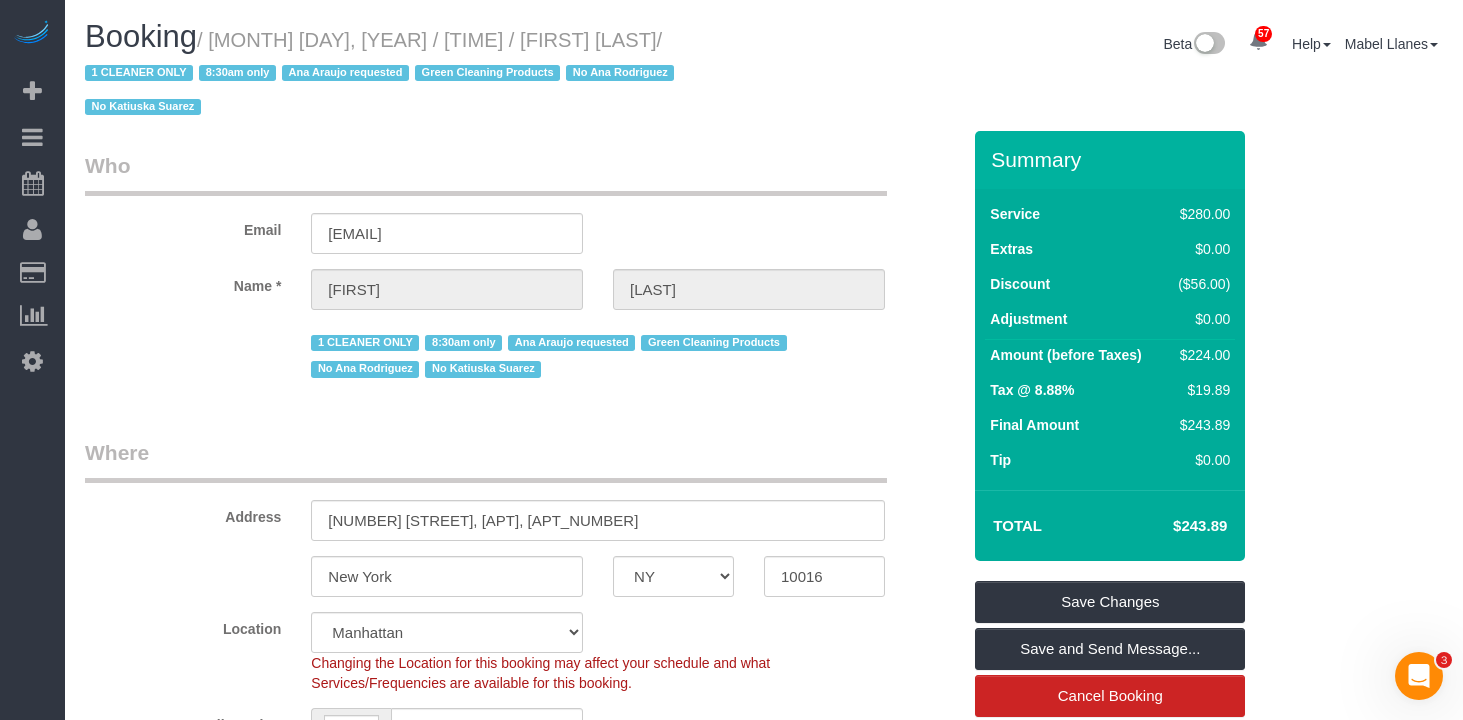 click on "/ July 15, 2025 / 8:30AM / Sheila Murthy
/
1 CLEANER ONLY
8:30am only
Ana Araujo requested
Green Cleaning Products
No Ana Rodriguez
No Katiuska Suarez" at bounding box center [382, 74] 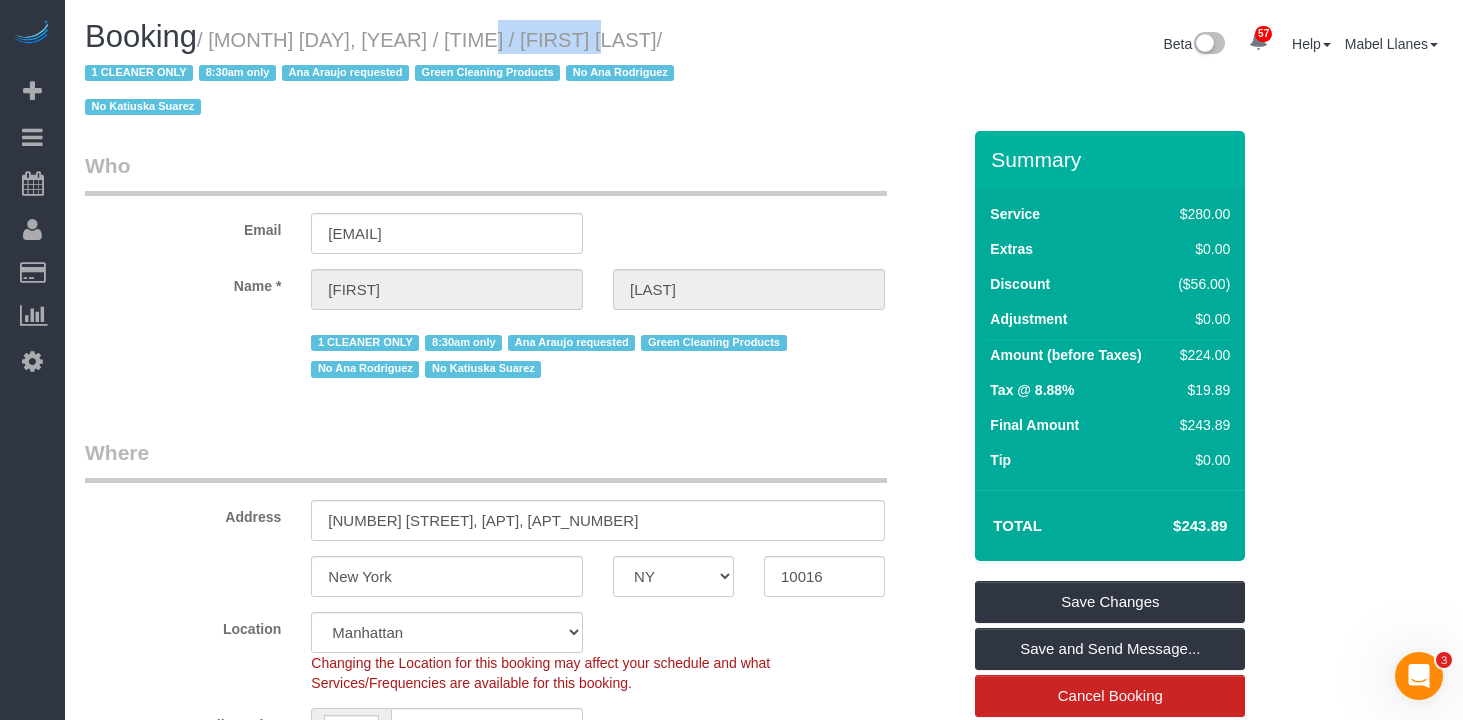 drag, startPoint x: 572, startPoint y: 45, endPoint x: 450, endPoint y: 41, distance: 122.06556 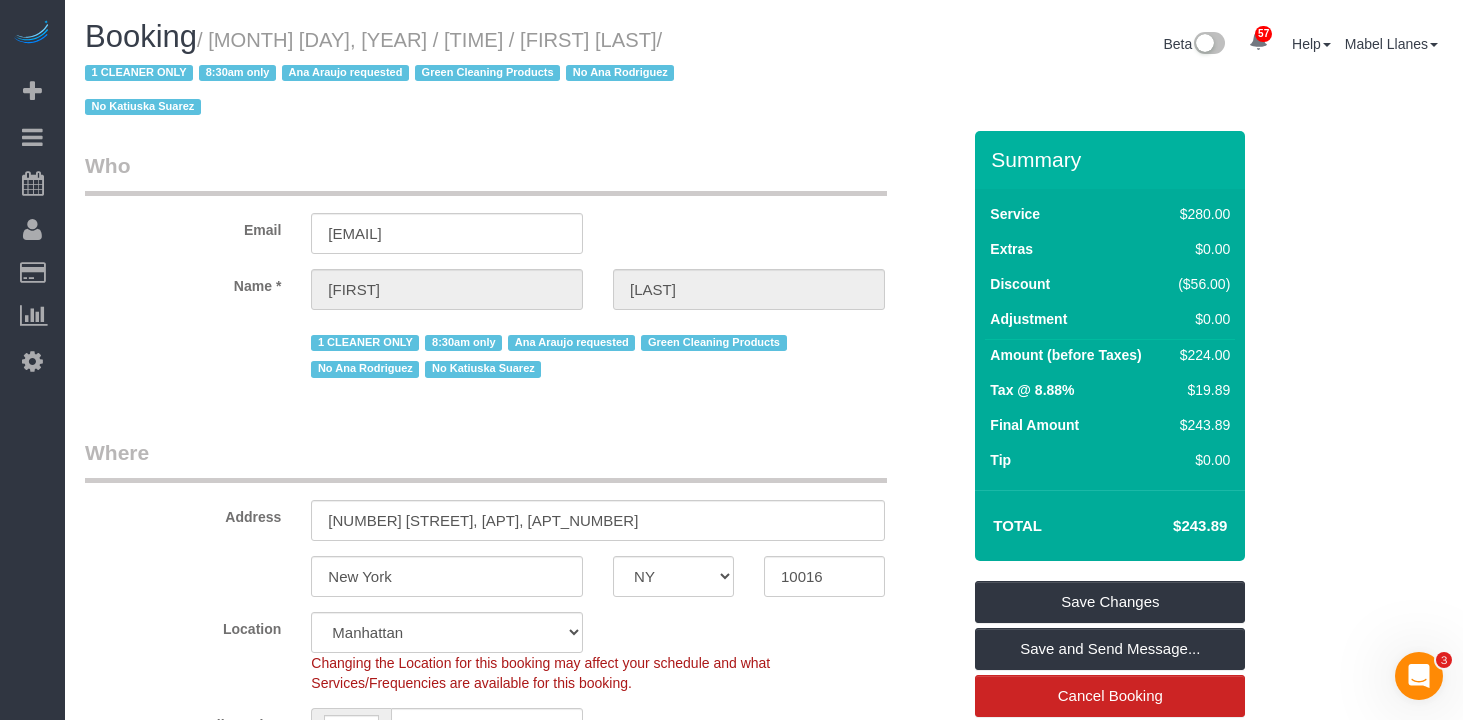 click on "Booking
/ July 15, 2025 / 8:30AM / Sheila Murthy
/
1 CLEANER ONLY
8:30am only
Ana Araujo requested
Green Cleaning Products
No Ana Rodriguez
No Katiuska Suarez" at bounding box center (417, 75) 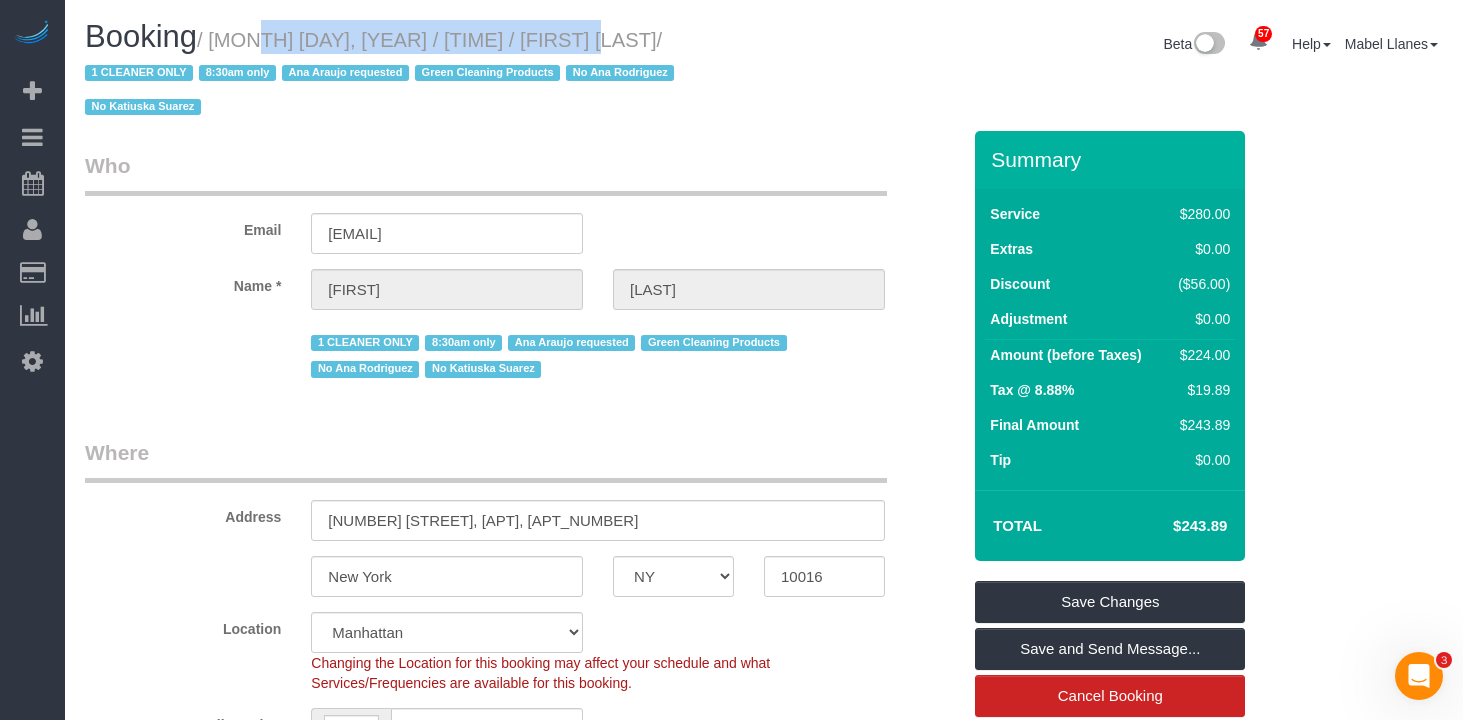 drag, startPoint x: 573, startPoint y: 37, endPoint x: 228, endPoint y: 47, distance: 345.1449 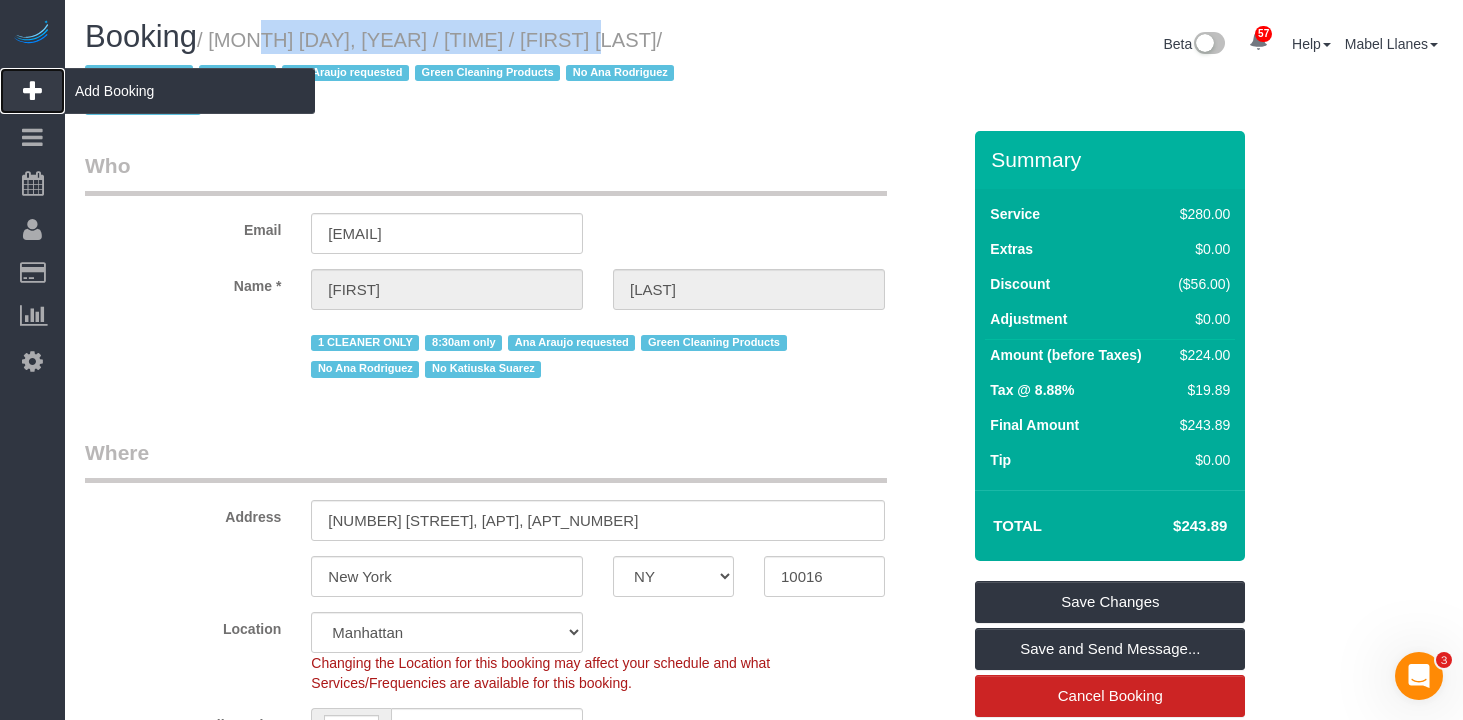click on "Add Booking" at bounding box center [190, 91] 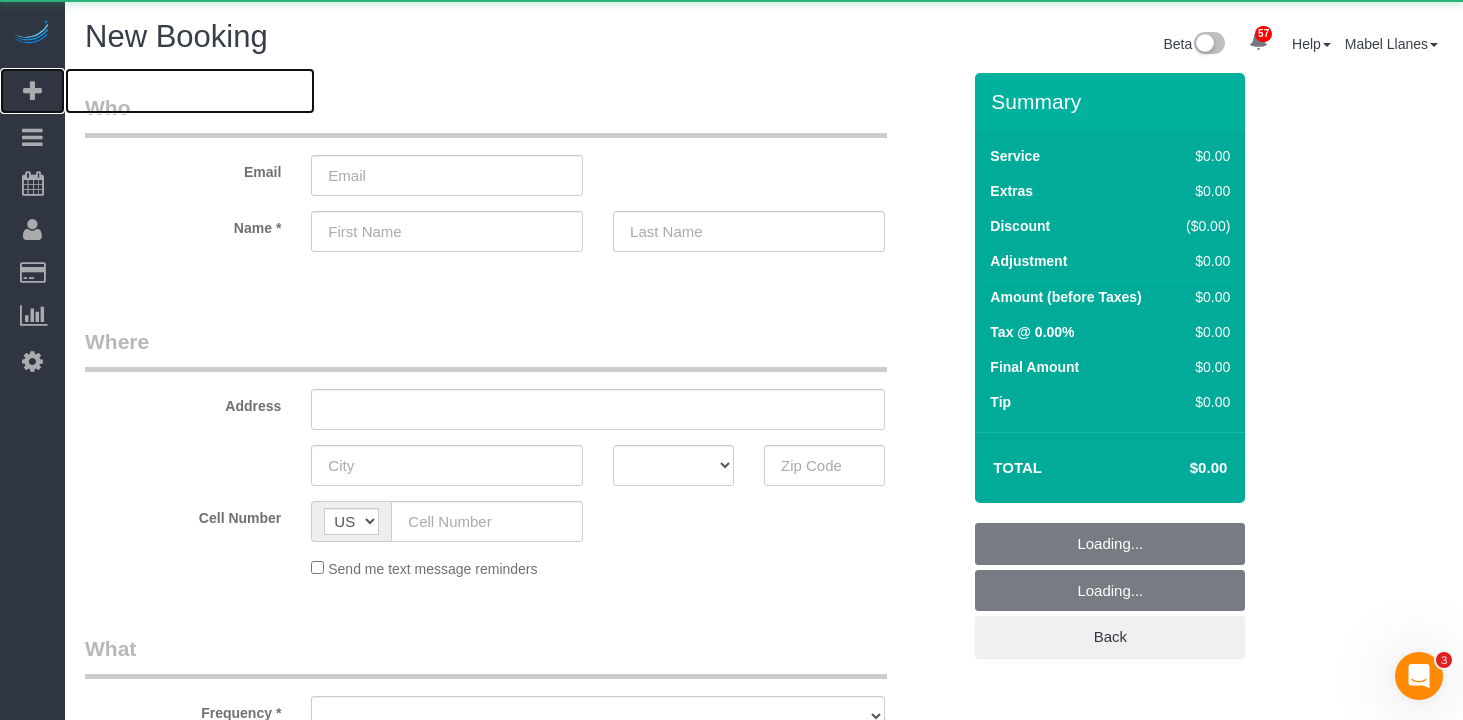 select on "object:1675" 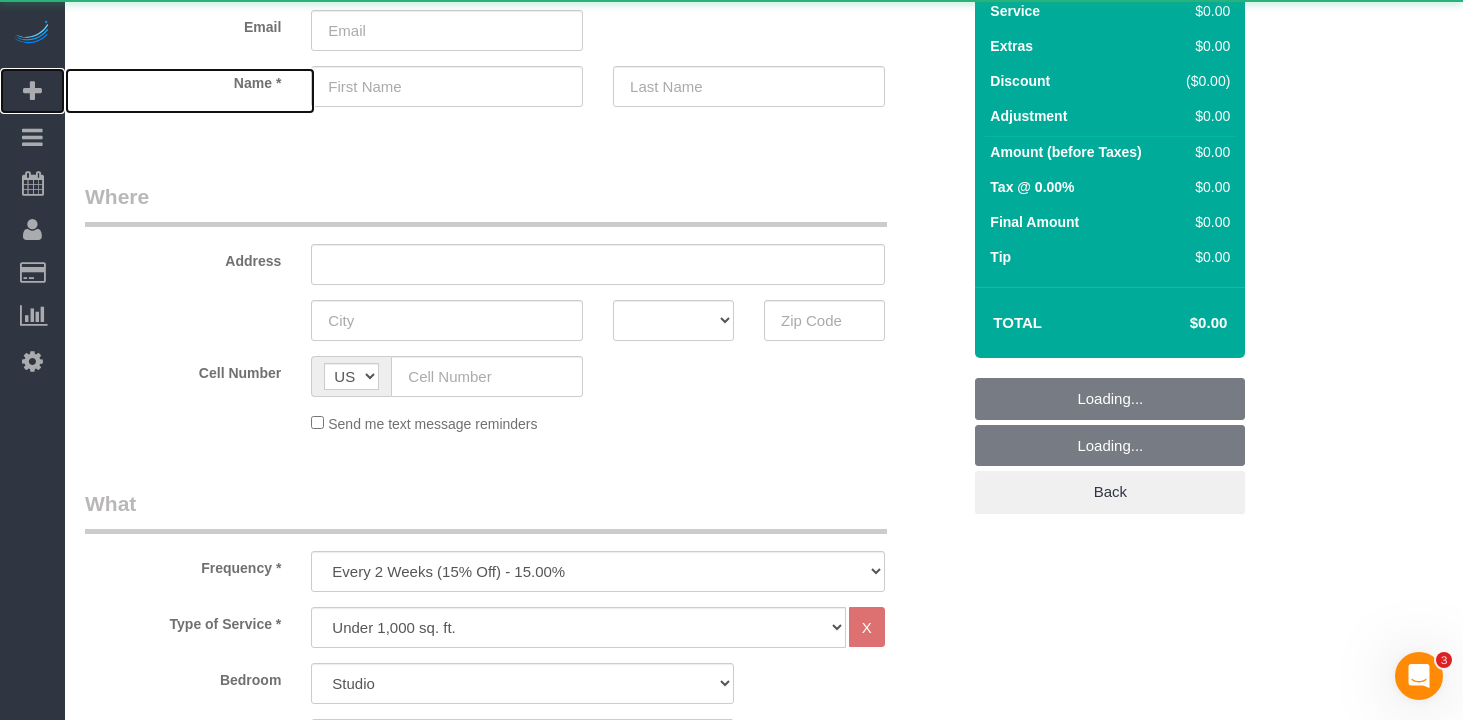 select on "number:89" 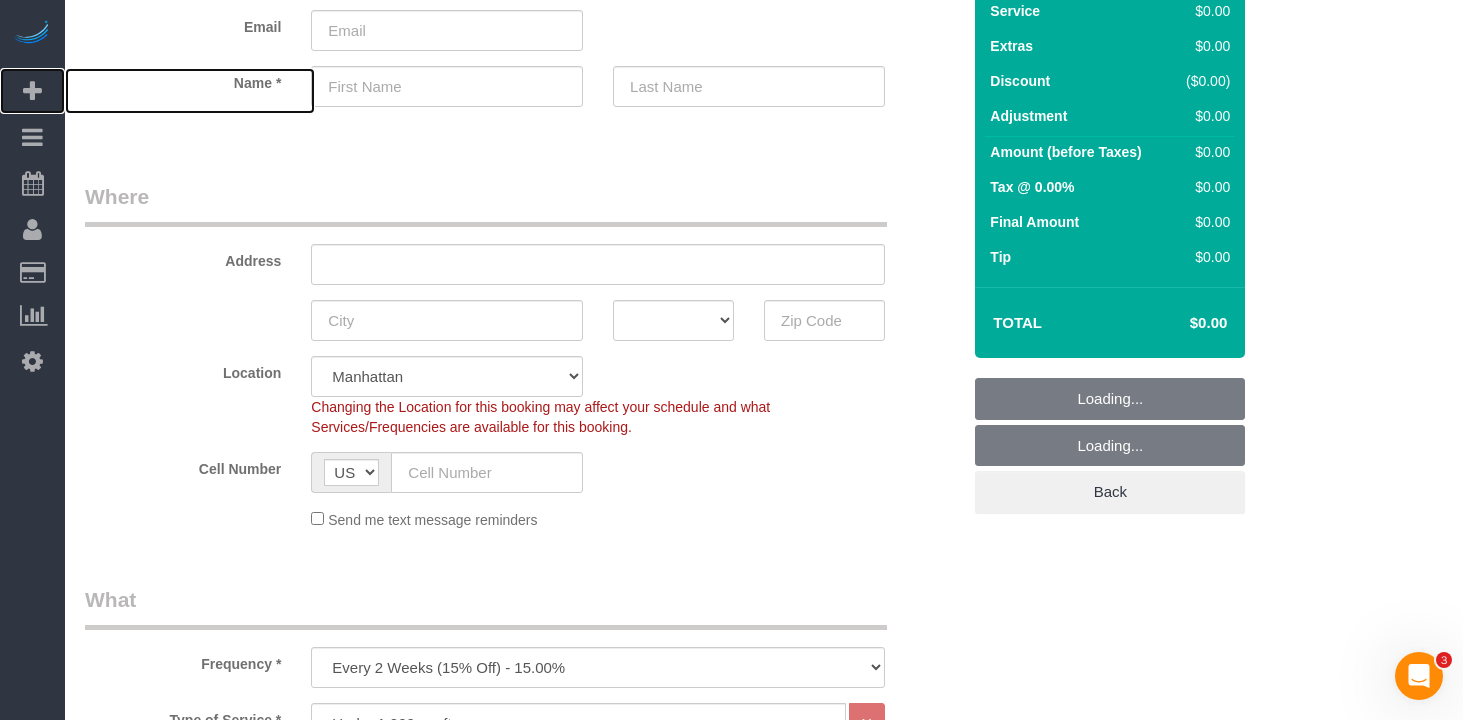 scroll, scrollTop: 410, scrollLeft: 0, axis: vertical 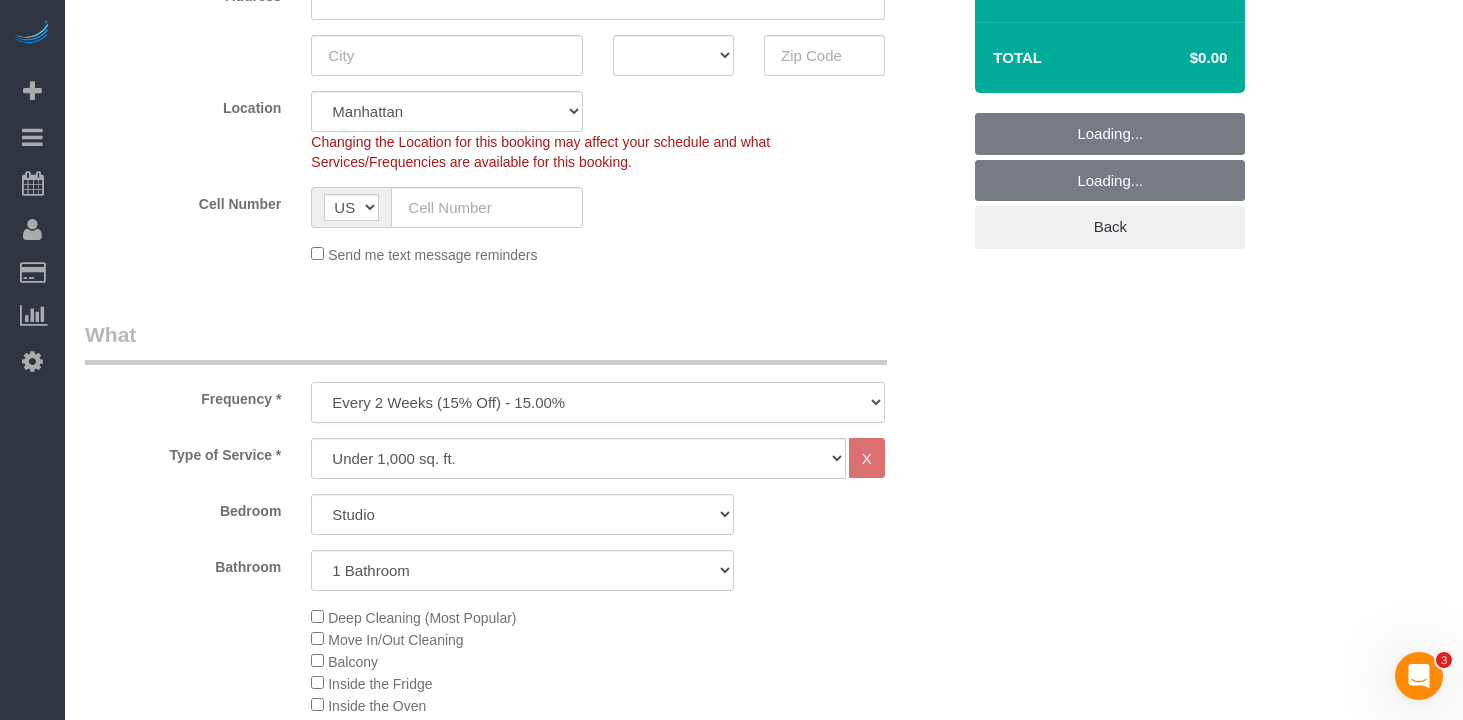 click on "One Time Weekly (20% Off) - 20.00% Every 2 Weeks (15% Off) - 15.00% Every 4 Weeks (10% Off) - 10.00%" at bounding box center (598, 402) 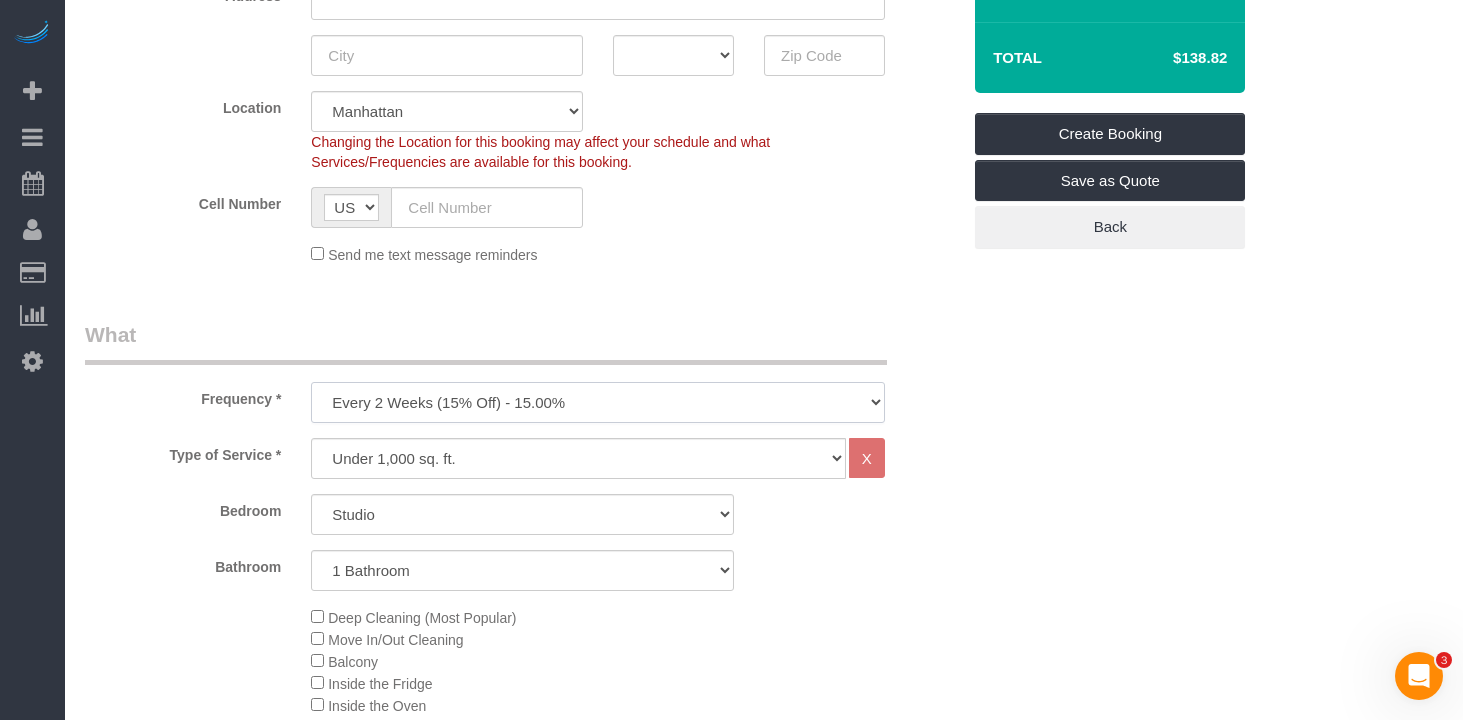 select on "object:2251" 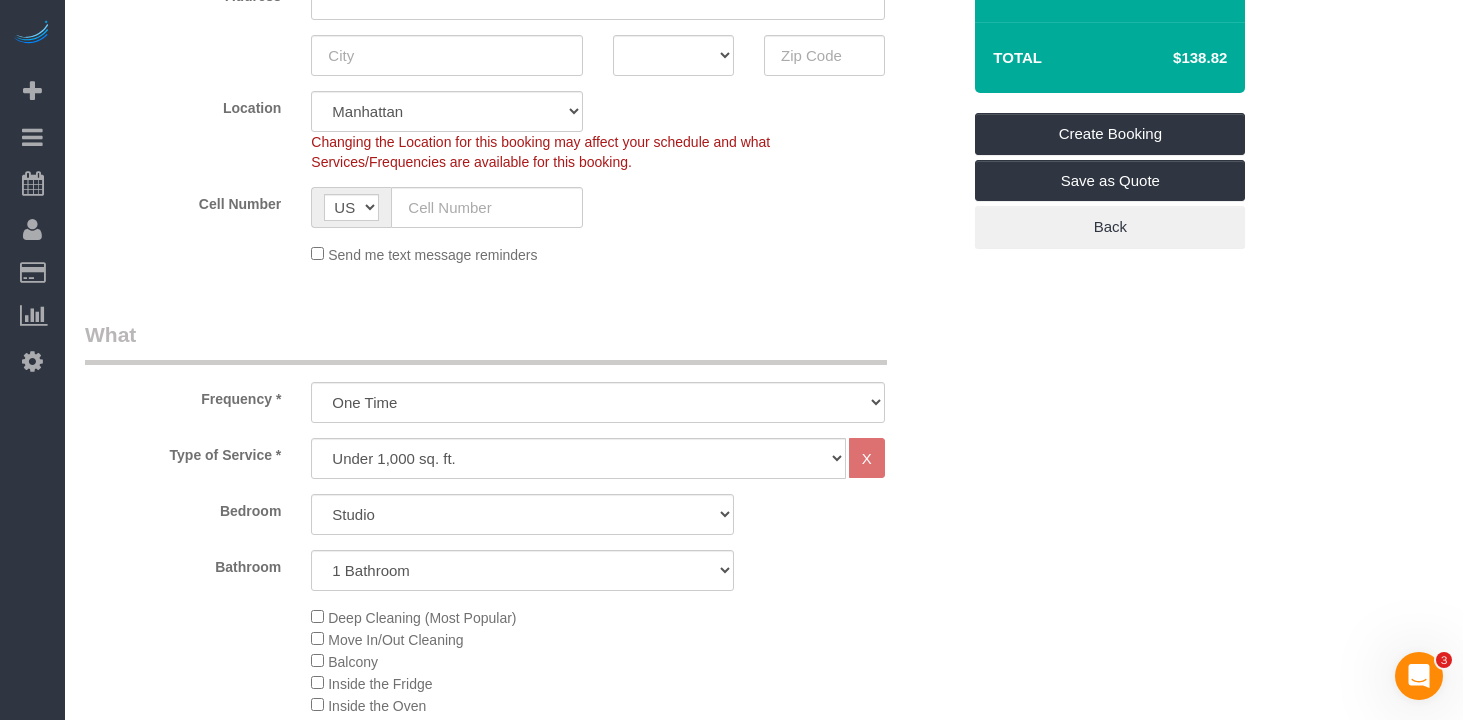 click on "Who
Email
Name *
Where
Address
AK
AL
AR
AZ
CA
CO
CT
DC
DE
FL
GA
HI
IA
ID
IL
IN
KS
KY
LA
MA
MD
ME
MI
MN
MO
MS
MT
NC
ND
NE
NH
NJ
NM
NV" at bounding box center [764, 1293] 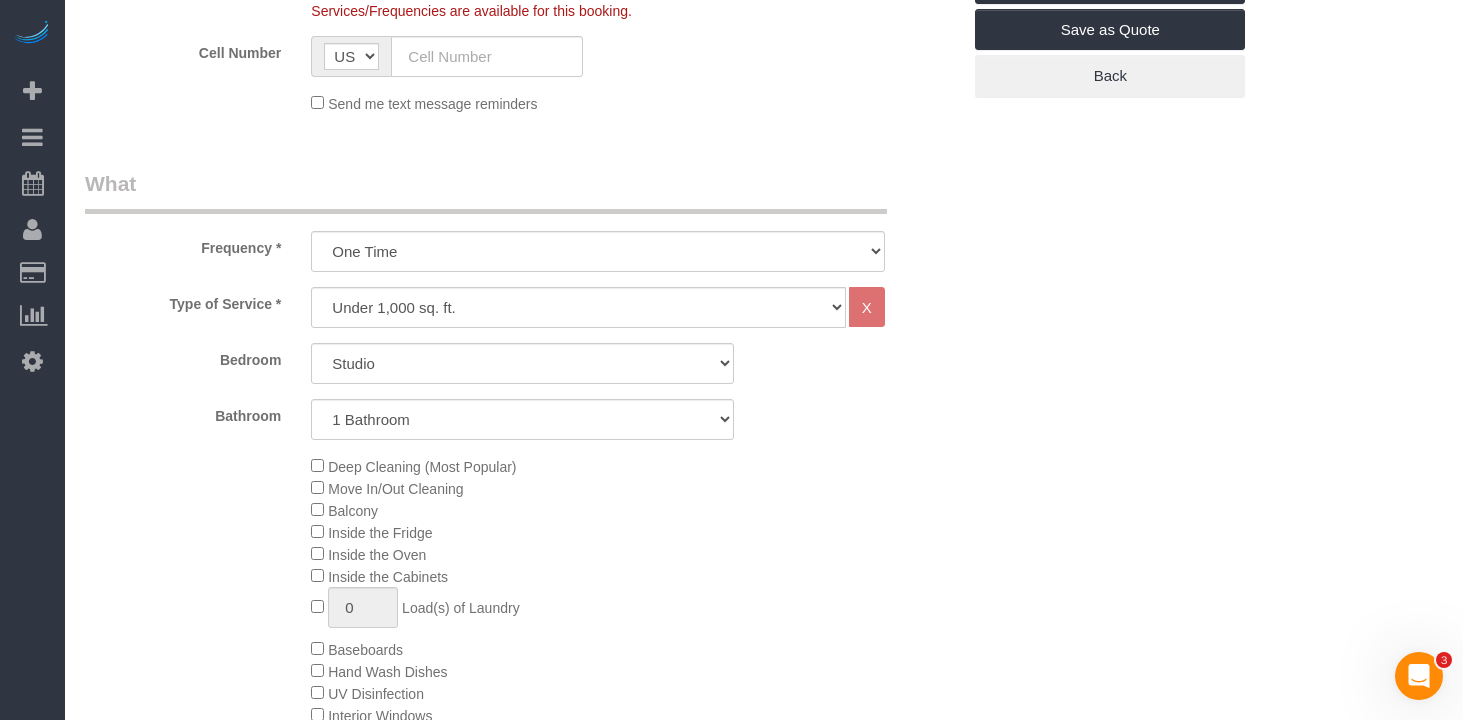 scroll, scrollTop: 563, scrollLeft: 0, axis: vertical 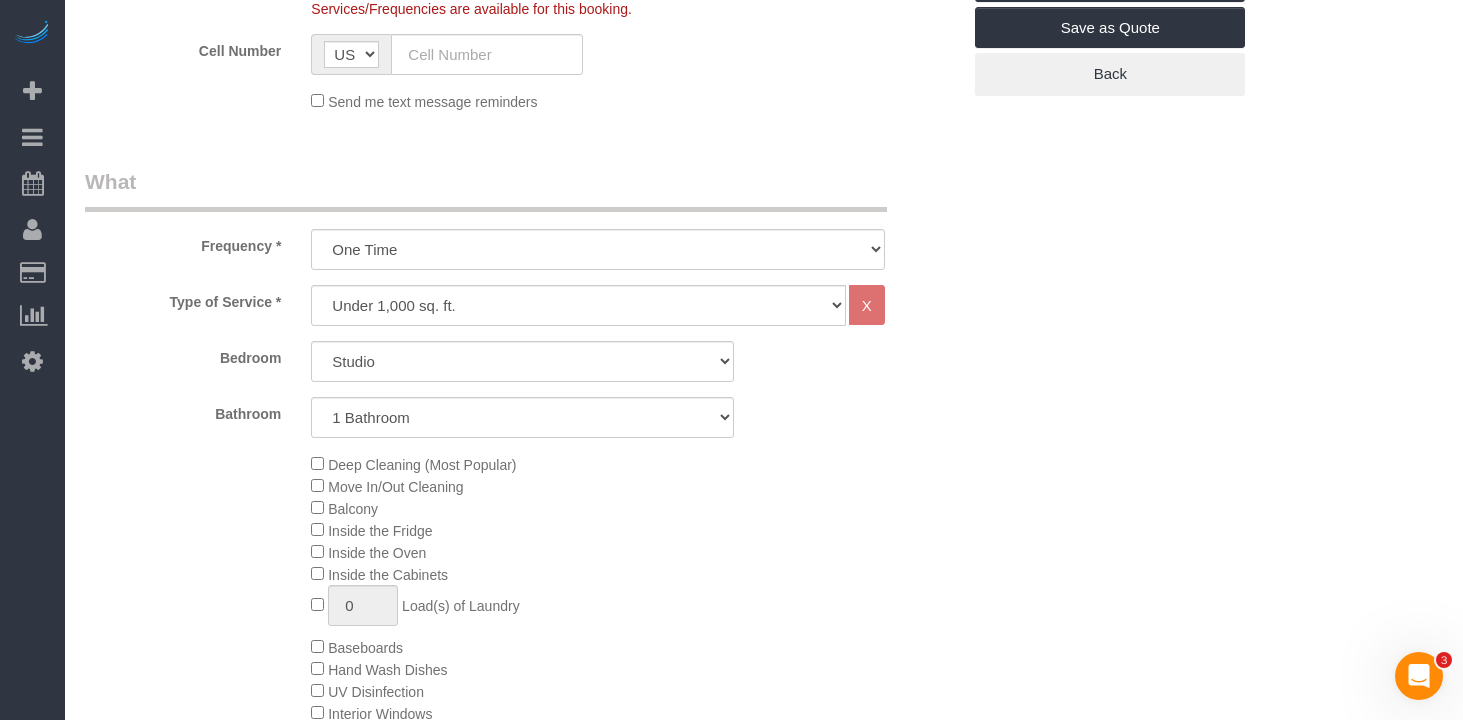 click on "Deep Cleaning (Most Popular)
Move In/Out Cleaning
Balcony
Inside the Fridge
Inside the Oven
Inside the Cabinets
0
Load(s) of Laundry
Baseboards
Hand Wash Dishes
0" 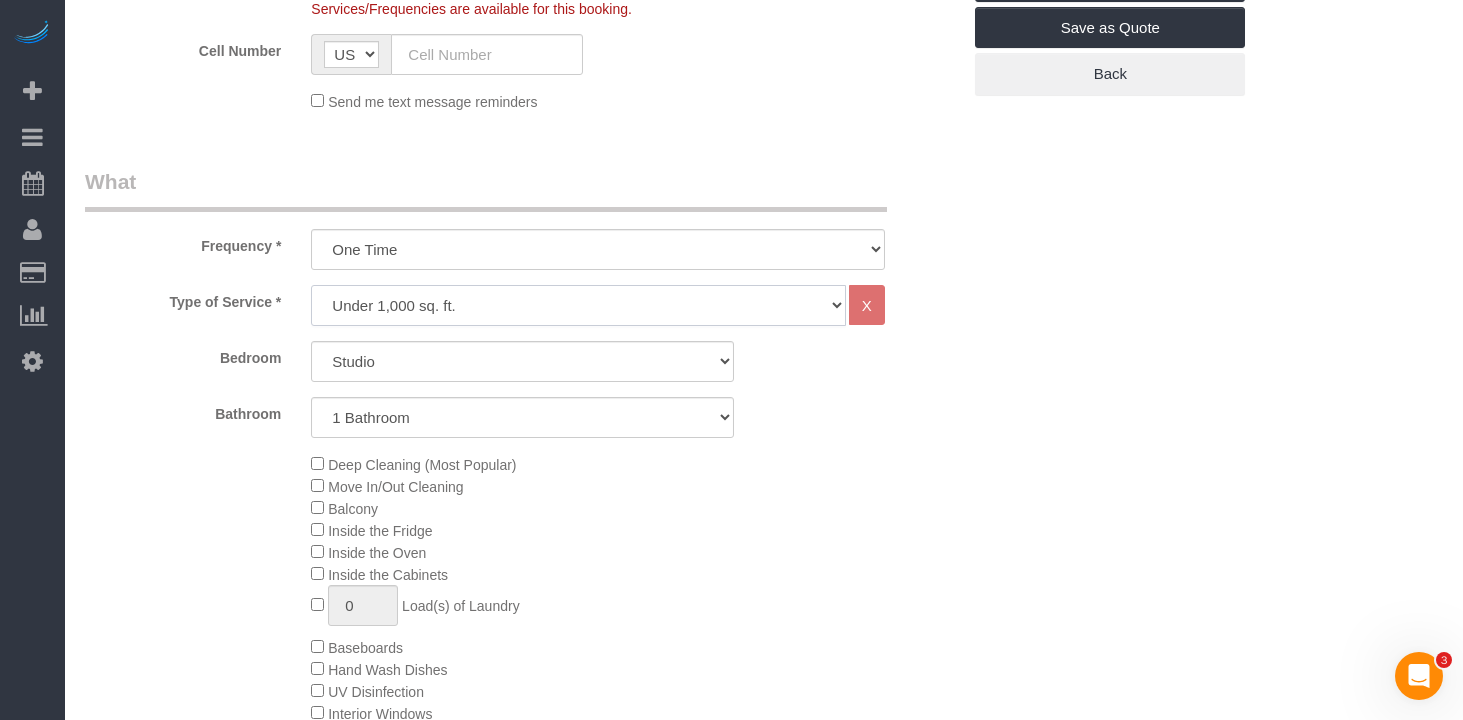 click on "Under 1,000 sq. ft. 1,001 - 1,500 sq. ft. 1,500+ sq. ft. Custom Cleaning Office Cleaning Airbnb Cleaning Post Construction Cleaning RE-CLEAN Hourly Rate - 8.0 Hourly Rate - 7.5 Late Cancellation - Invoice Purposes Hourly Rate (30% OFF) Bungalow Living Hello Alfred - Standard Cleaning Hello Alfred - Hourly Rate TULU - Standard Cleaning TULU - Hourly Rate Hourly Rate (15% OFF) Hourly Rate (20% OFF) Hourly Rate (25% OFF) Hourly Rate (22.5% OFF) Charity Clean Outsite - Hourly Rate Floor Cleaning 100/hr 140/hr Upholstery Cleaning Hourly Rate (Comped Cleaning) Power Washing Carpet/Rug Cleaning Floor Cleaning - 25% OFF Couch Cleaning" 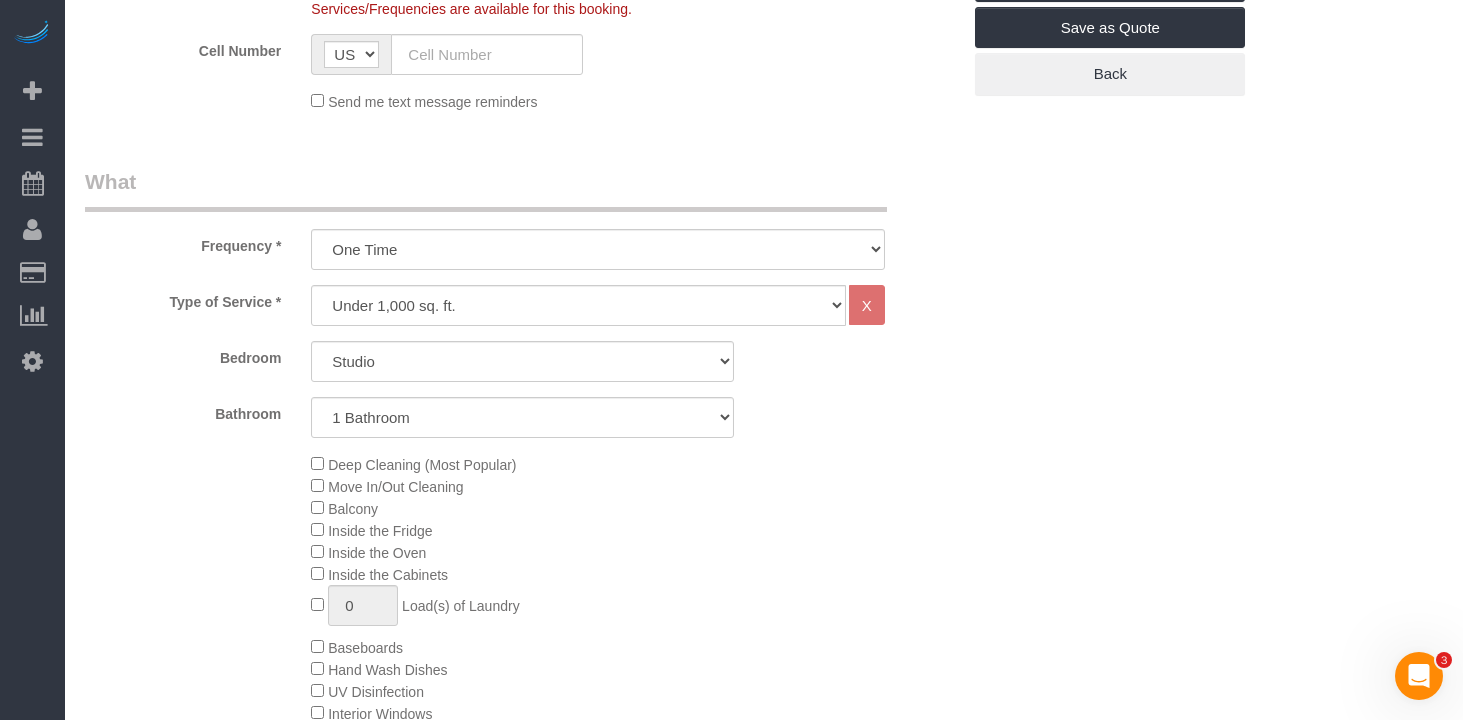 click on "Bedroom
Studio
1 Bedroom
2 Bedrooms
3 Bedrooms
Bathroom
1 Bathroom
2 Bathrooms" 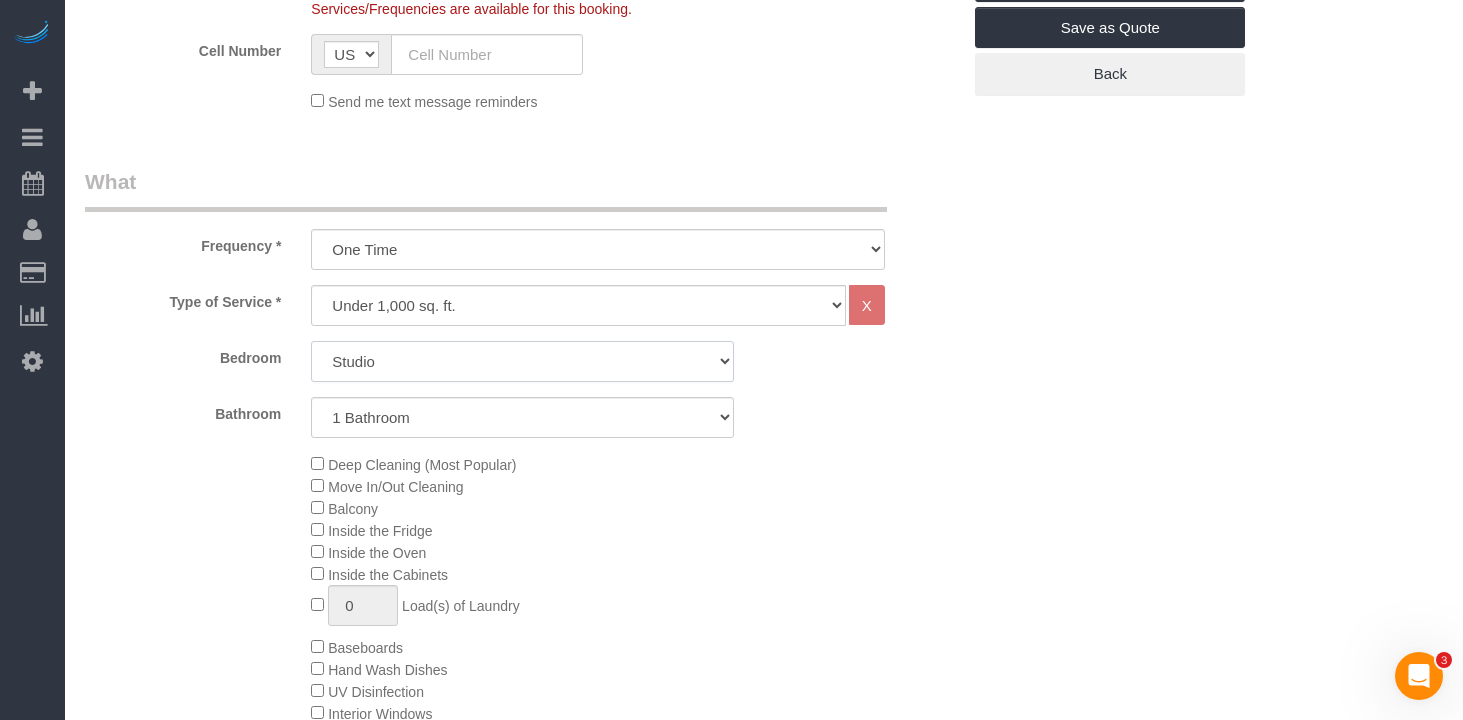 click on "Studio
1 Bedroom
2 Bedrooms
3 Bedrooms" 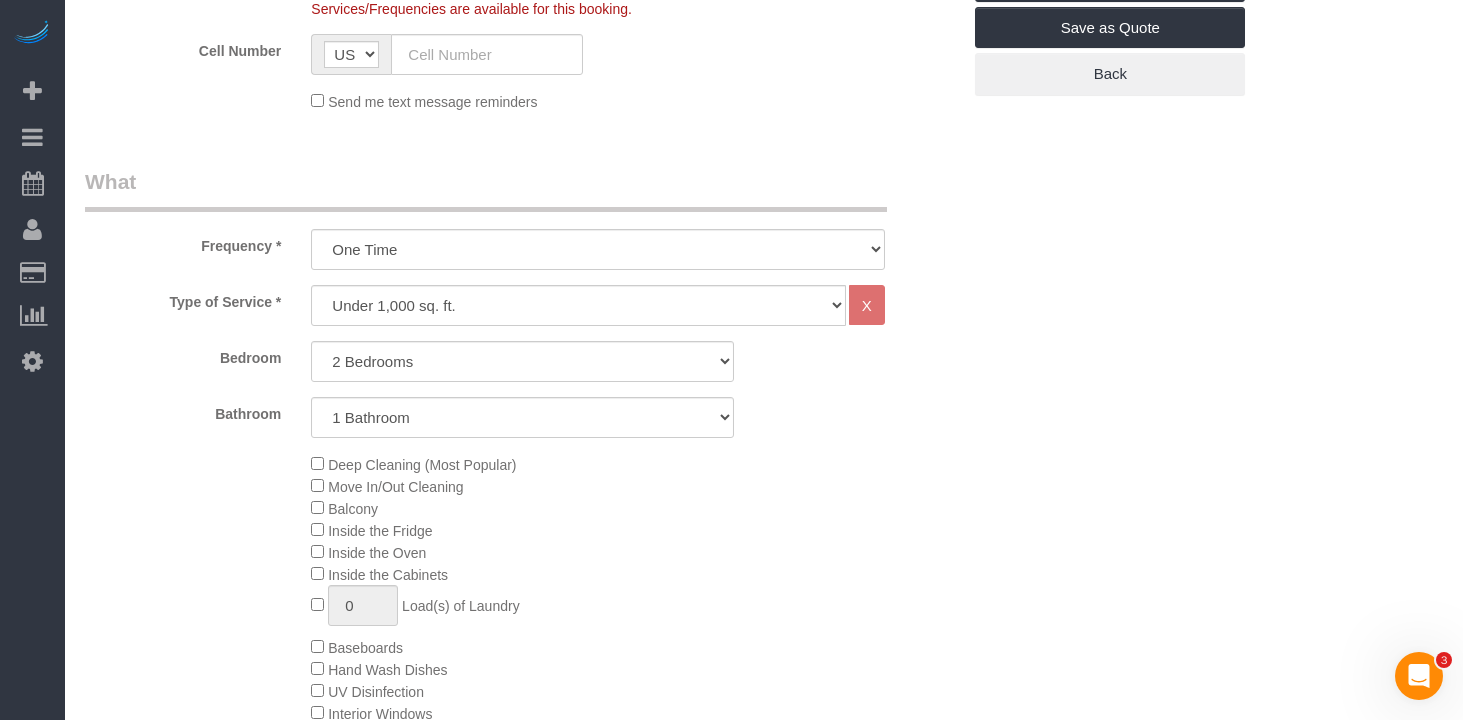 click on "Bathroom
1 Bathroom
2 Bathrooms" 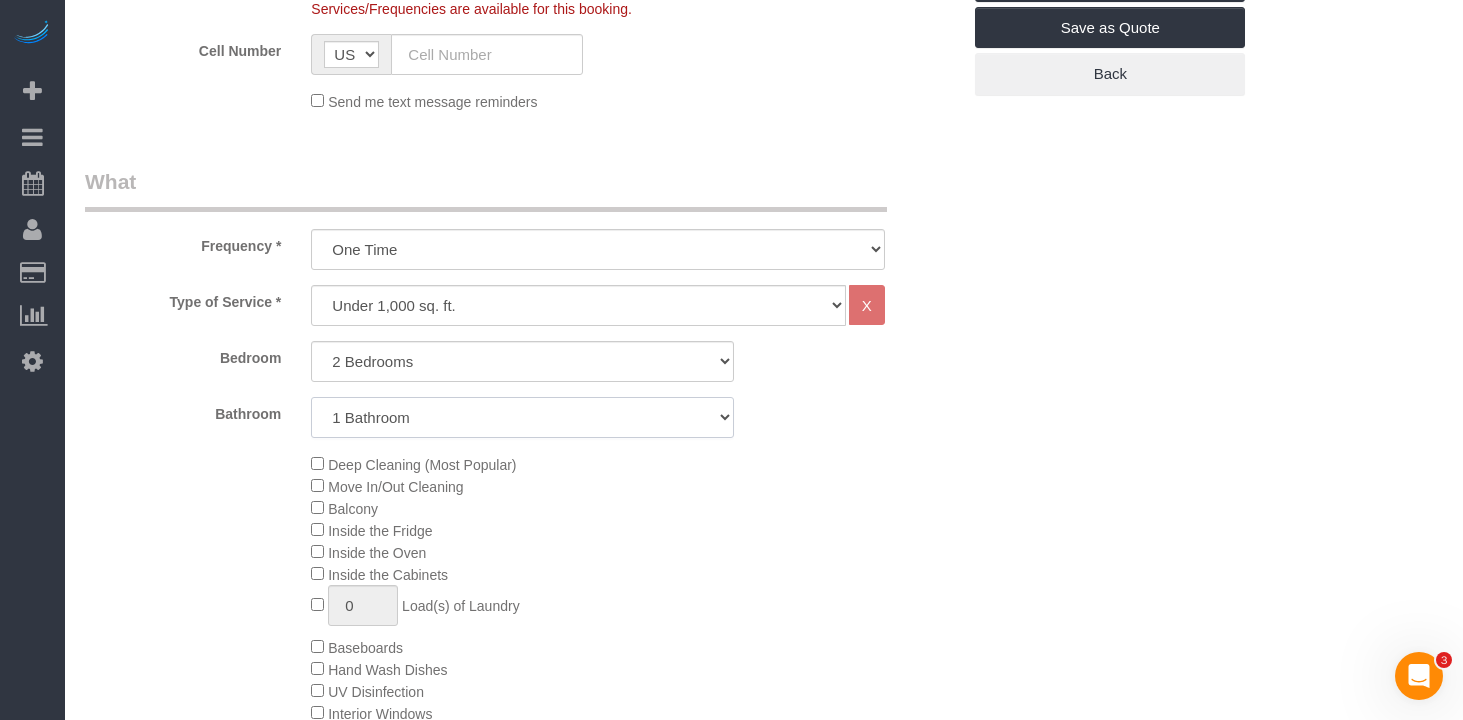 click on "1 Bathroom
2 Bathrooms" 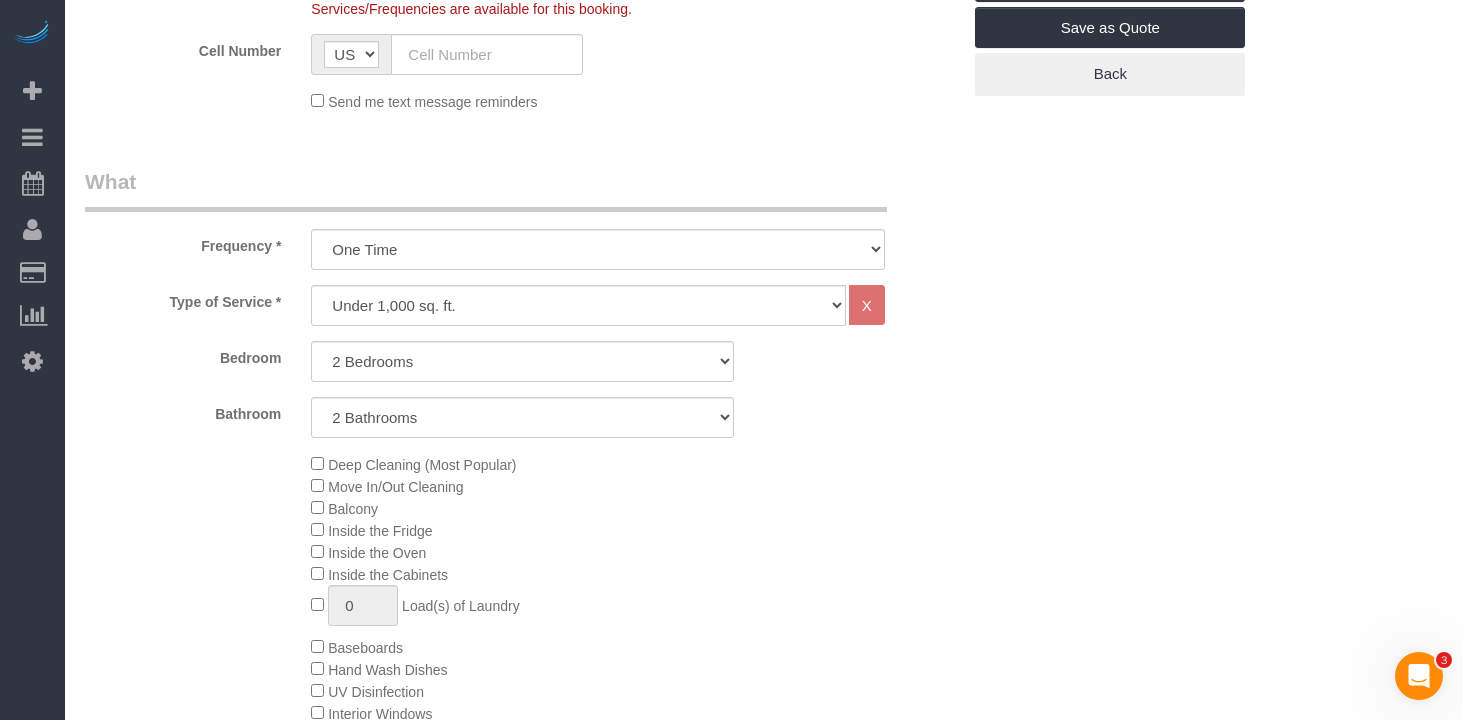 click on "Who
Email
Name *
Where
Address
AK
AL
AR
AZ
CA
CO
CT
DC
DE
FL
GA
HI
IA
ID
IL
IN
KS
KY
LA
MA
MD
ME
MI
MN
MO
MS
MT
NC
ND
NE
NH
NJ
NM
NV" at bounding box center [764, 1140] 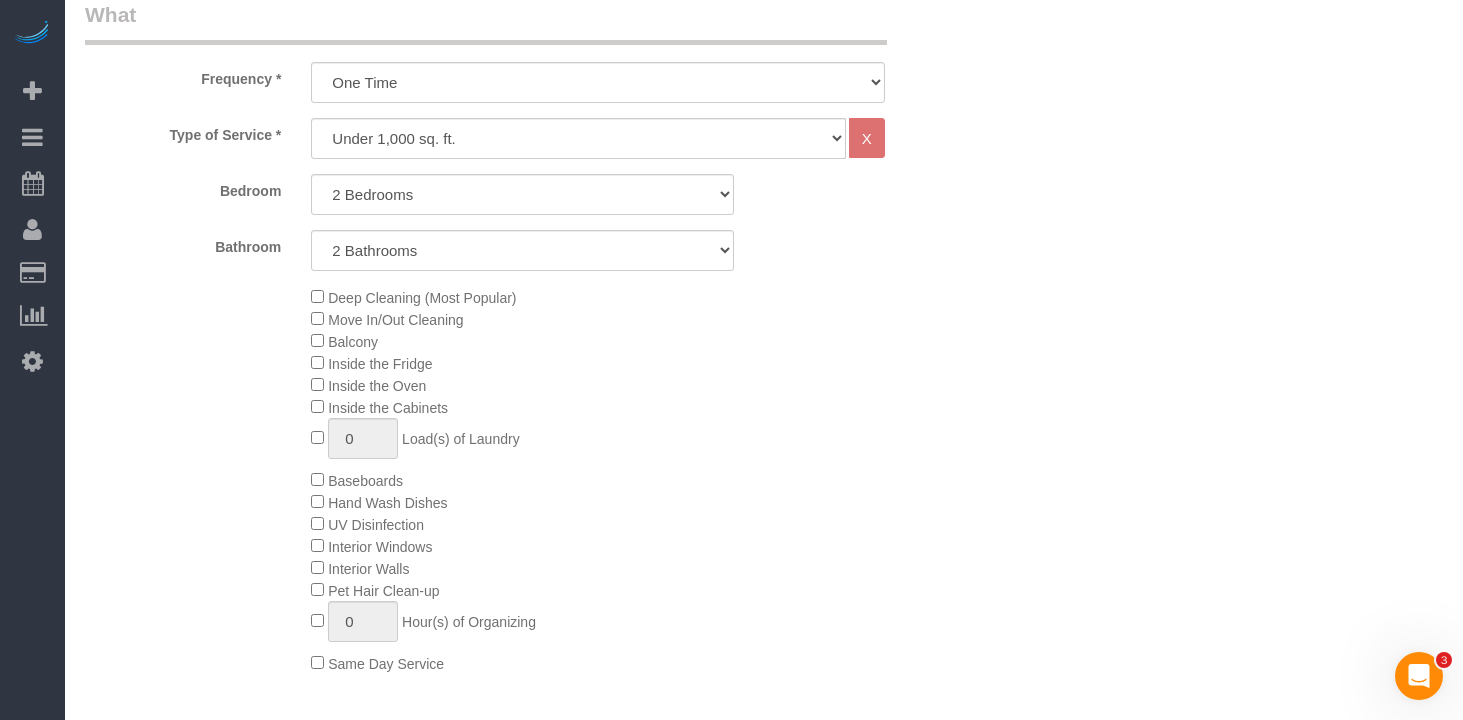 scroll, scrollTop: 731, scrollLeft: 0, axis: vertical 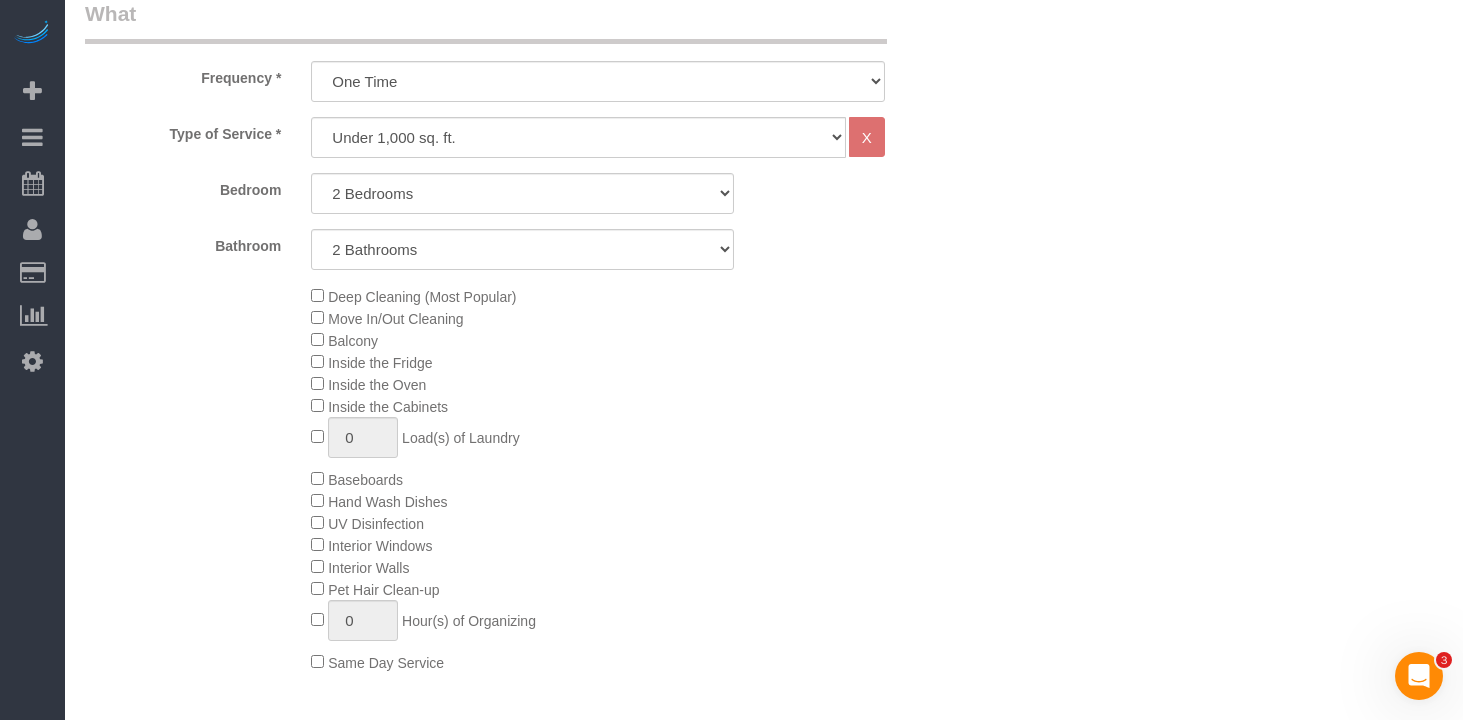 click on "Deep Cleaning (Most Popular)
Move In/Out Cleaning
Balcony
Inside the Fridge
Inside the Oven
Inside the Cabinets
0
Load(s) of Laundry
Baseboards
Hand Wash Dishes
0" 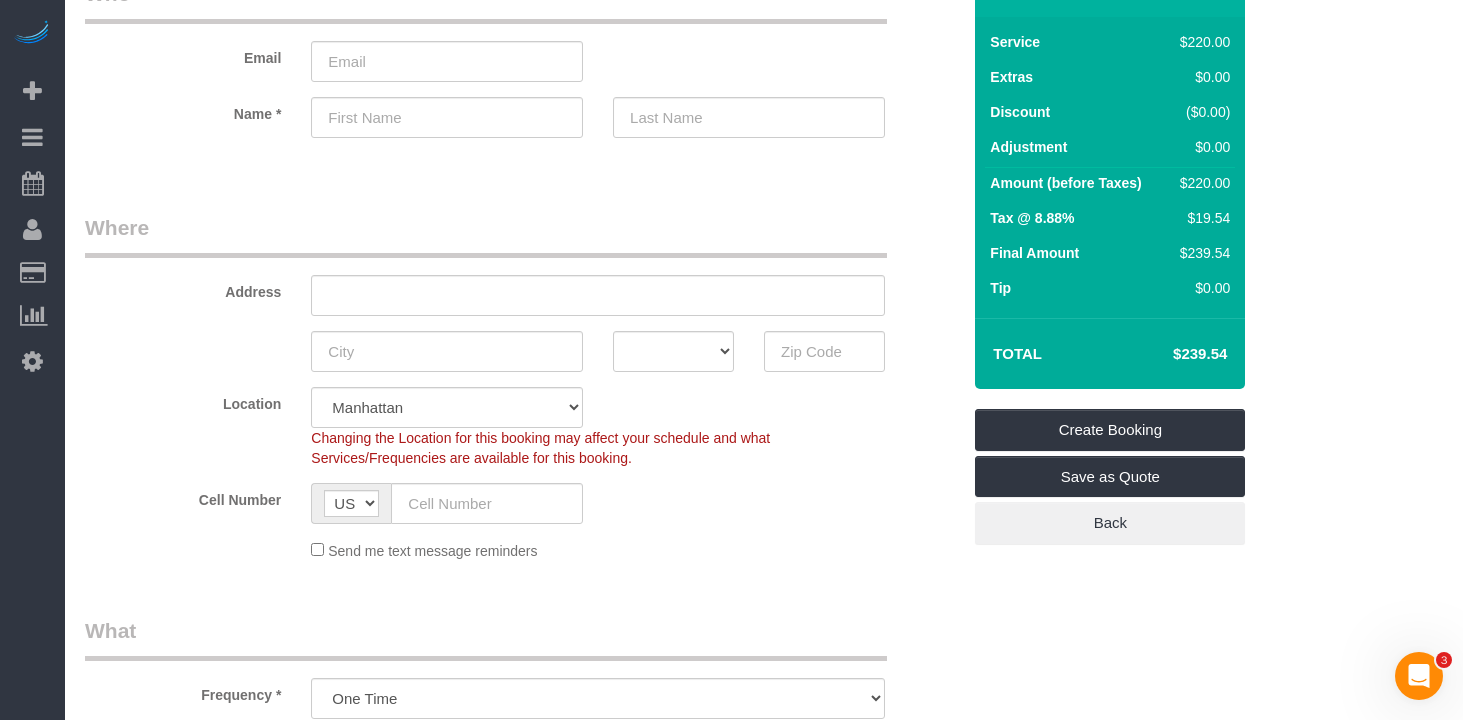 scroll, scrollTop: 0, scrollLeft: 0, axis: both 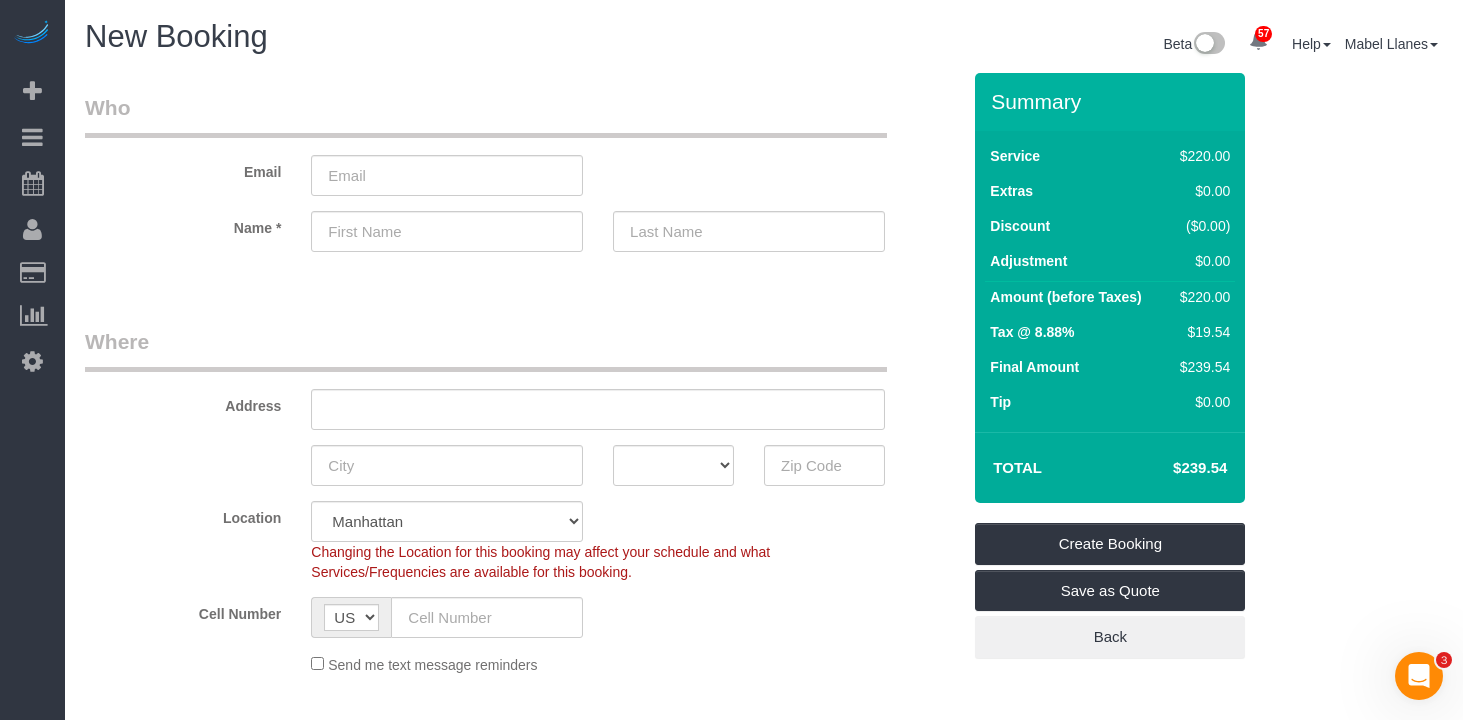 click on "Who
Email
Name *
Where
Address
AK
AL
AR
AZ
CA
CO
CT
DC
DE
FL
GA
HI
IA
ID
IL
IN
KS
KY
LA
MA
MD
ME
MI
MN
MO
MS
MT
NC
ND
NE
NH
NJ
NM
NV" at bounding box center (522, 1703) 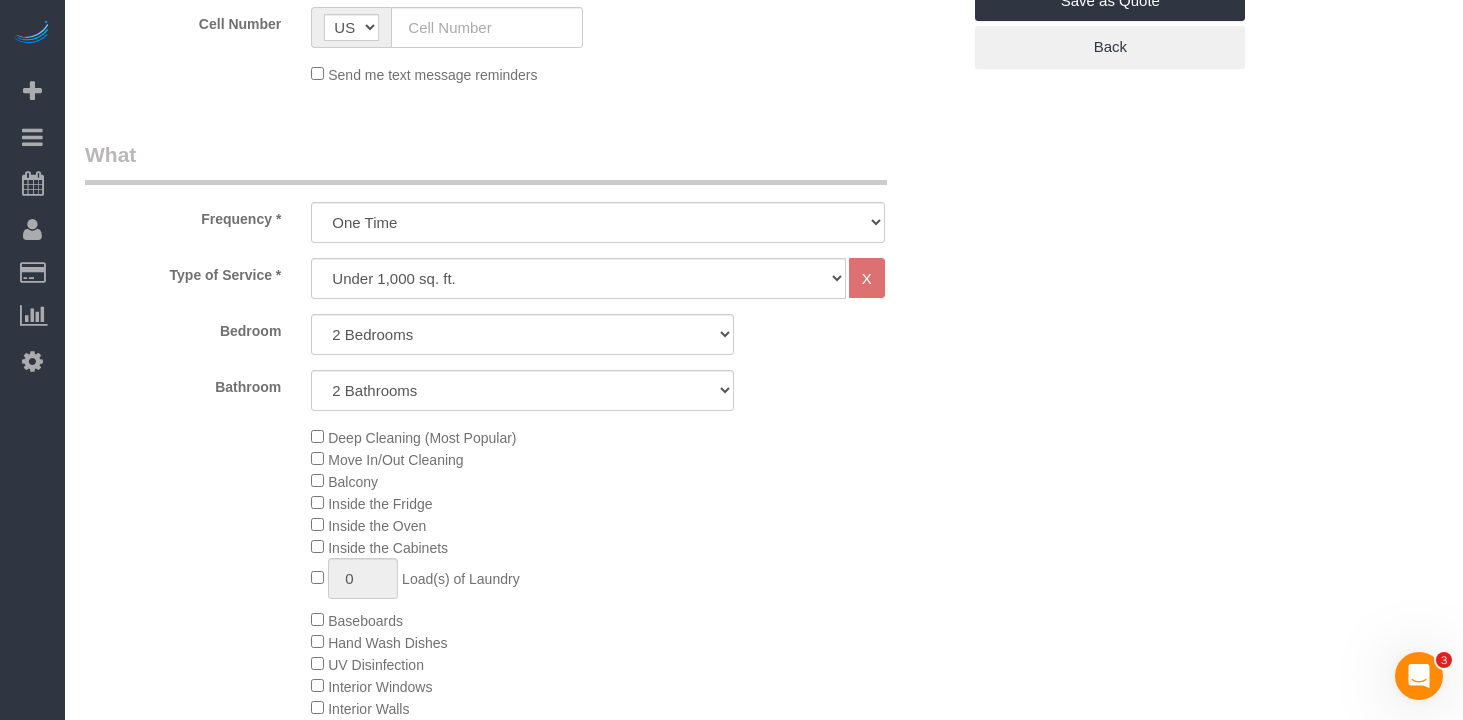 scroll, scrollTop: 600, scrollLeft: 0, axis: vertical 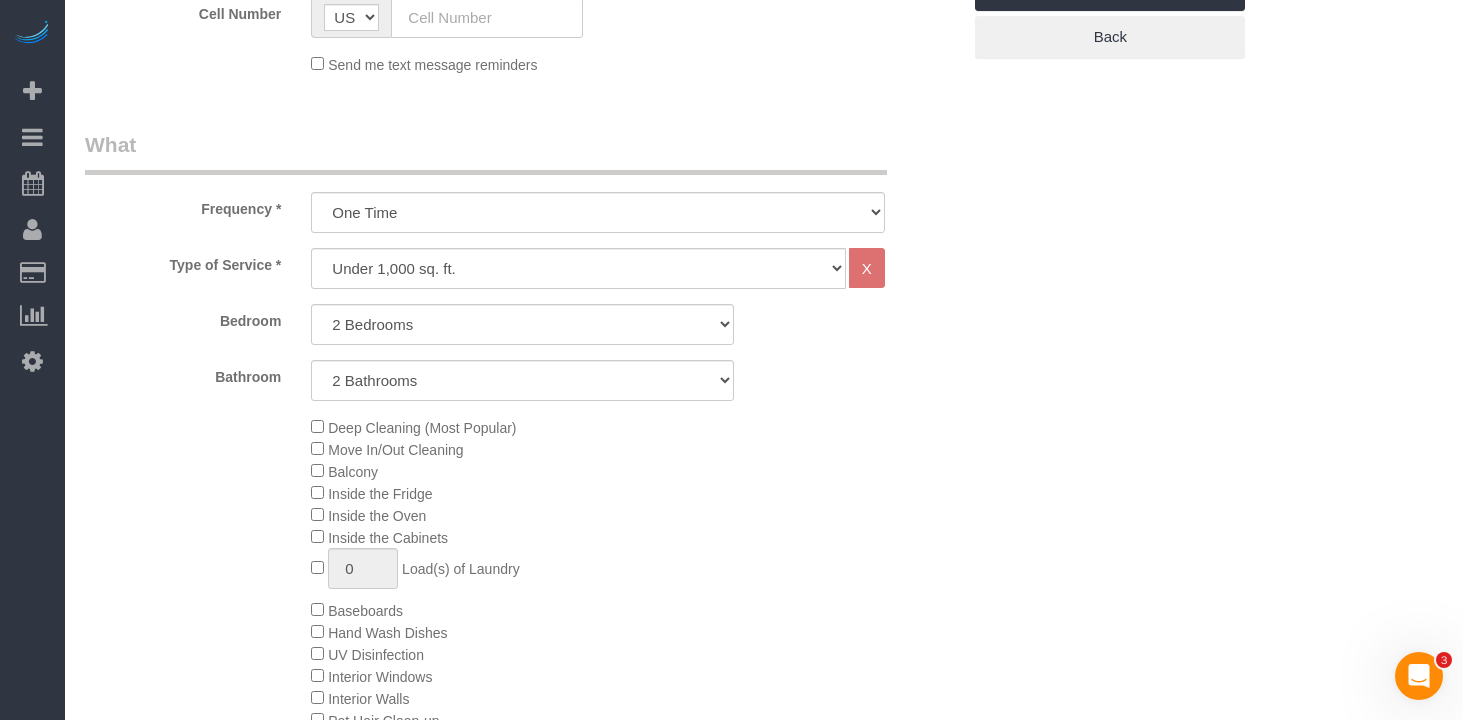 click on "Deep Cleaning (Most Popular)
Move In/Out Cleaning
Balcony
Inside the Fridge
Inside the Oven
Inside the Cabinets
0
Load(s) of Laundry
Baseboards
Hand Wash Dishes
0" 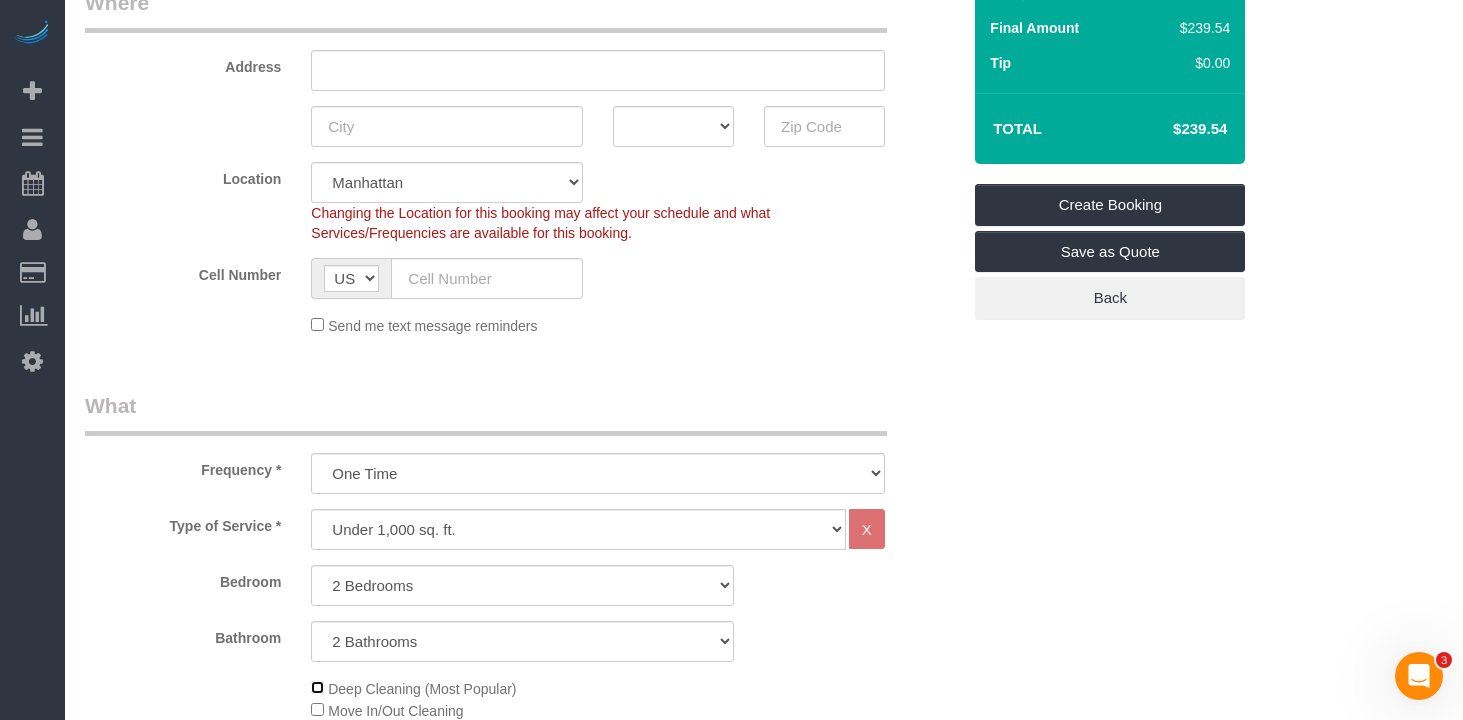 scroll, scrollTop: 340, scrollLeft: 0, axis: vertical 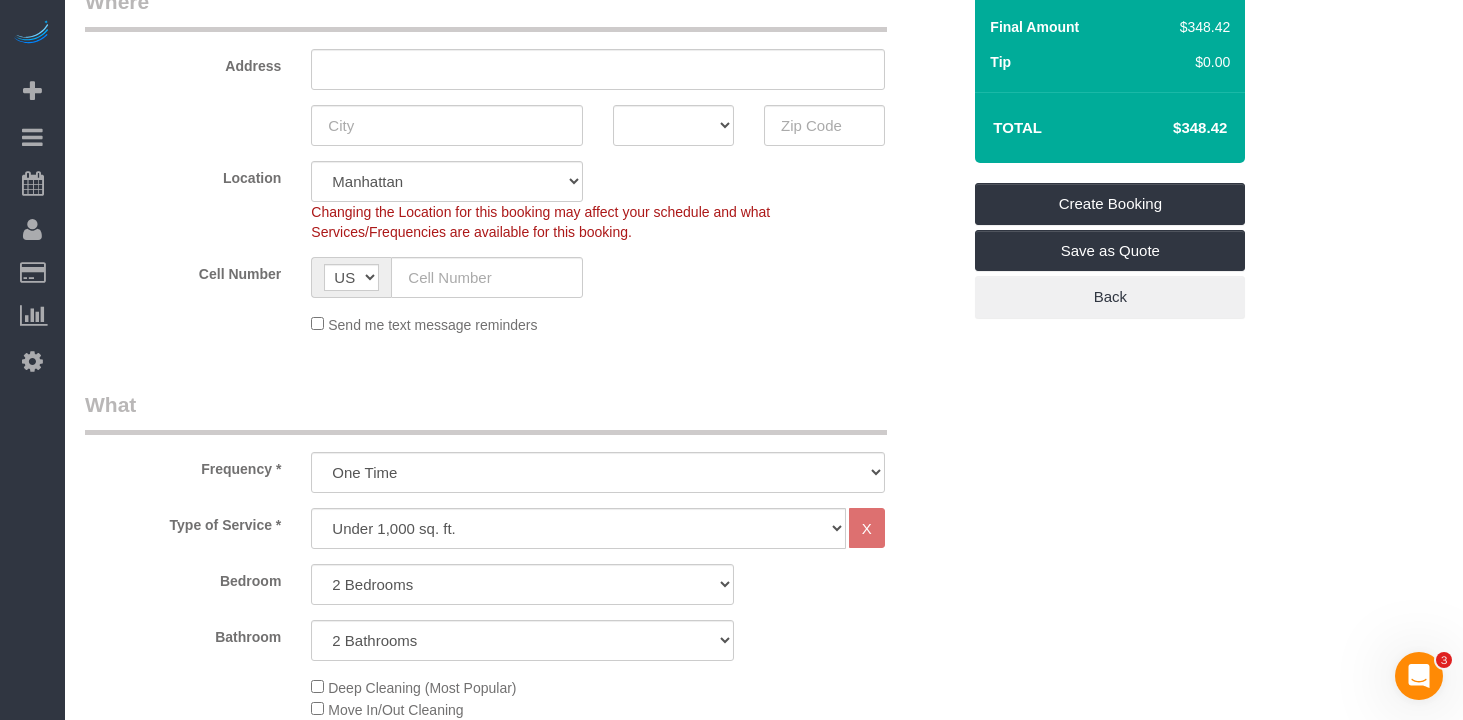 click on "Where
Address
AK
AL
AR
AZ
CA
CO
CT
DC
DE
FL
GA
HI
IA
ID
IL
IN
KS
KY
LA
MA
MD
ME
MI
MN
MO
MS
MT
NC
ND
NE
NH
NJ
NM
NV
NY
OH
OK
OR
PA
RI
SC
SD
TN
TX
UT
VA" at bounding box center [522, 168] 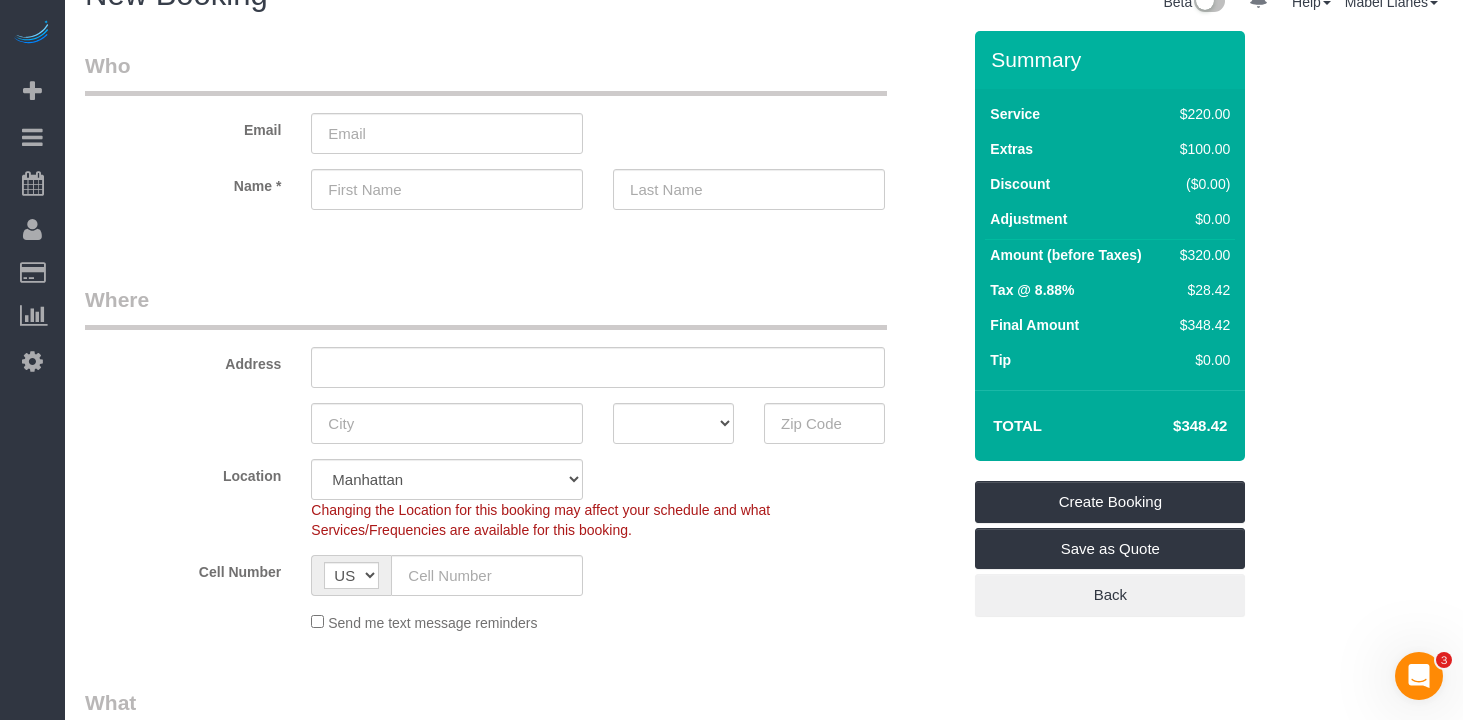 scroll, scrollTop: 0, scrollLeft: 0, axis: both 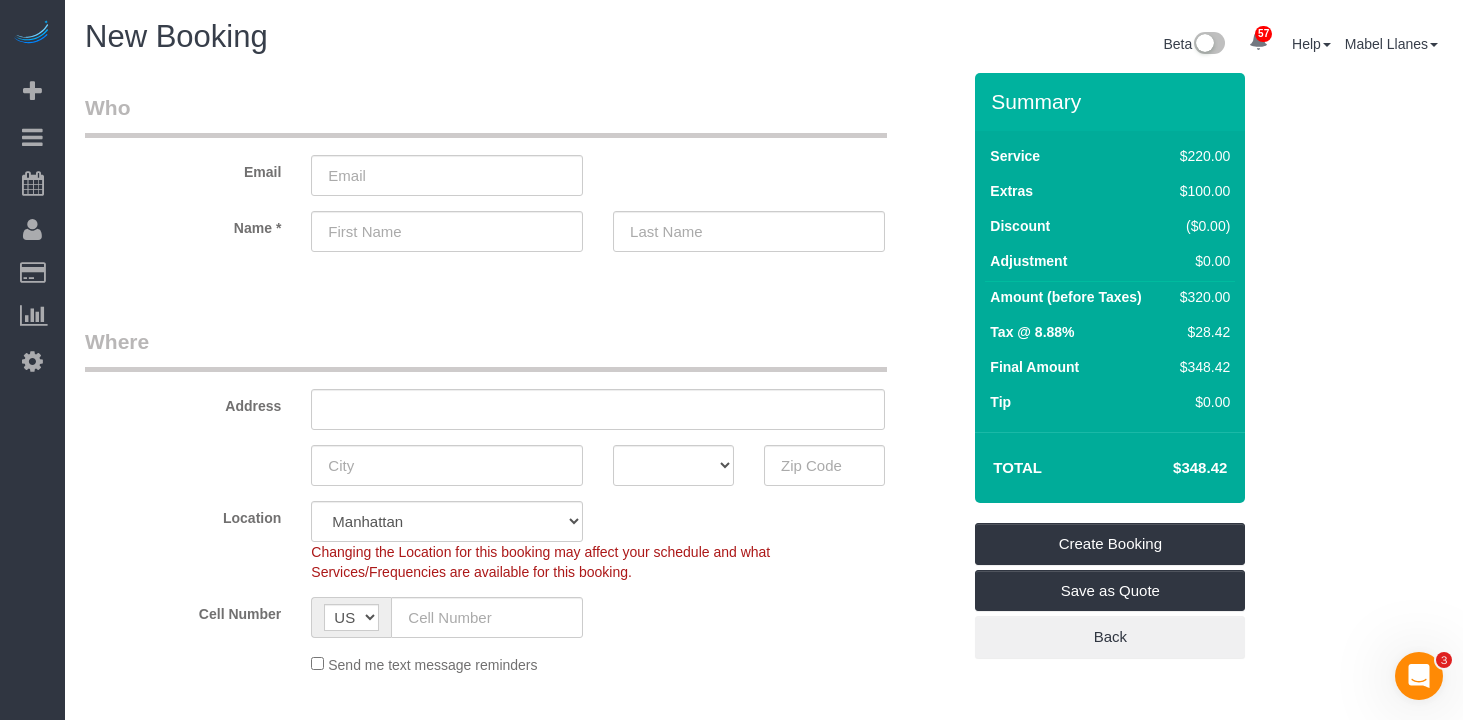 click on "Who
Email
Name *
Where
Address
AK
AL
AR
AZ
CA
CO
CT
DC
DE
FL
GA
HI
IA
ID
IL
IN
KS
KY
LA
MA
MD
ME
MI
MN
MO
MS
MT
NC
ND
NE
NH
NJ
NM
NV" at bounding box center [522, 1703] 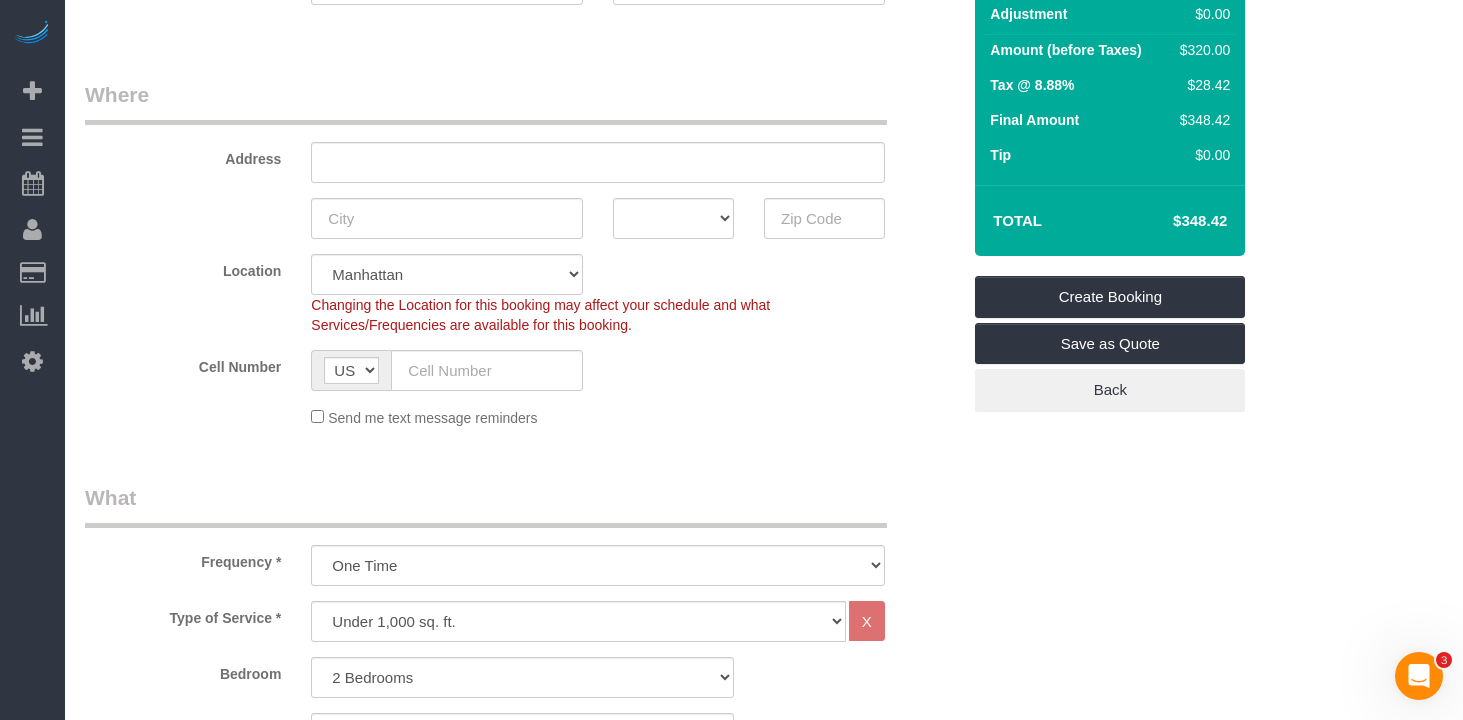 scroll, scrollTop: 0, scrollLeft: 0, axis: both 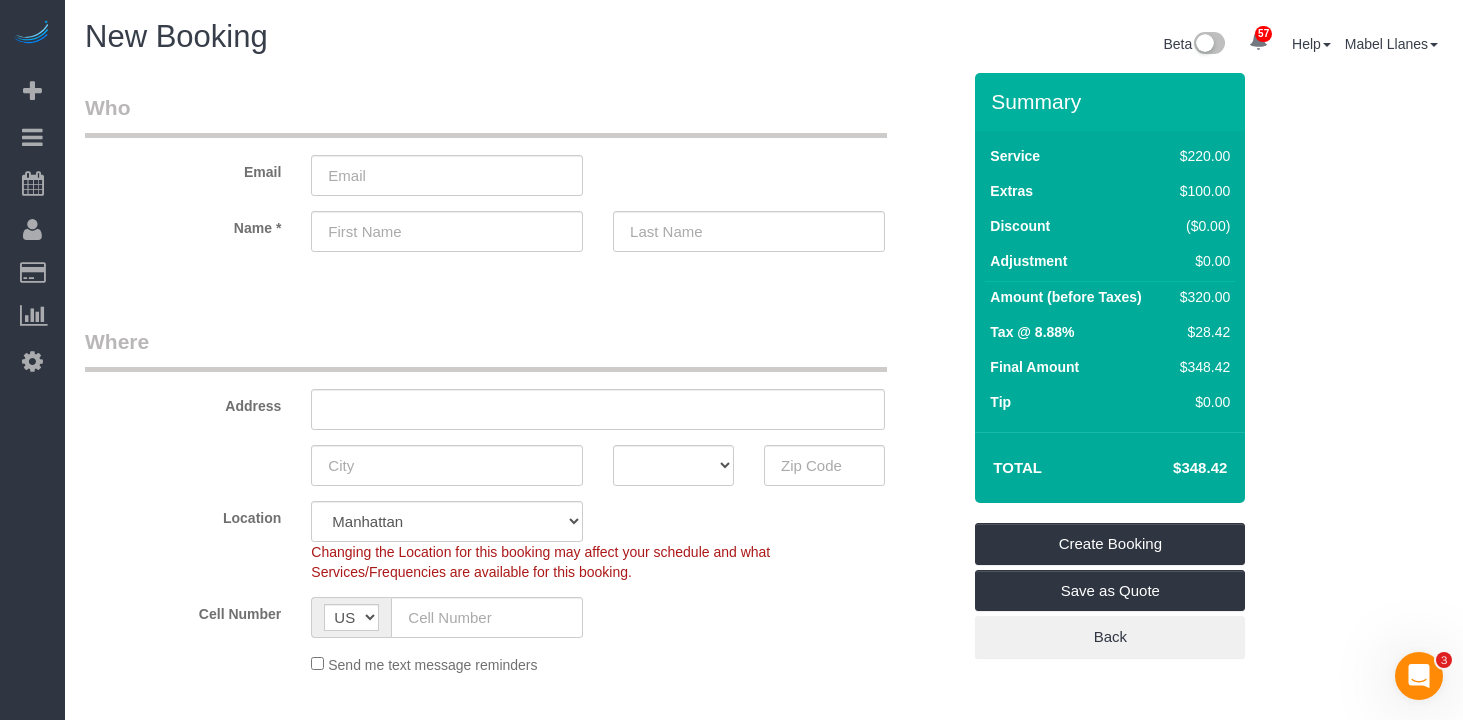 click on "Where" at bounding box center (486, 349) 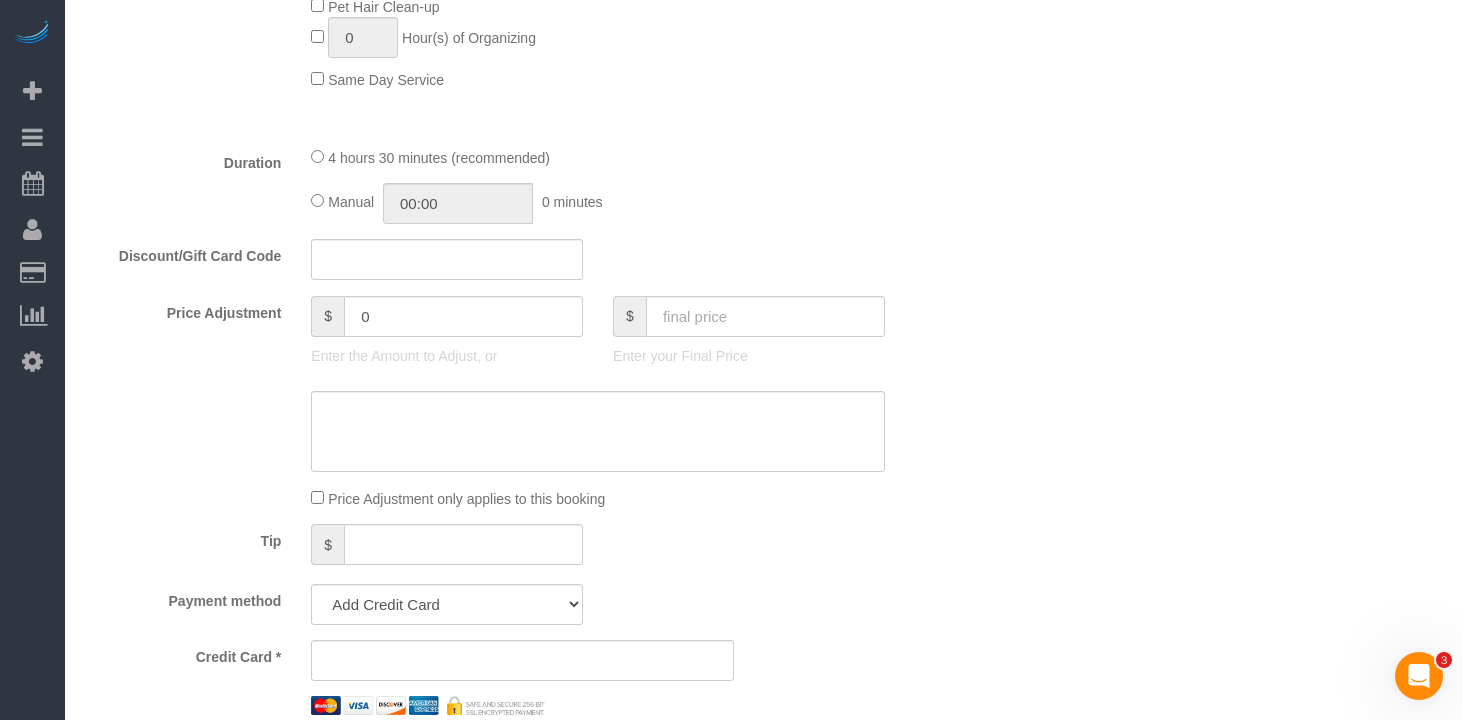 scroll, scrollTop: 1471, scrollLeft: 0, axis: vertical 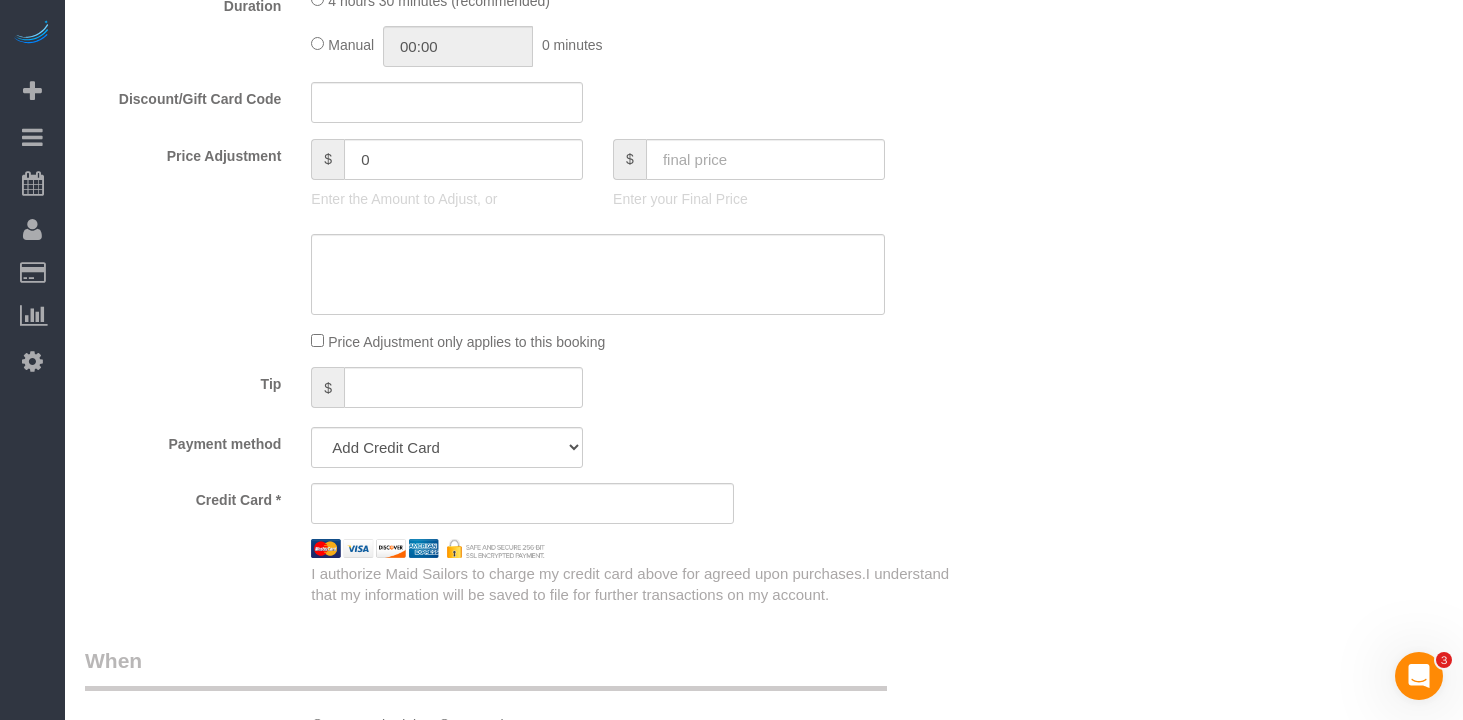 click on "Who
Email
Name *
Where
Address
AK
AL
AR
AZ
CA
CO
CT
DC
DE
FL
GA
HI
IA
ID
IL
IN
KS
KY
LA
MA
MD
ME
MI
MN
MO
MS
MT
NC
ND
NE
NH
NJ
NM
NV" at bounding box center [764, 232] 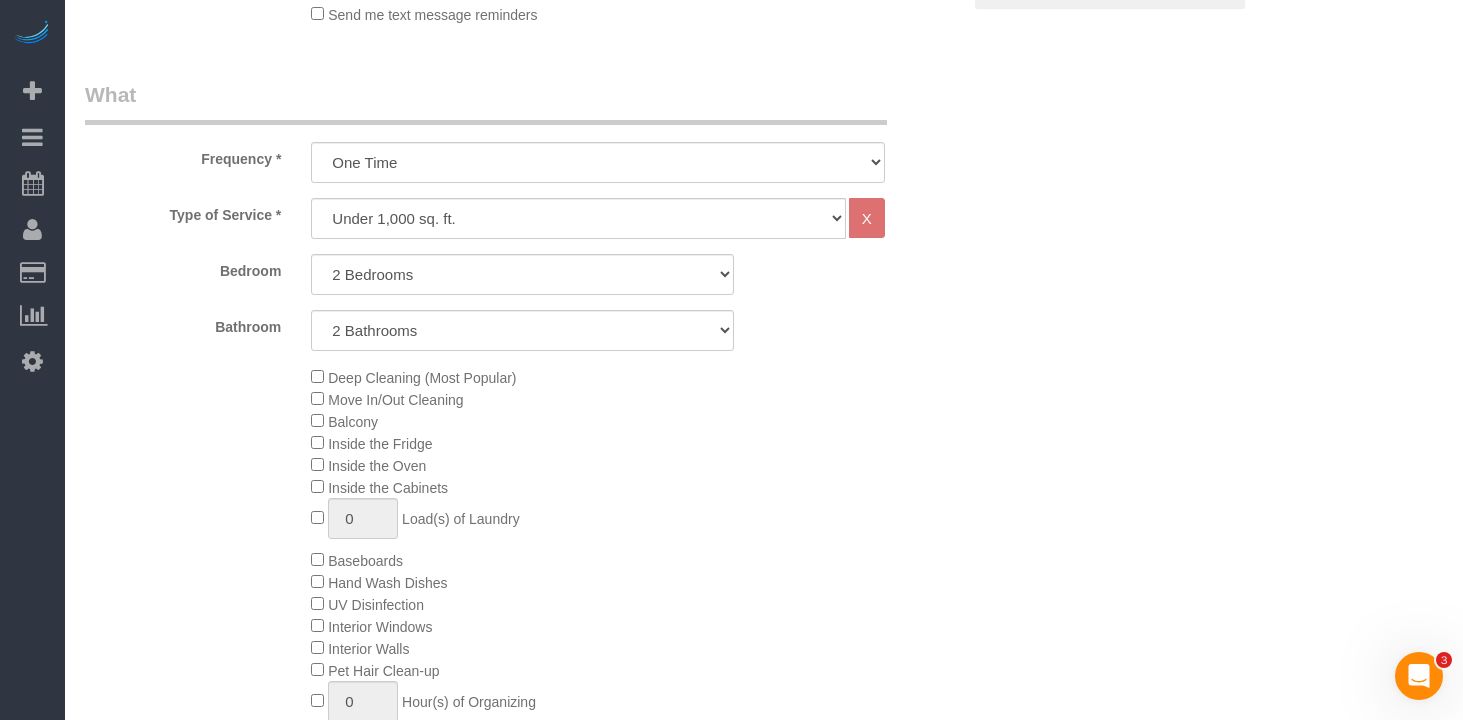 scroll, scrollTop: 0, scrollLeft: 0, axis: both 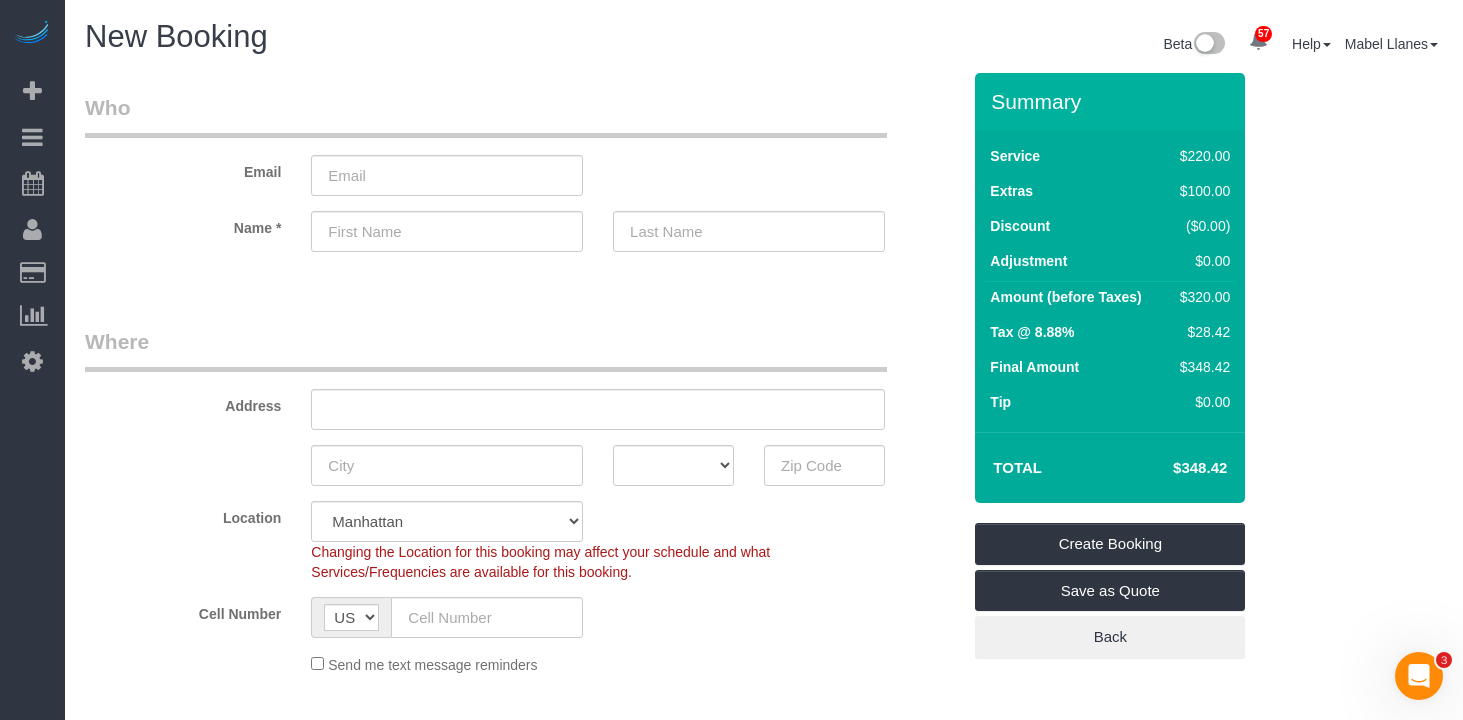 click on "Who
Email
Name *
Where
Address
AK
AL
AR
AZ
CA
CO
CT
DC
DE
FL
GA
HI
IA
ID
IL
IN
KS
KY
LA
MA
MD
ME
MI
MN
MO
MS
MT
NC
ND
NE
NH
NJ
NM
NV" at bounding box center [522, 1703] 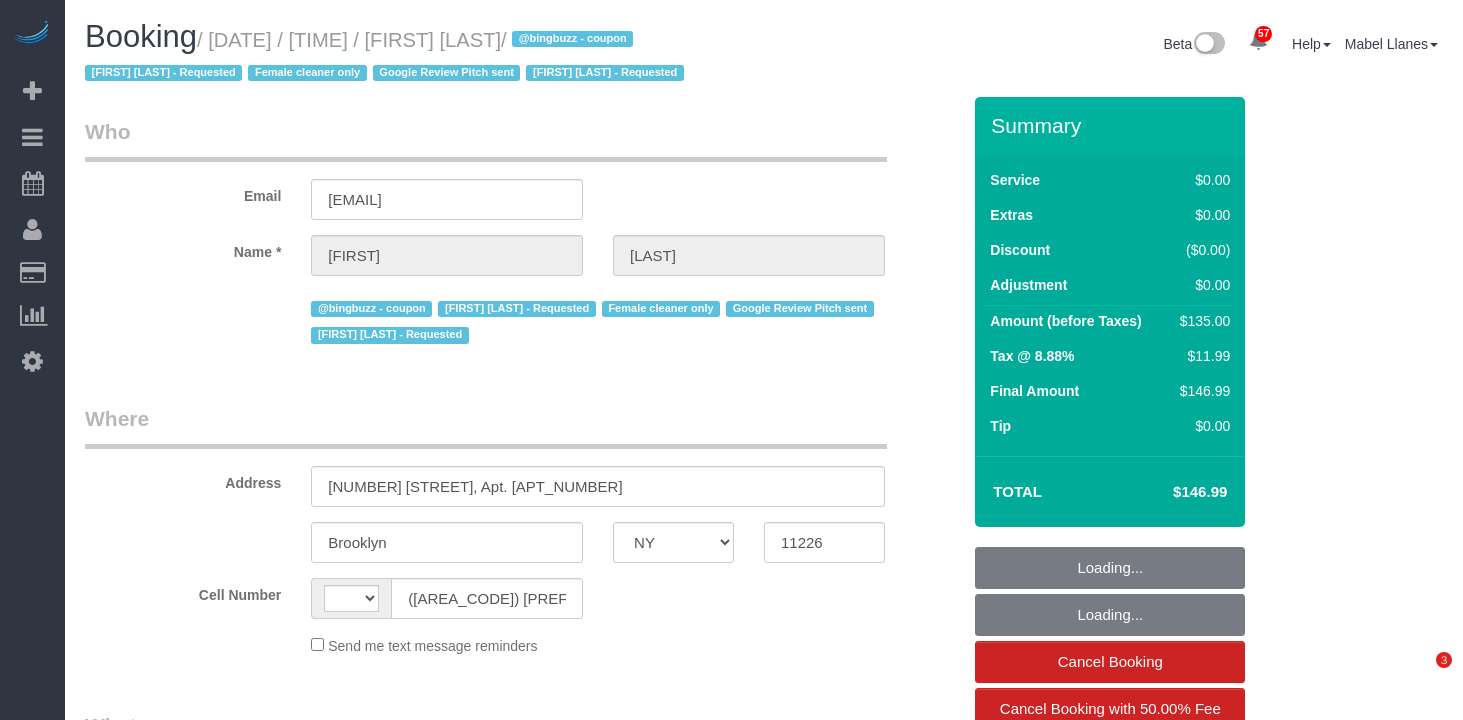 select on "NY" 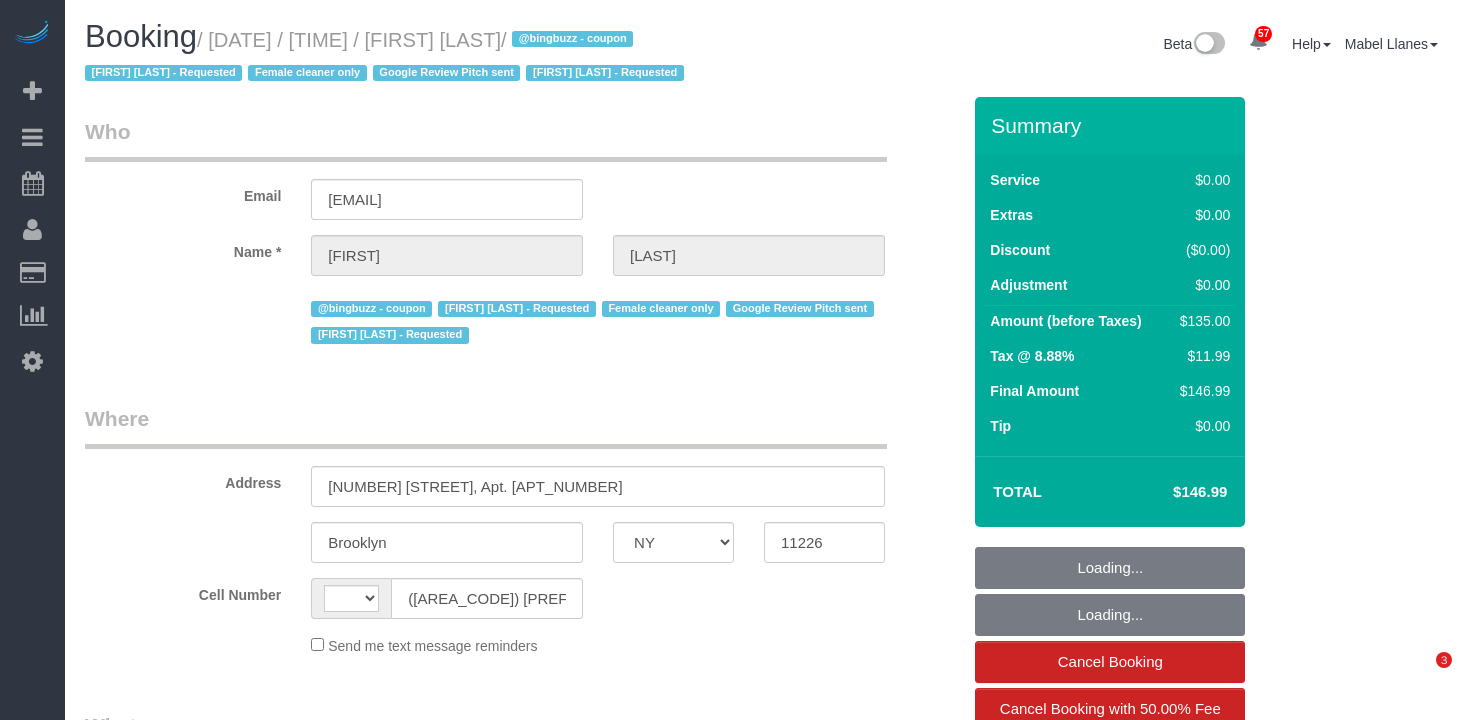 scroll, scrollTop: 0, scrollLeft: 0, axis: both 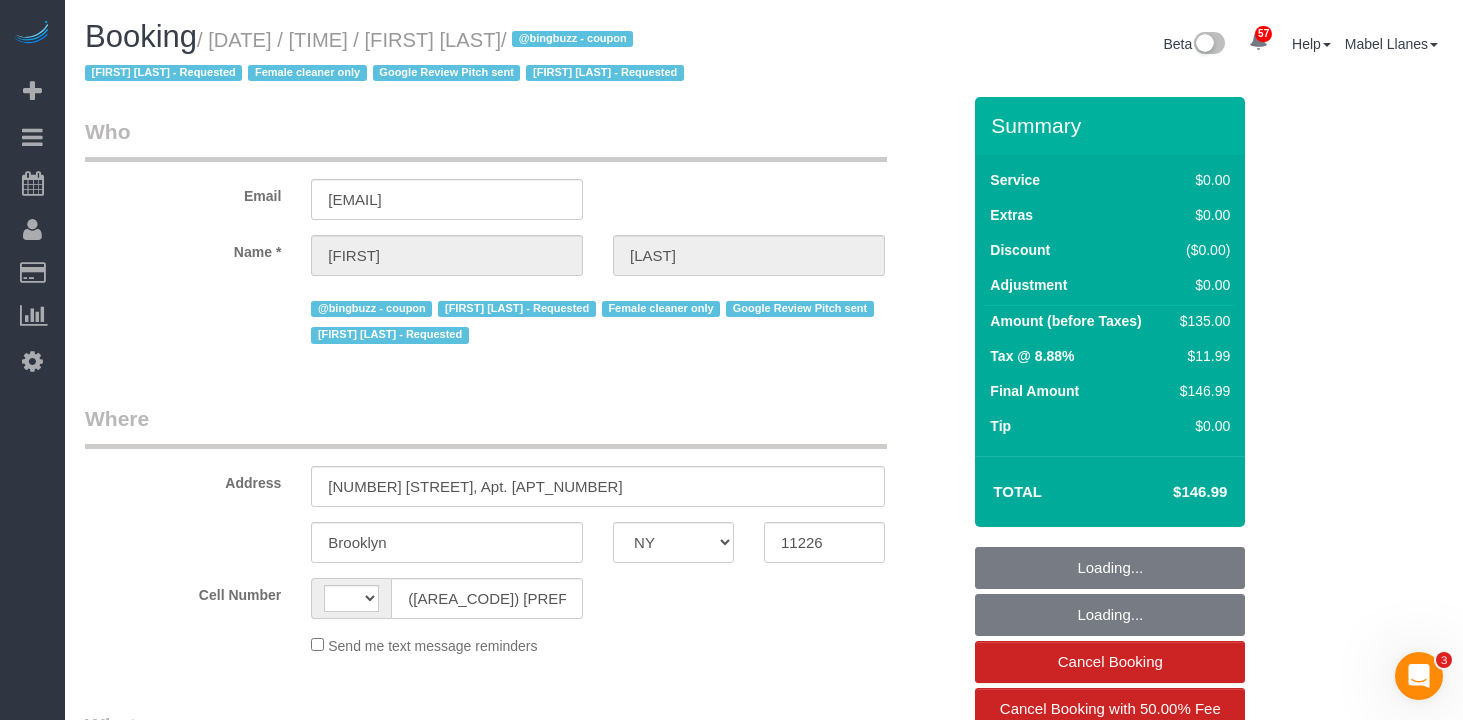 select on "object:588" 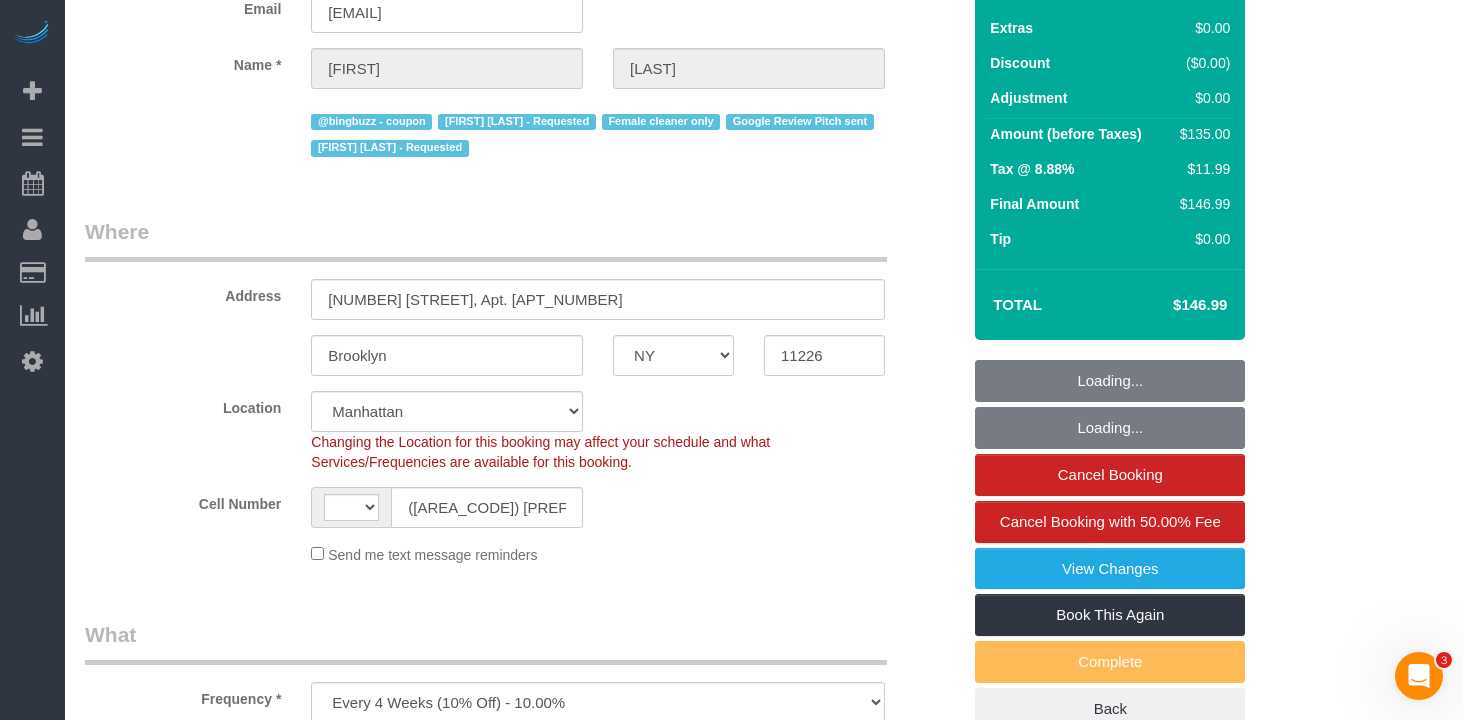 select on "string:stripe-pm_1R6yhY4VGloSiKo7Uwz88Qcn" 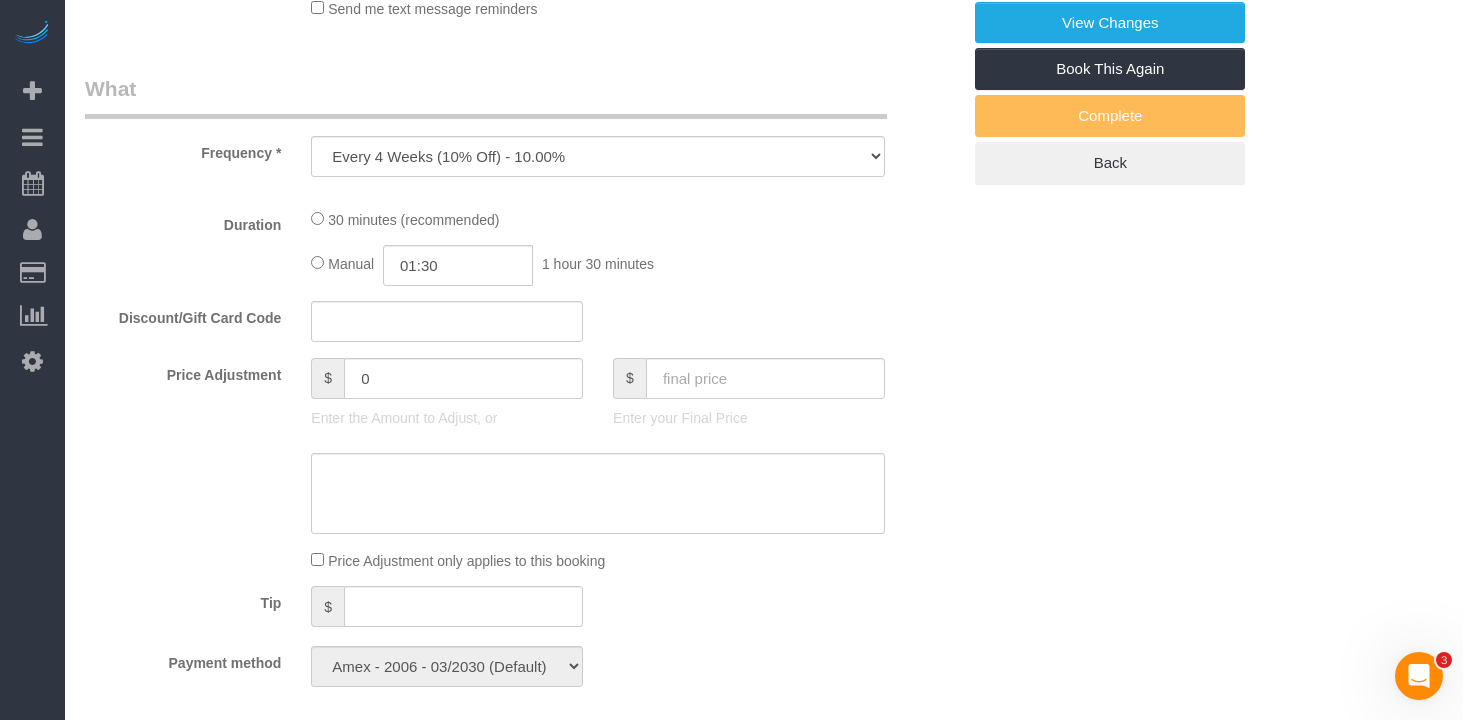 select on "object:845" 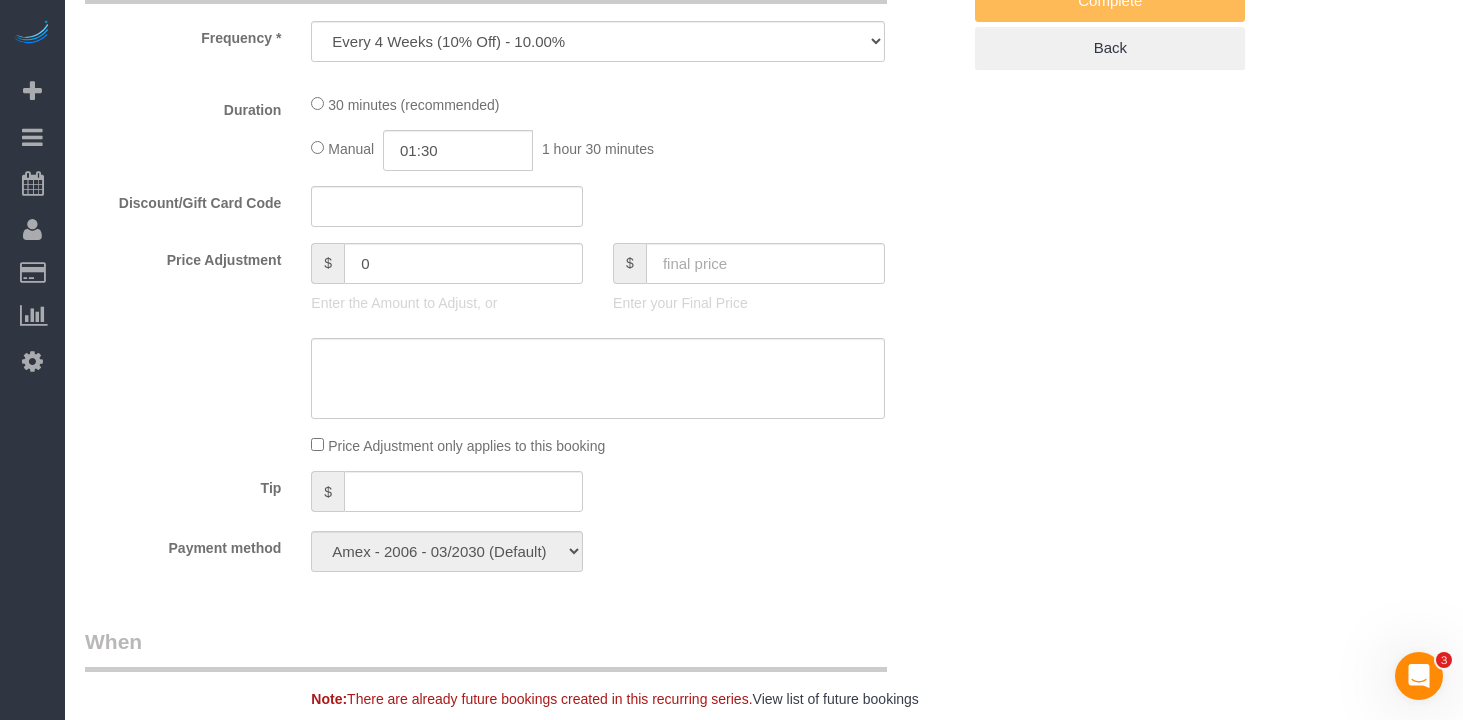 select on "string:US" 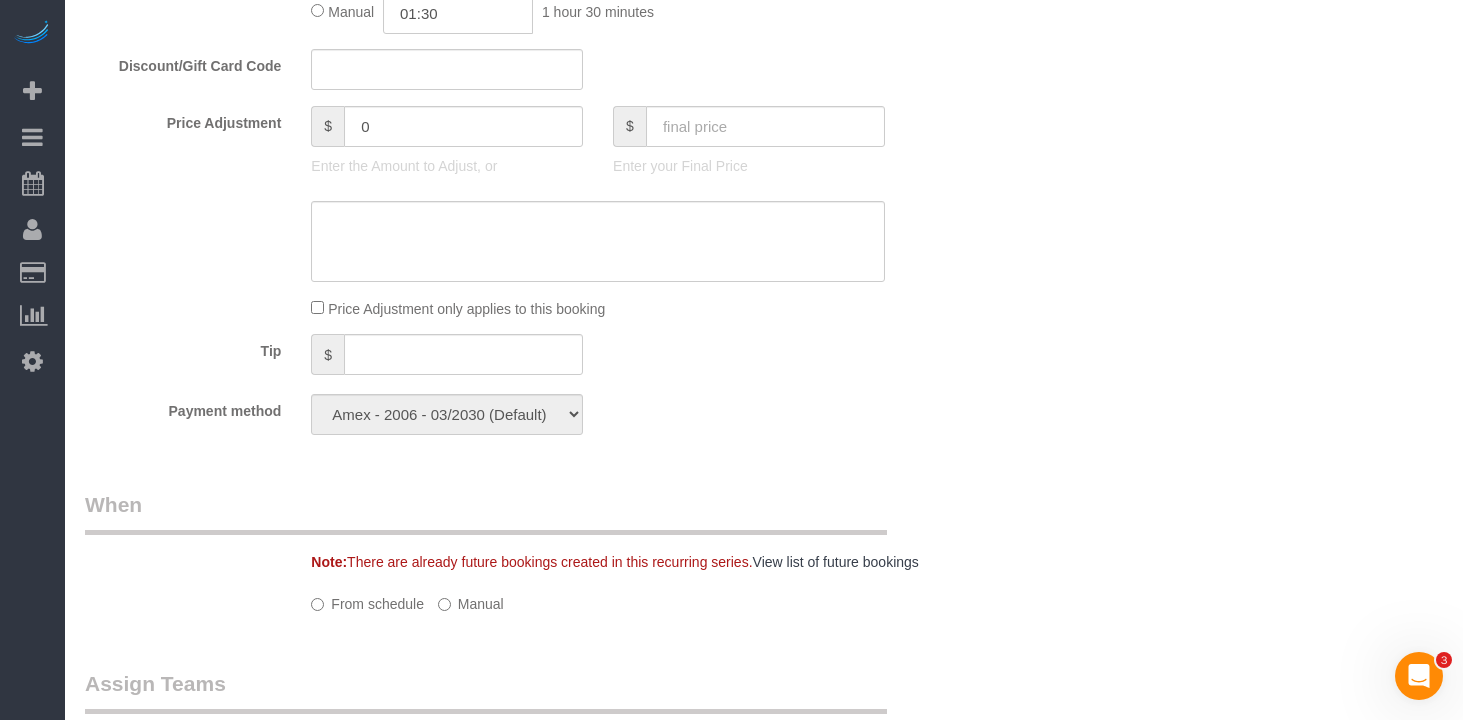 select on "spot1" 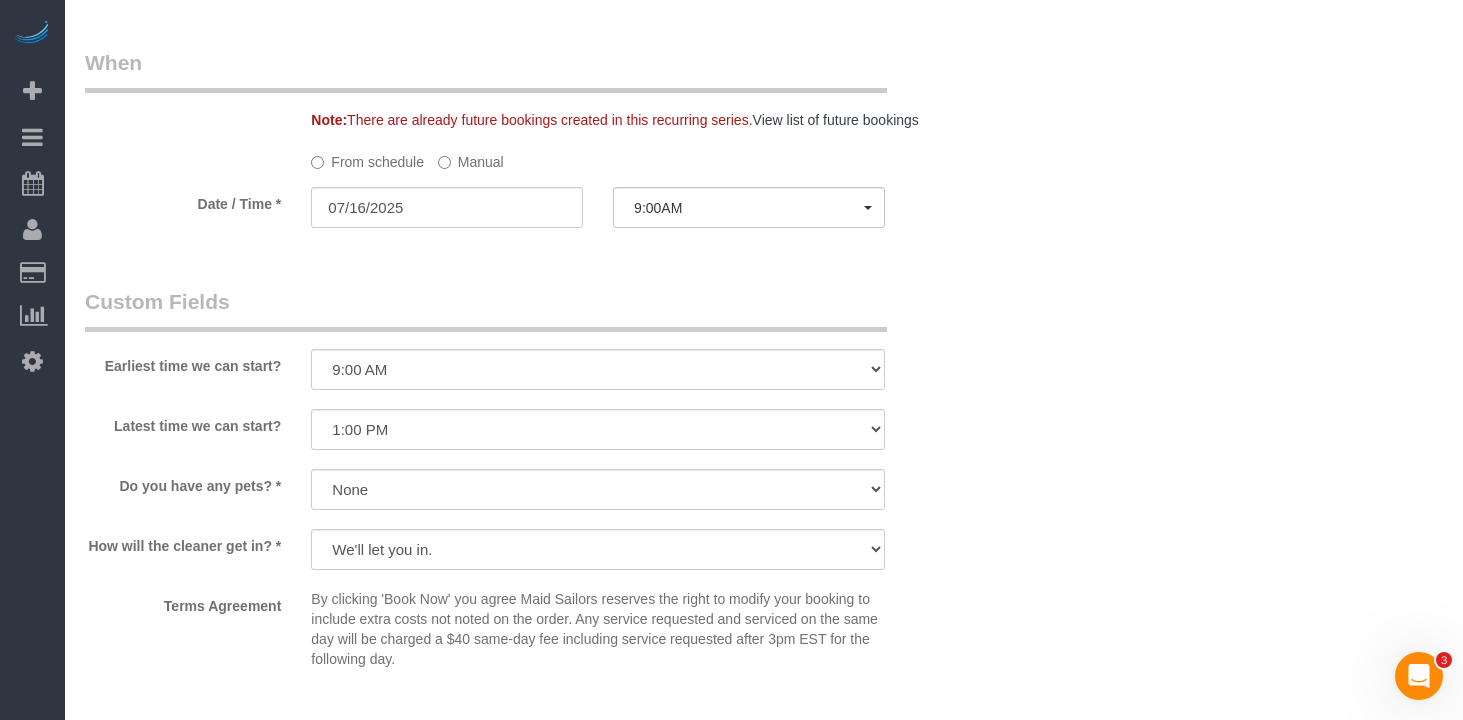 scroll, scrollTop: 2148, scrollLeft: 0, axis: vertical 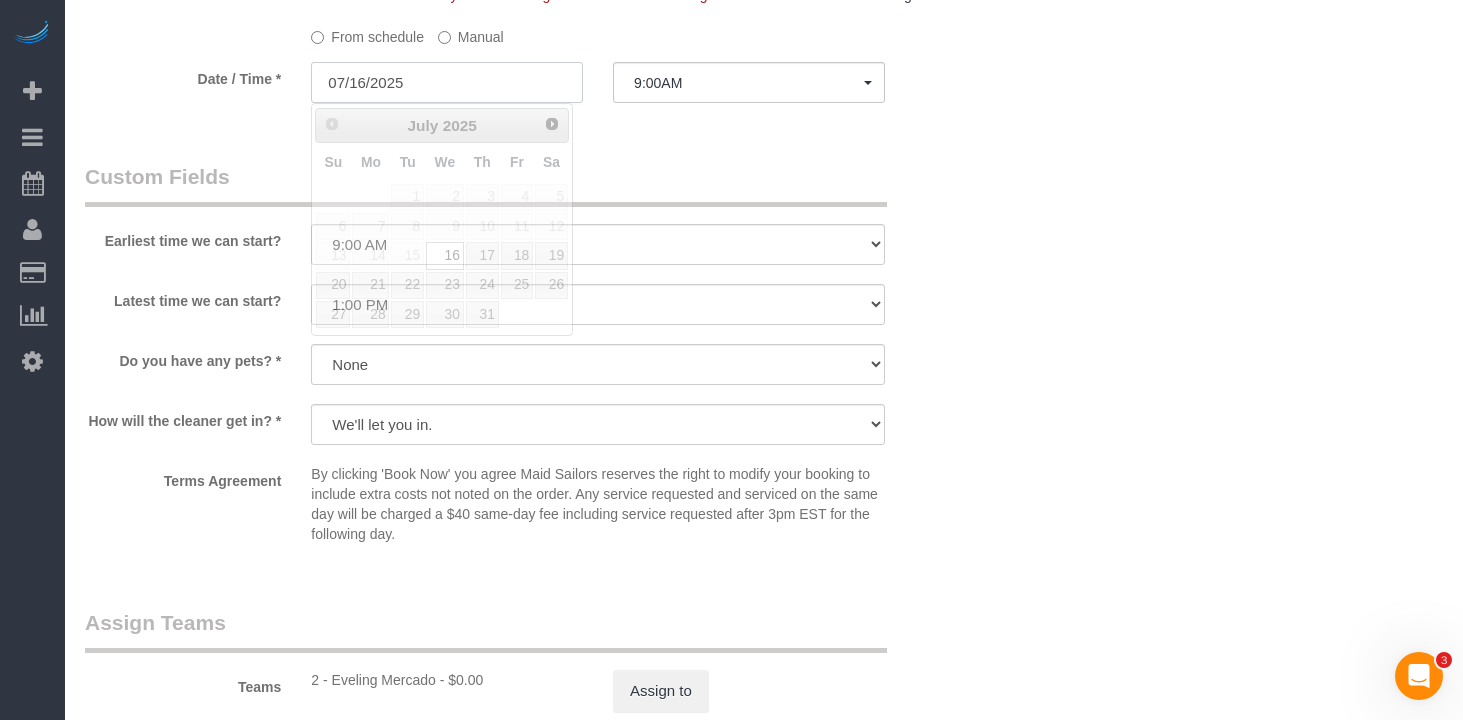 click on "07/16/2025" at bounding box center [447, 82] 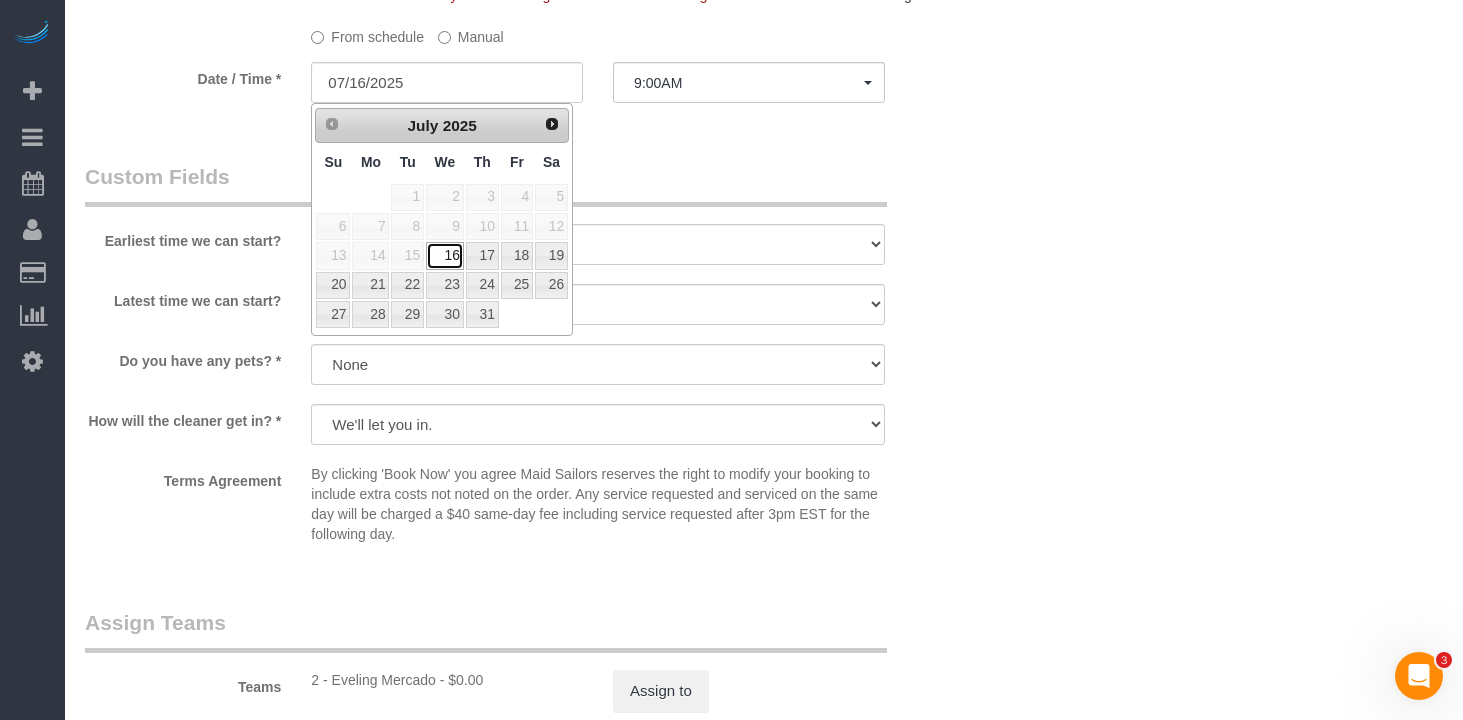 click on "16" at bounding box center (445, 255) 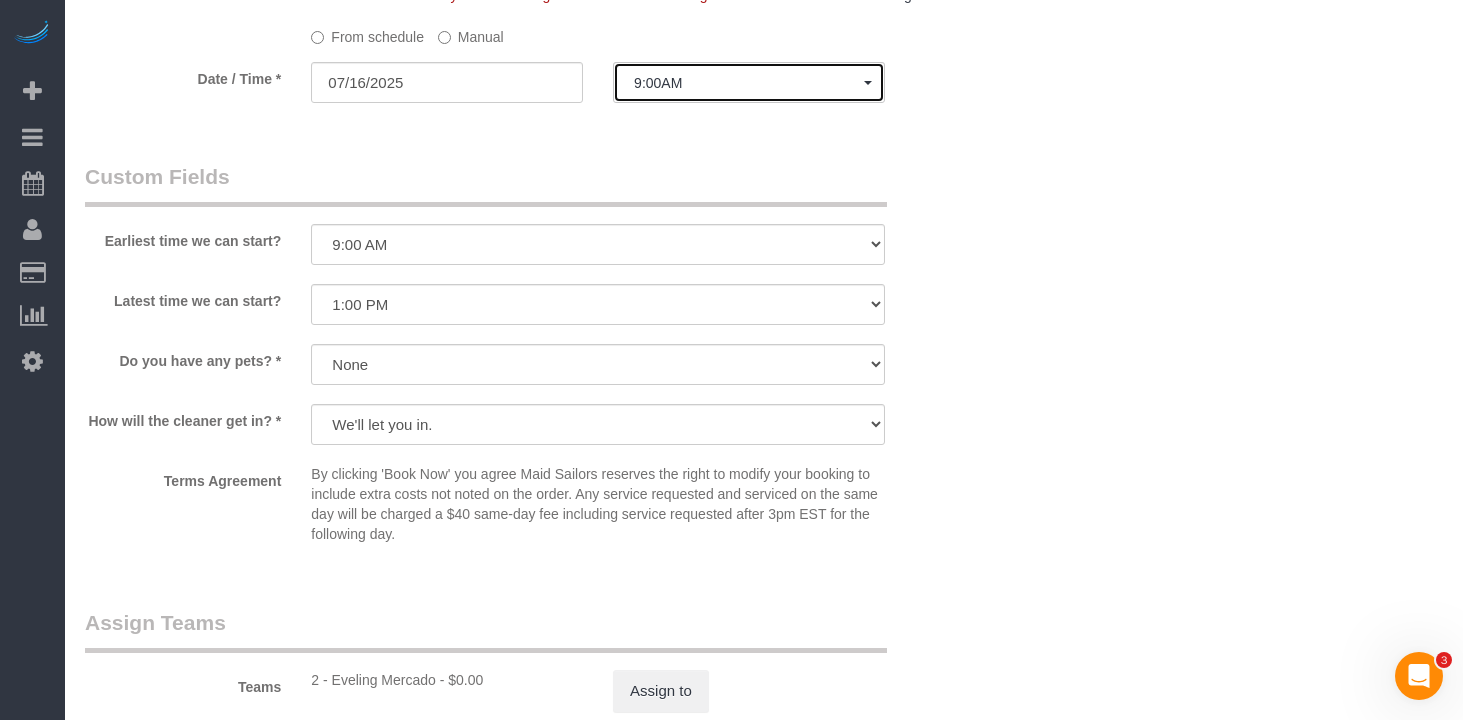 click on "9:00AM" 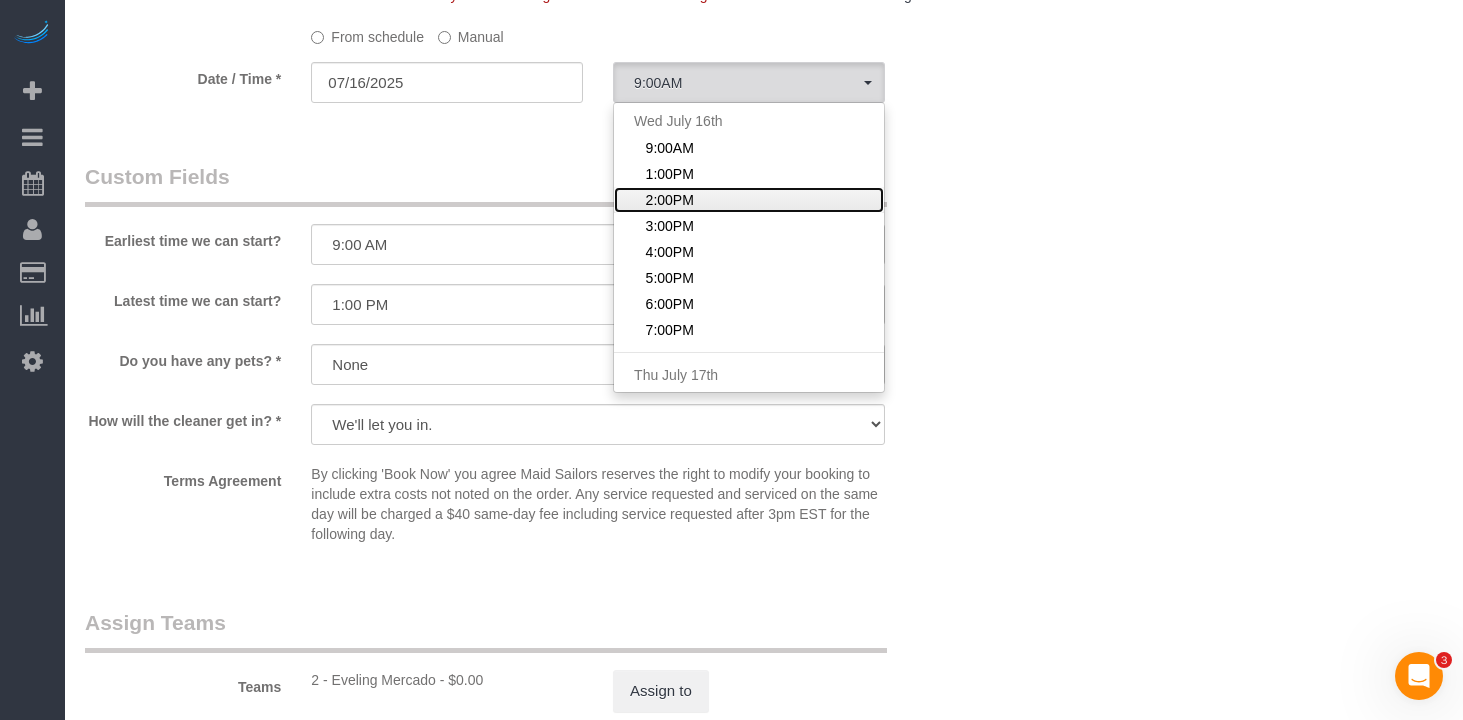 click on "2:00PM" 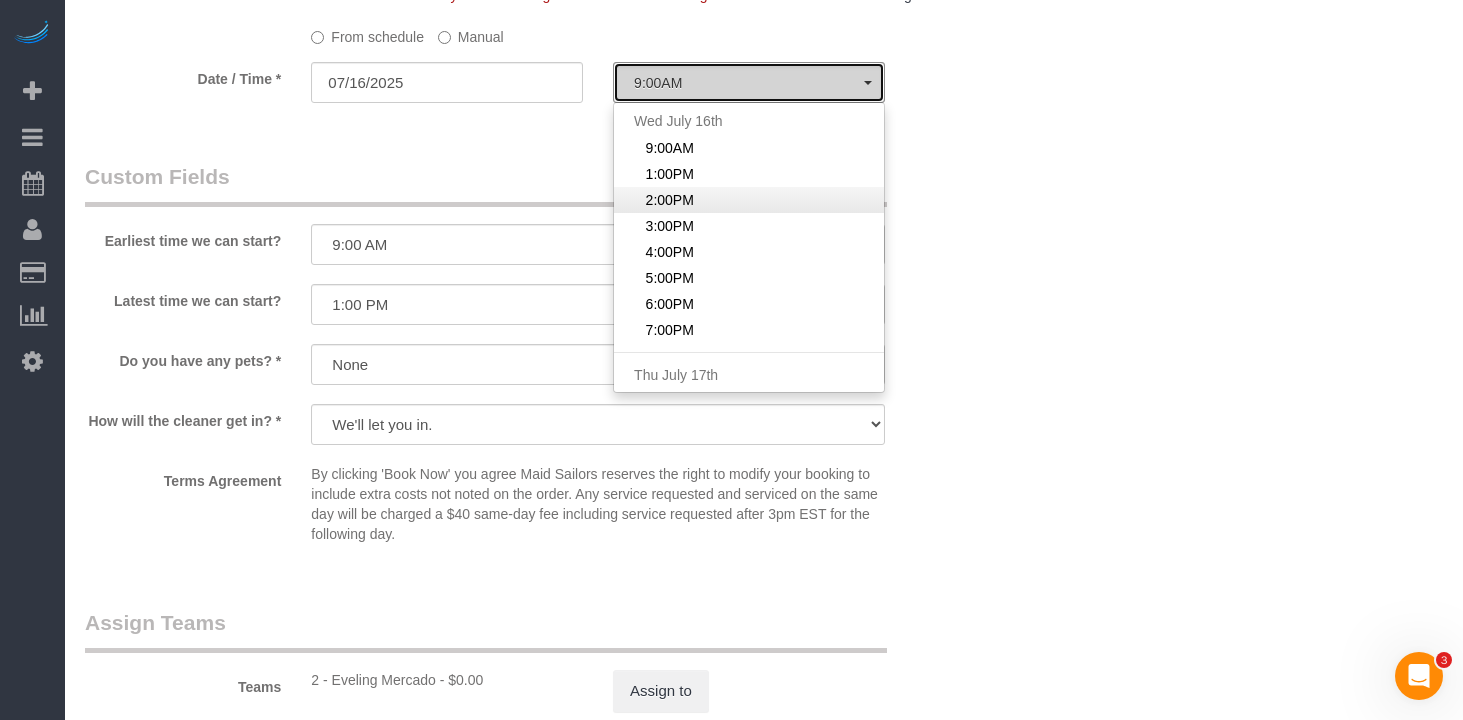 select on "spot3" 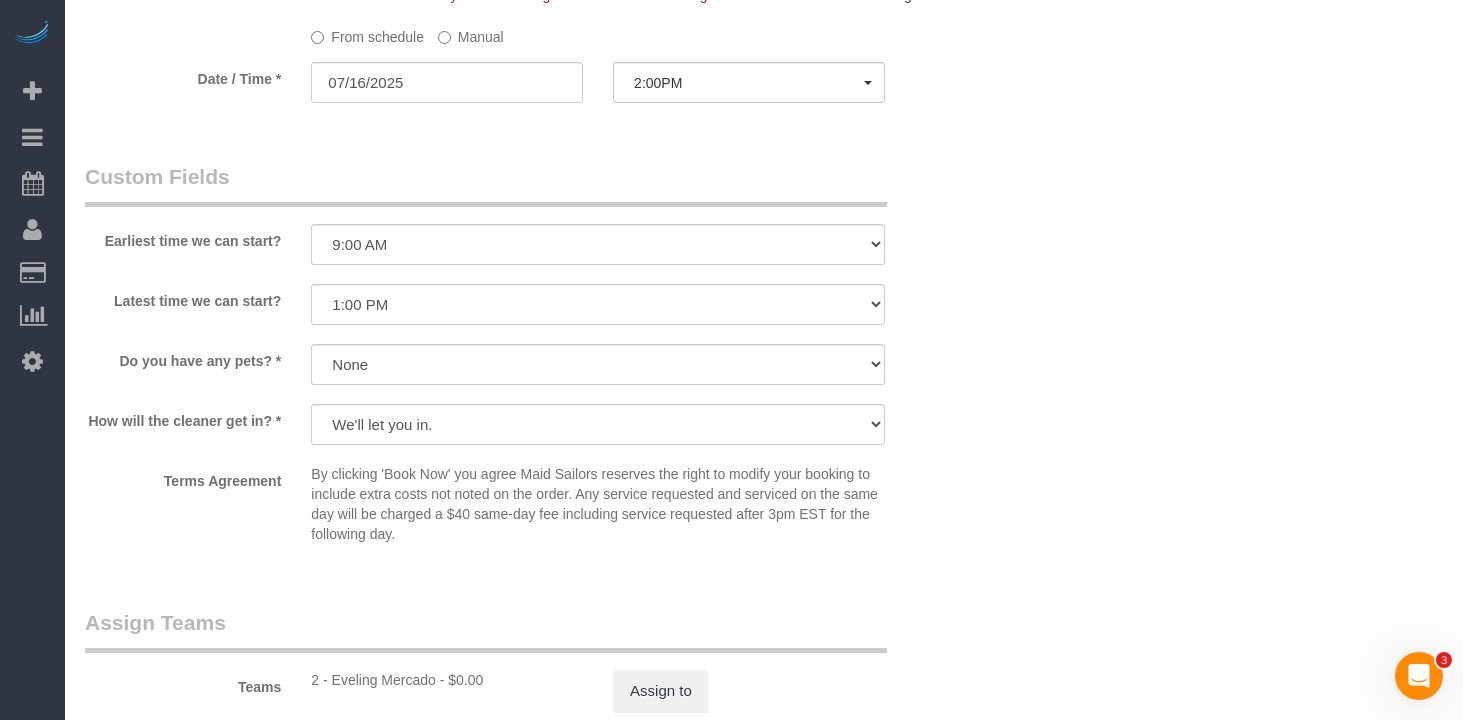 click on "Who
Email
marilynemwangi@gmail.com
Name *
Marilyne
Mwangi
@bingbuzz - coupon
Eveling Mercado - Requested
Female cleaner only
Google Review Pitch sent
Marlenyn Robles - Requested
Where
Address
180 Lenox Road, Apt. 1G
Brooklyn
AK
AL
AR
AZ
CA
CO
CT
DC
DE
FL
GA
HI
IA
ID
IL
IN
KS
KY
LA" at bounding box center (764, -352) 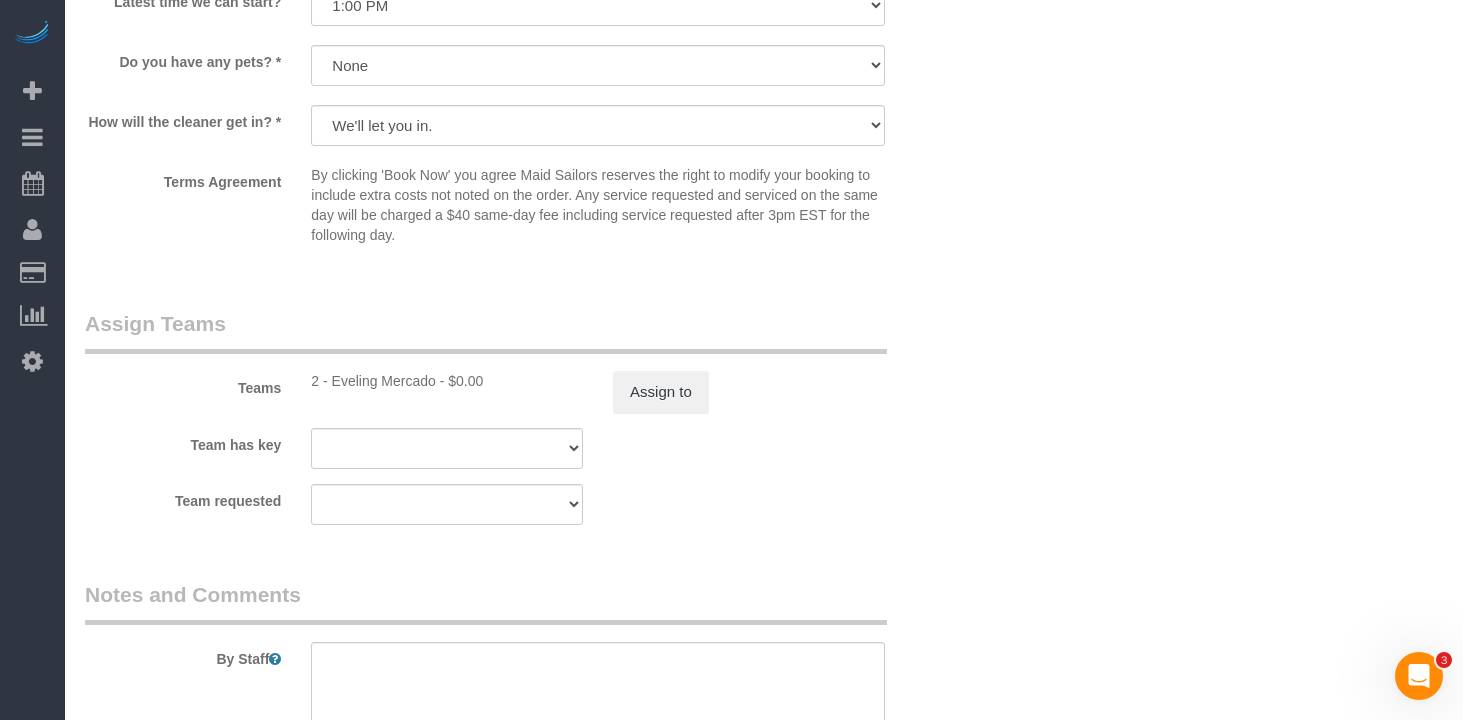 scroll, scrollTop: 2526, scrollLeft: 0, axis: vertical 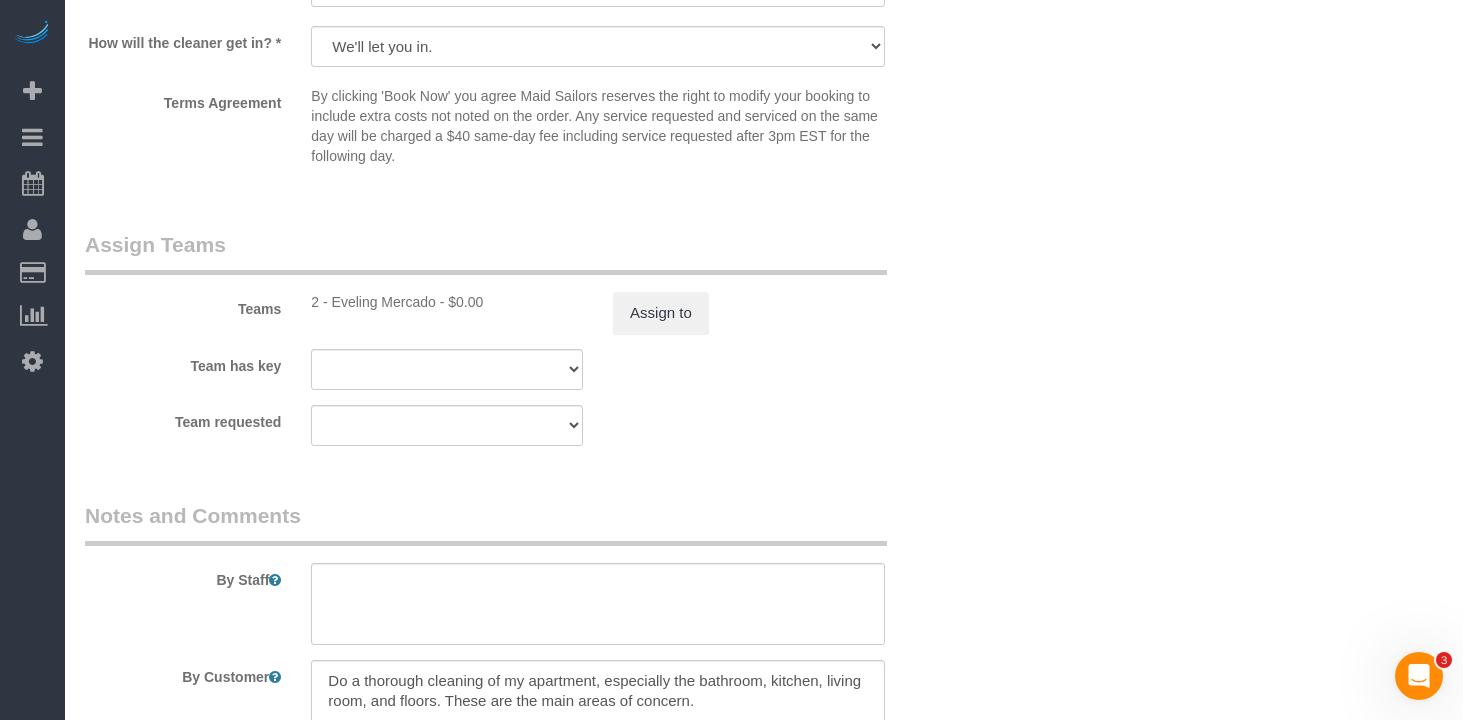 click on "Assign to" at bounding box center [749, 313] 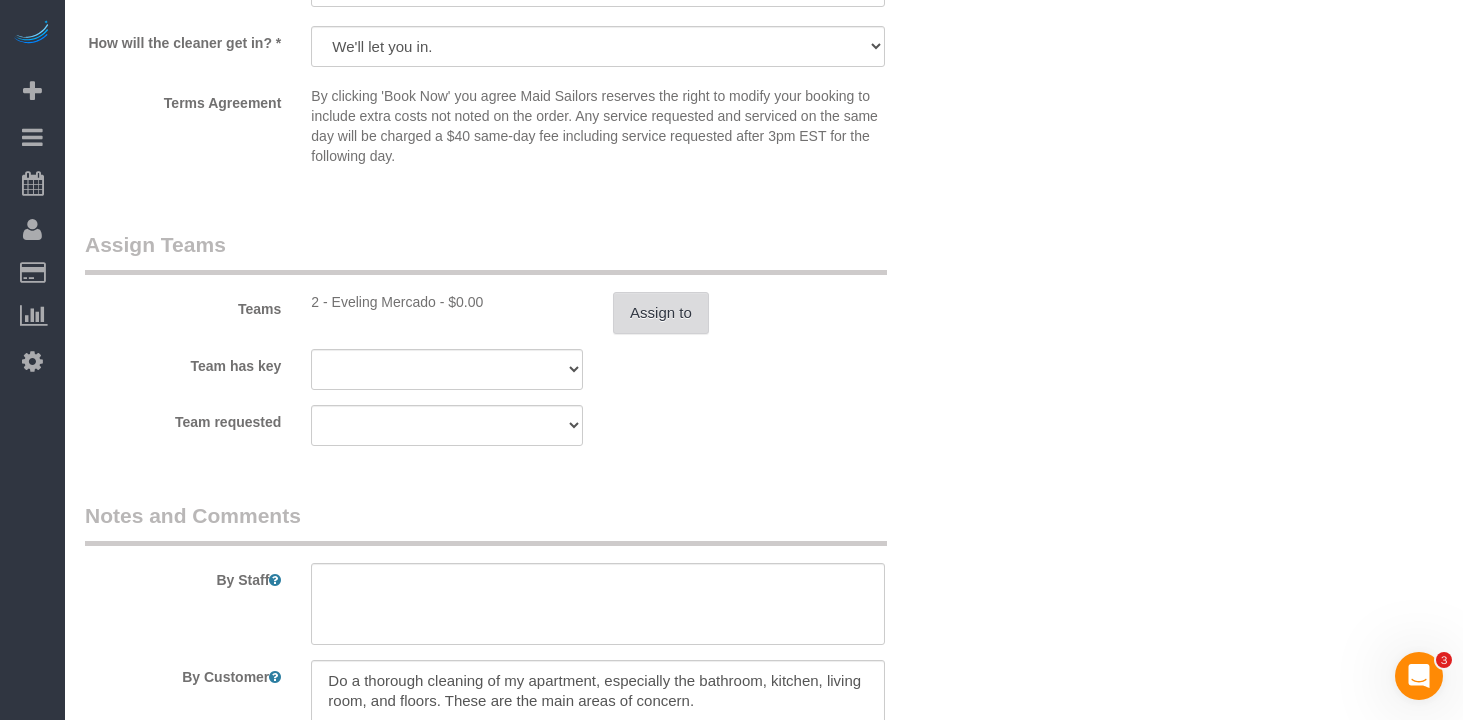 click on "Assign to" at bounding box center (661, 313) 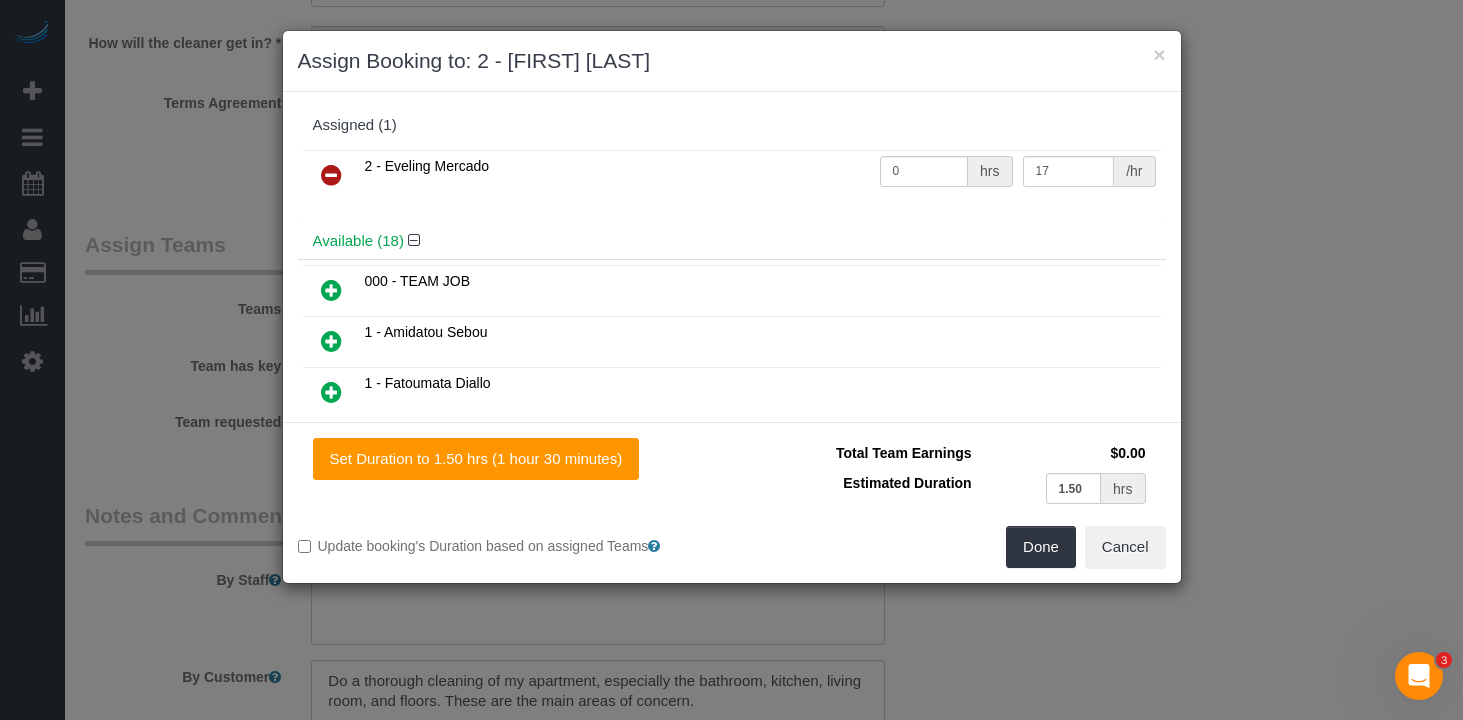 click at bounding box center (331, 175) 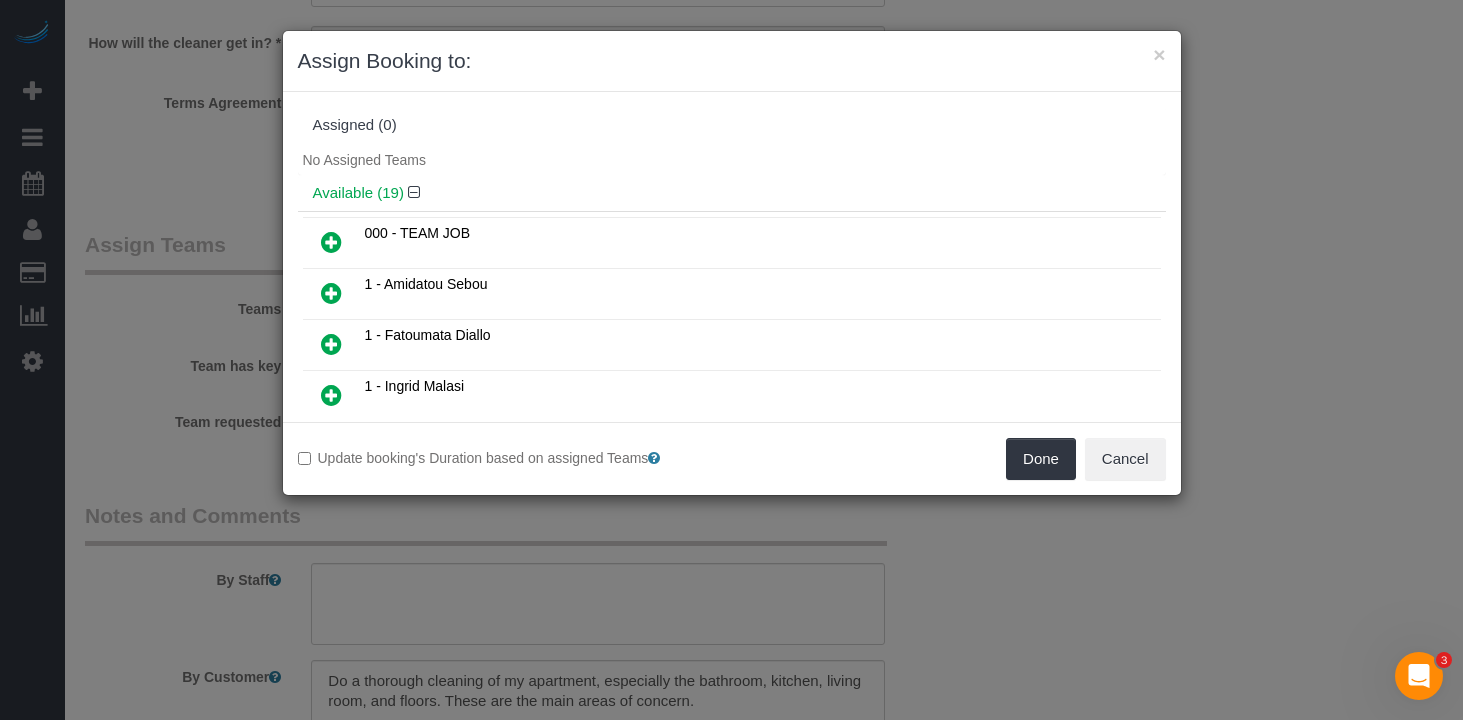scroll, scrollTop: 1964, scrollLeft: 0, axis: vertical 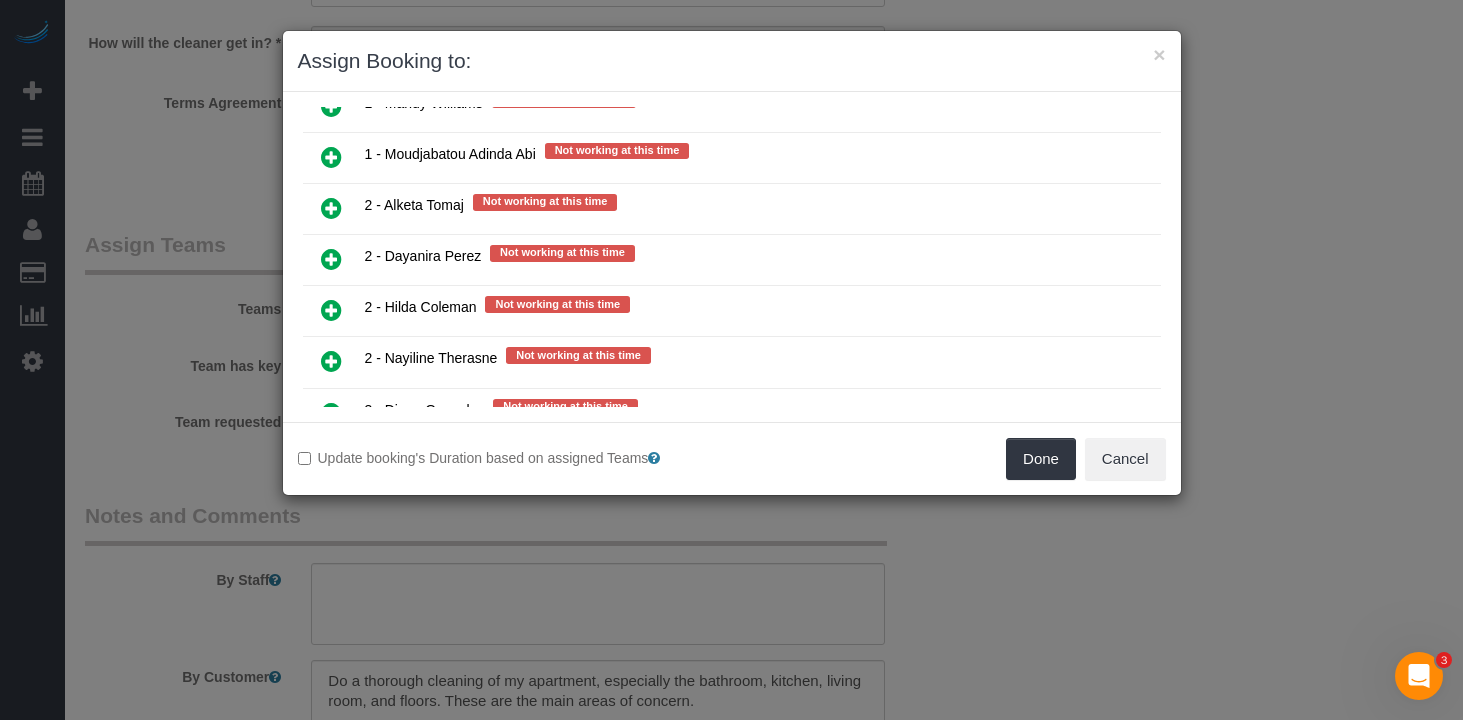 drag, startPoint x: 333, startPoint y: 255, endPoint x: 683, endPoint y: 349, distance: 362.40308 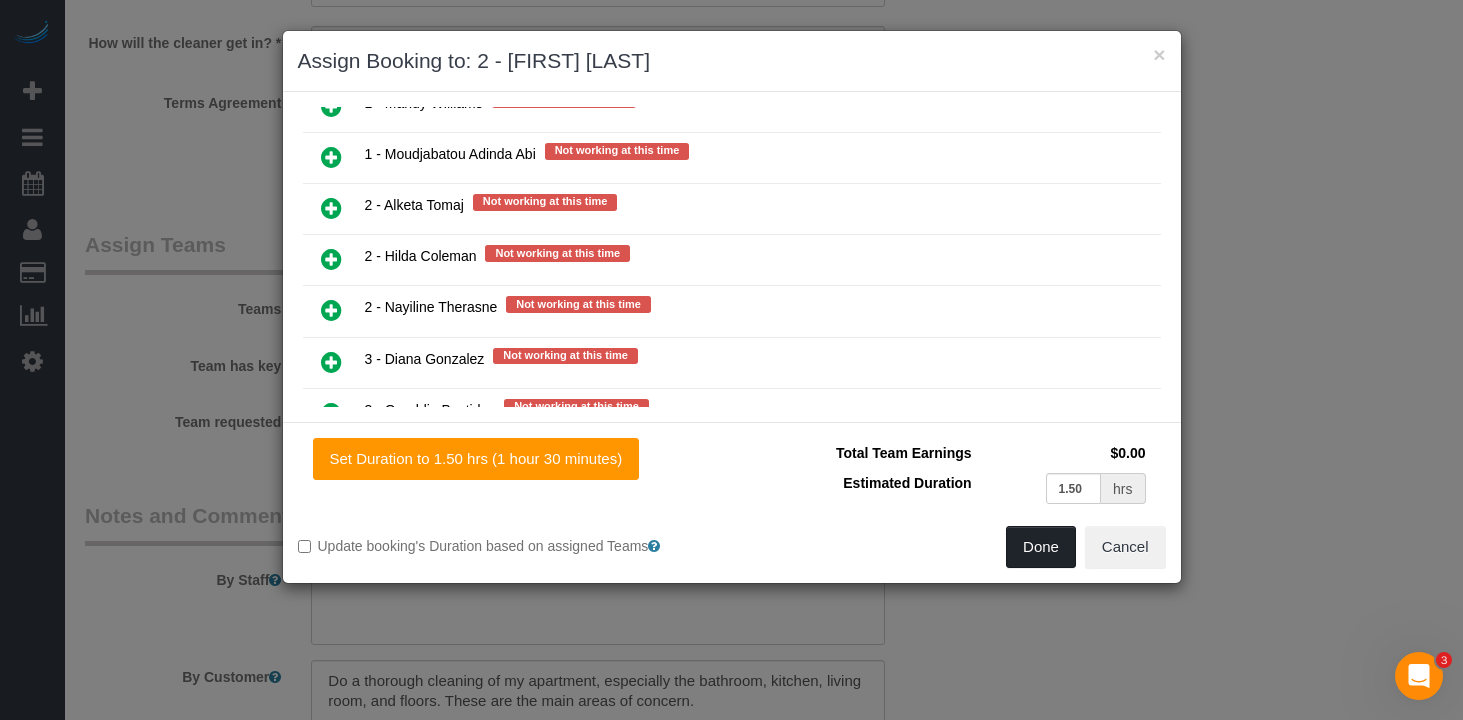 click on "Done" at bounding box center (1041, 547) 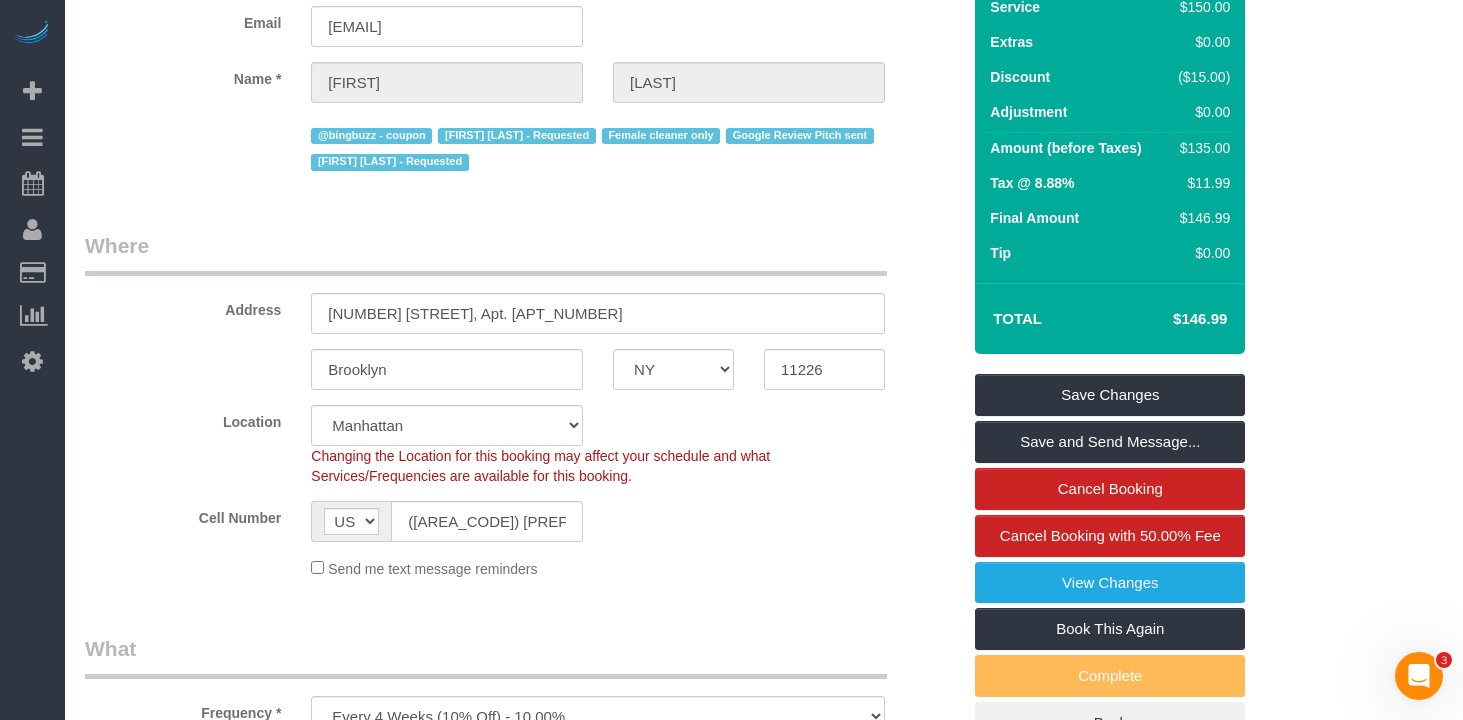 scroll, scrollTop: 87, scrollLeft: 0, axis: vertical 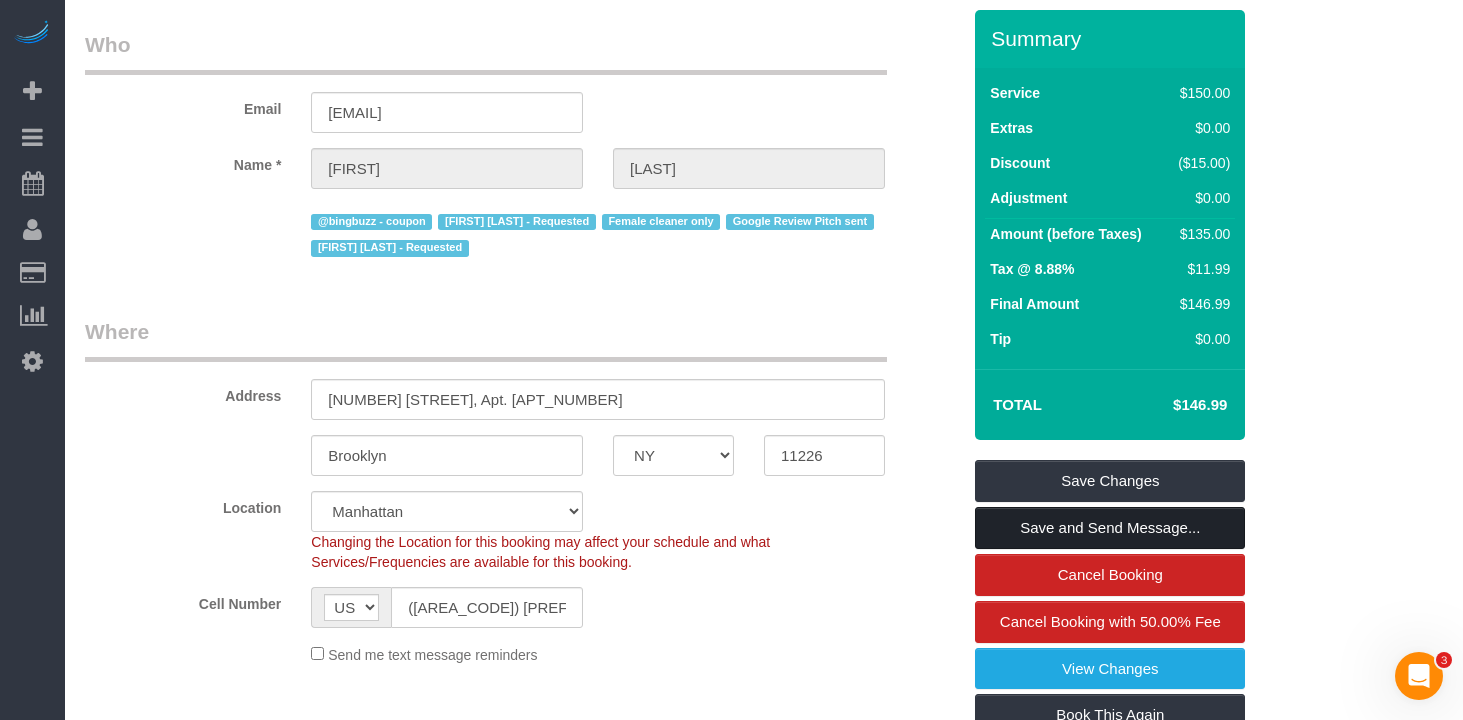 click on "Save and Send Message..." at bounding box center [1110, 528] 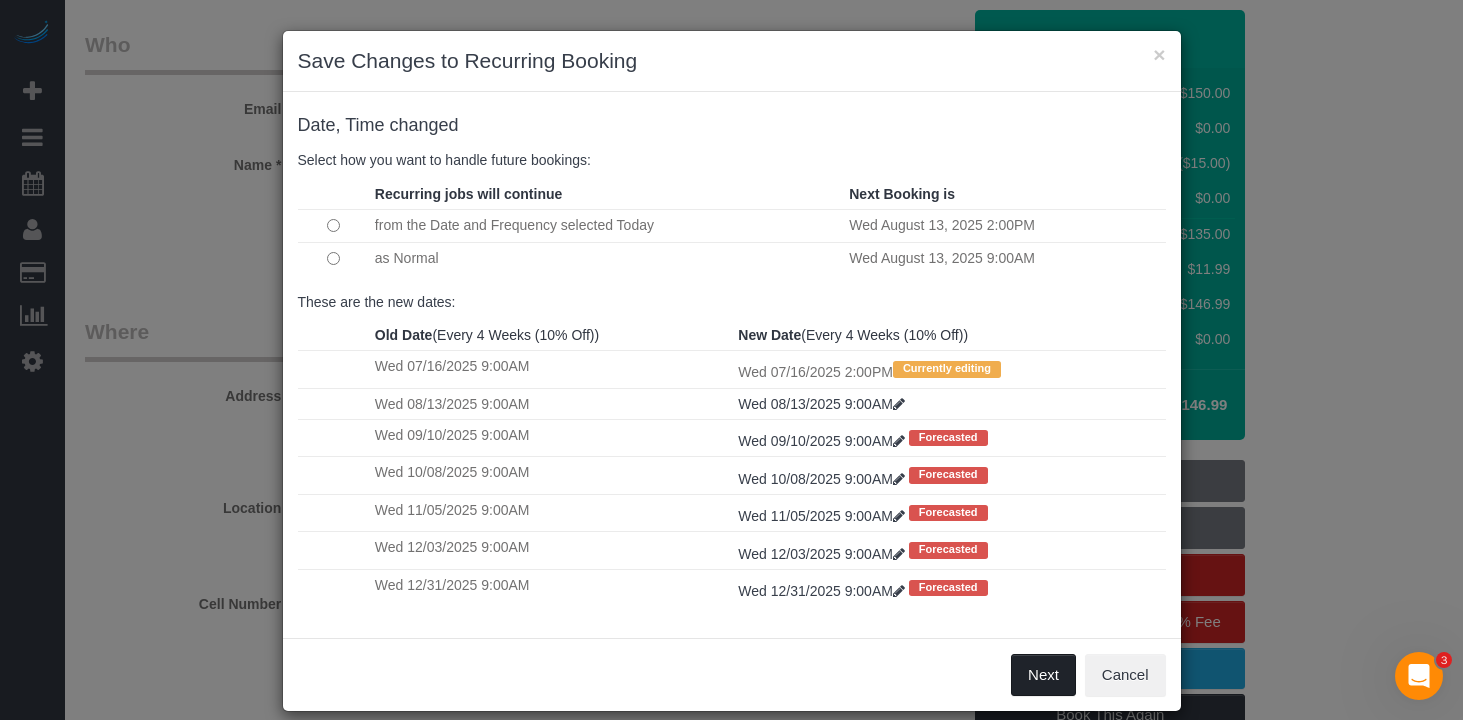 click on "Next" at bounding box center (1043, 675) 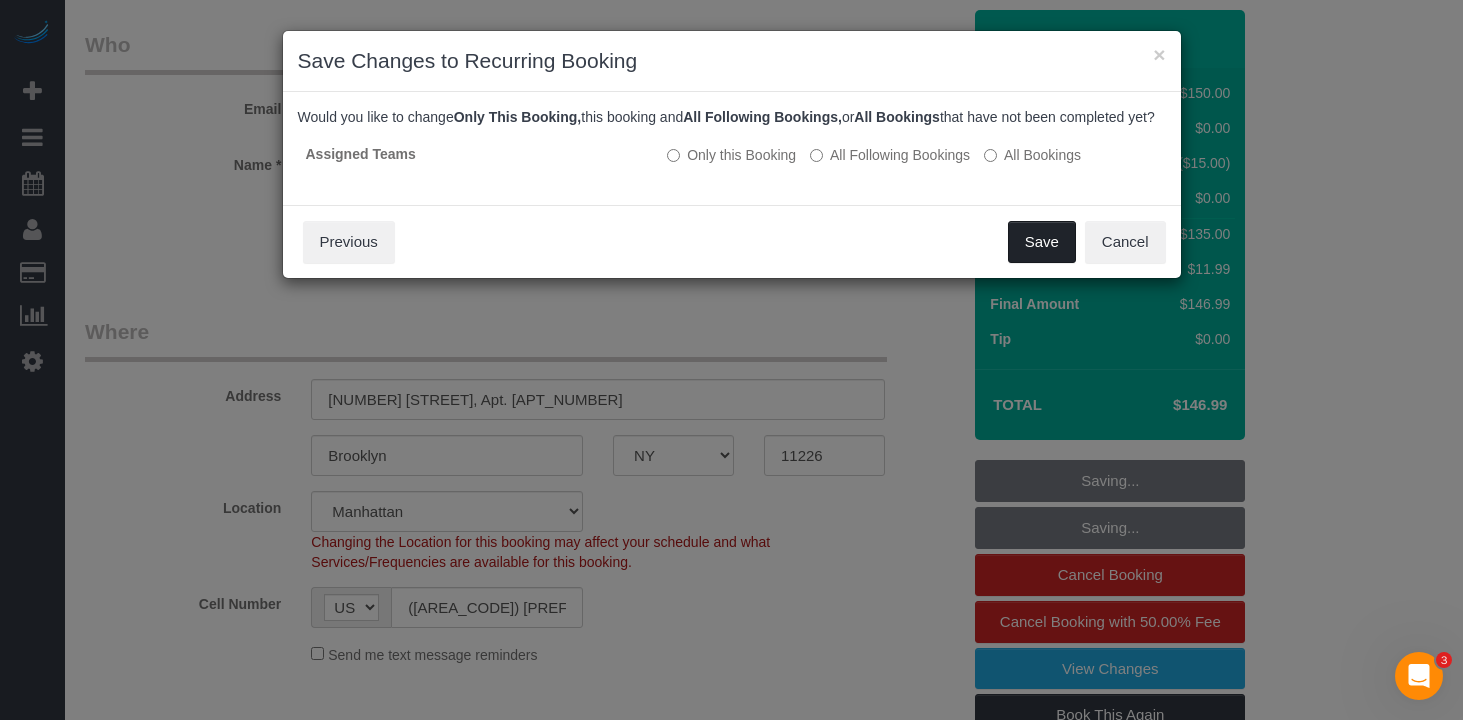 click on "Save" at bounding box center [1042, 242] 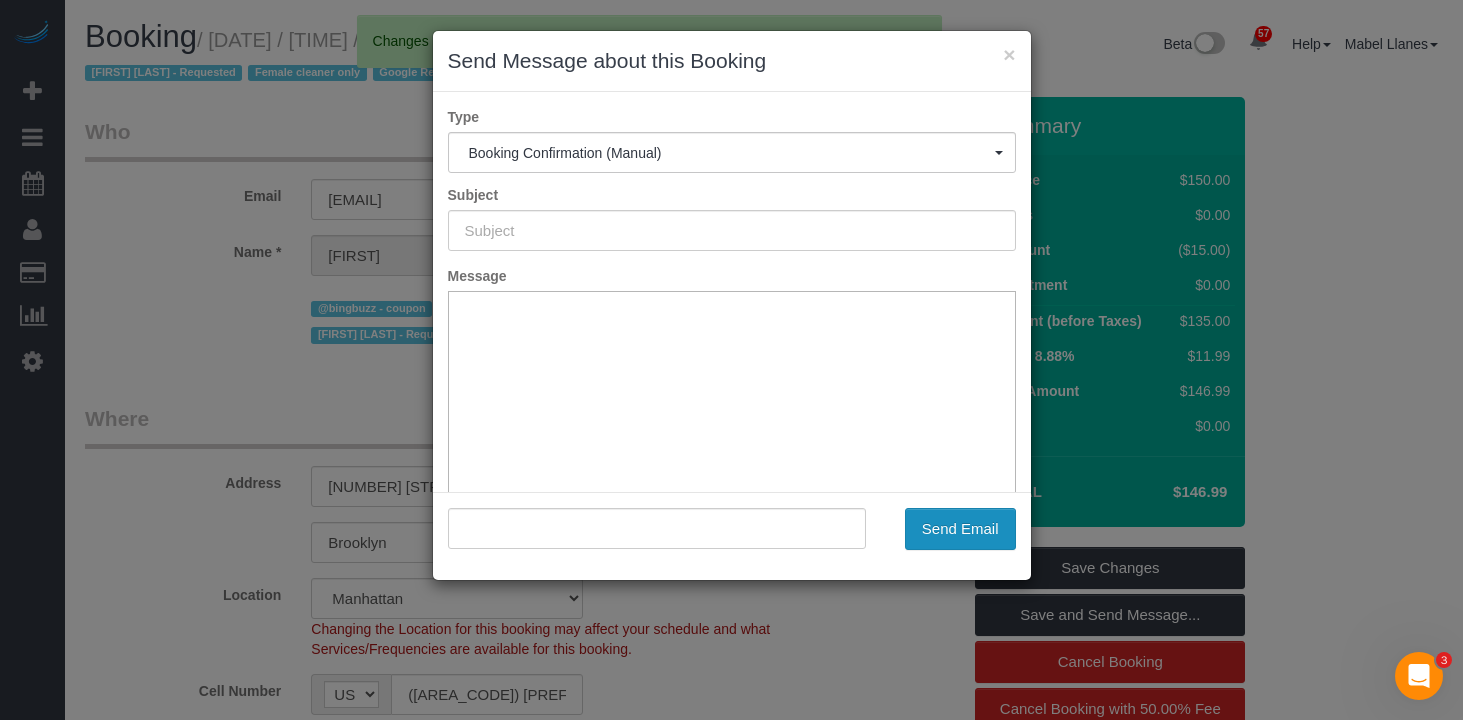 scroll, scrollTop: 0, scrollLeft: 0, axis: both 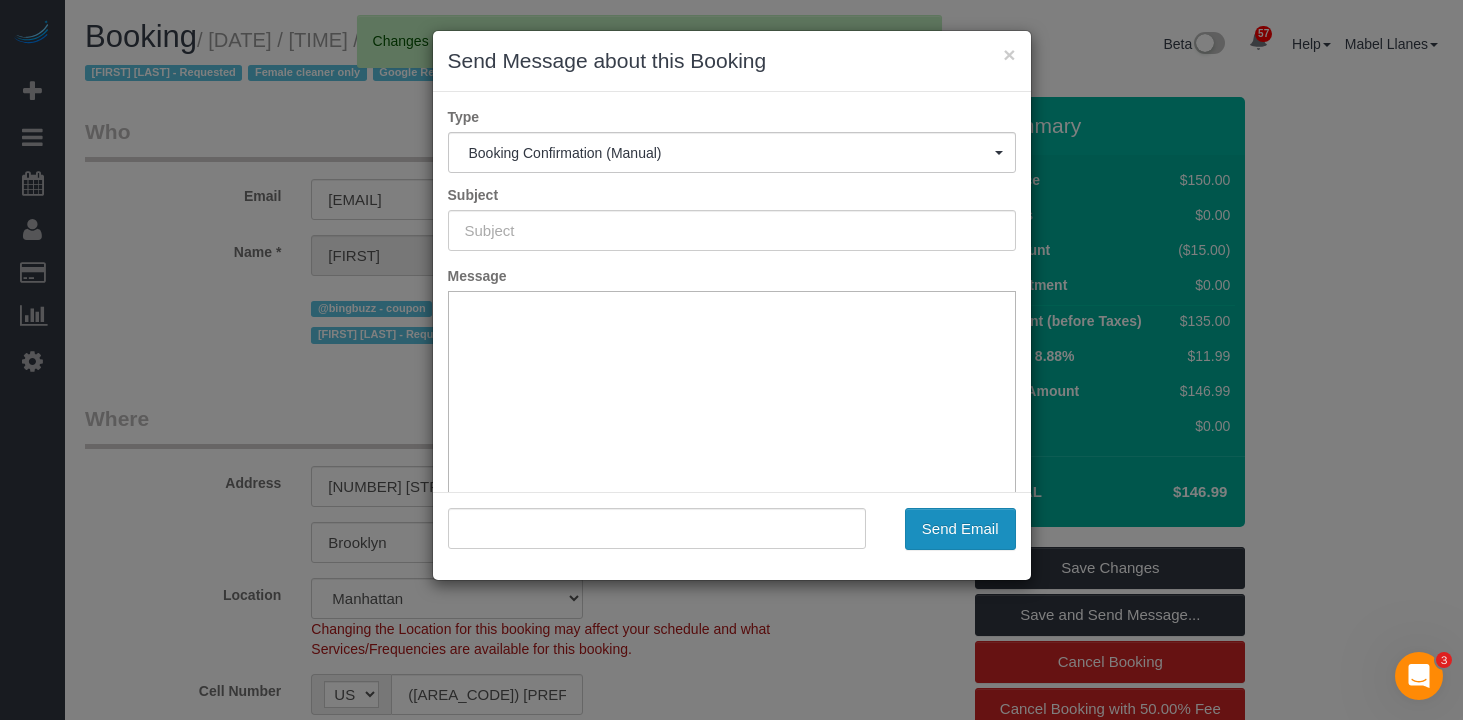 type on "Cleaning Confirmed for 07/16/2025 at 2:00pm" 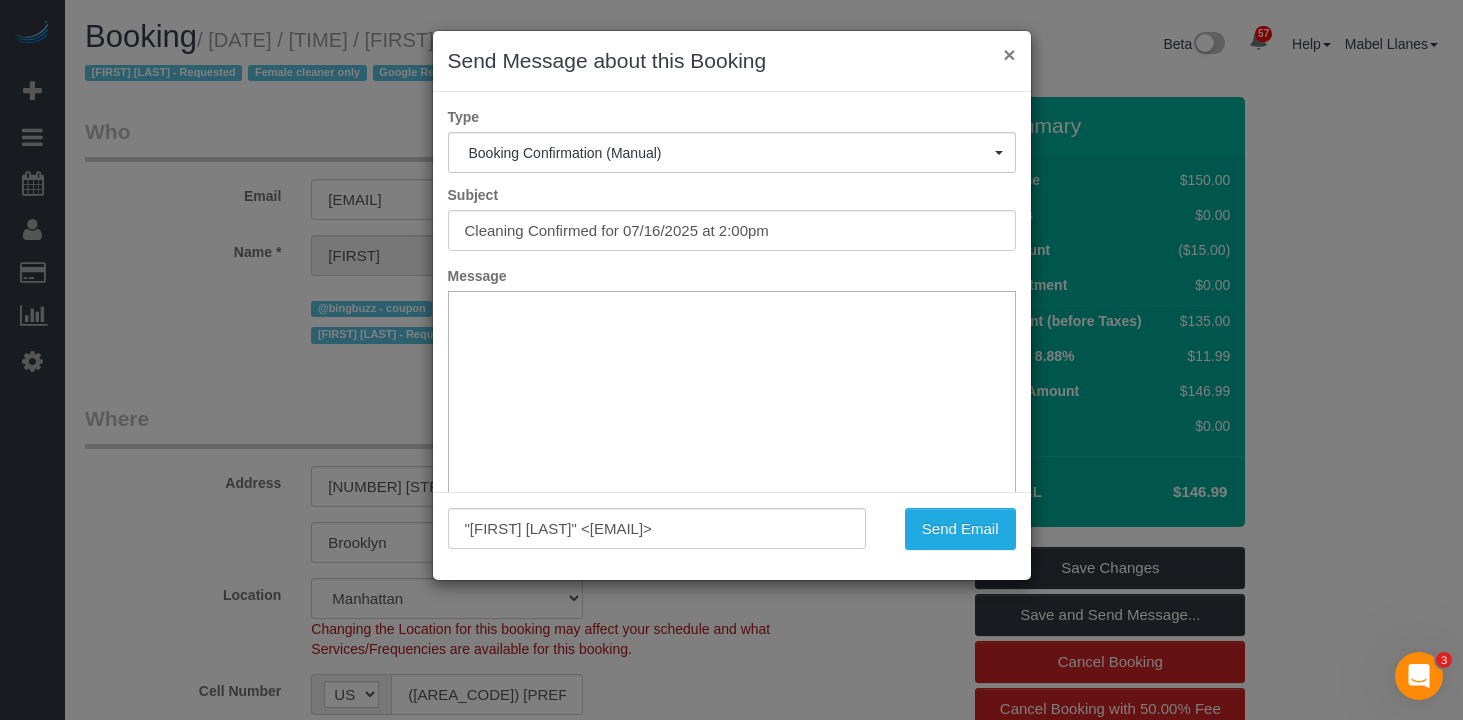 click on "×" at bounding box center (1009, 54) 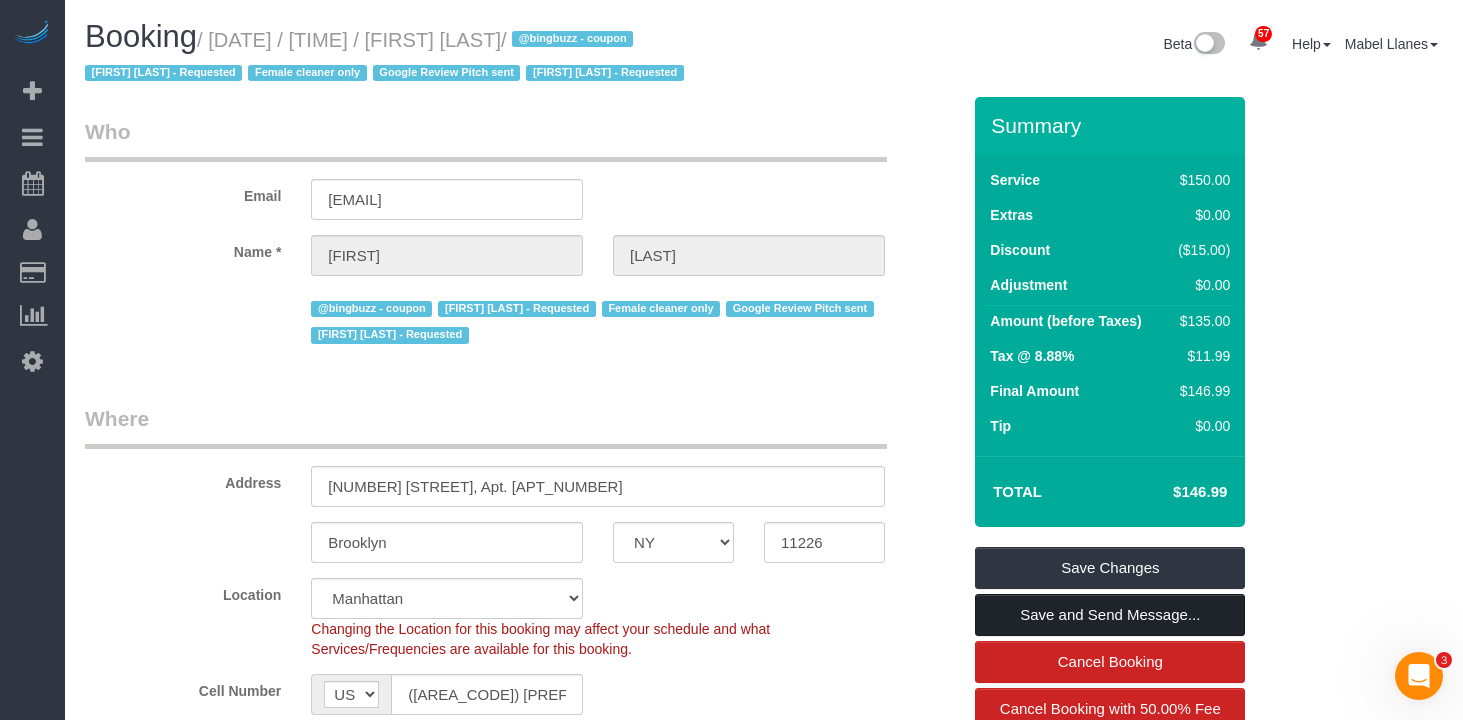 click on "Save and Send Message..." at bounding box center (1110, 615) 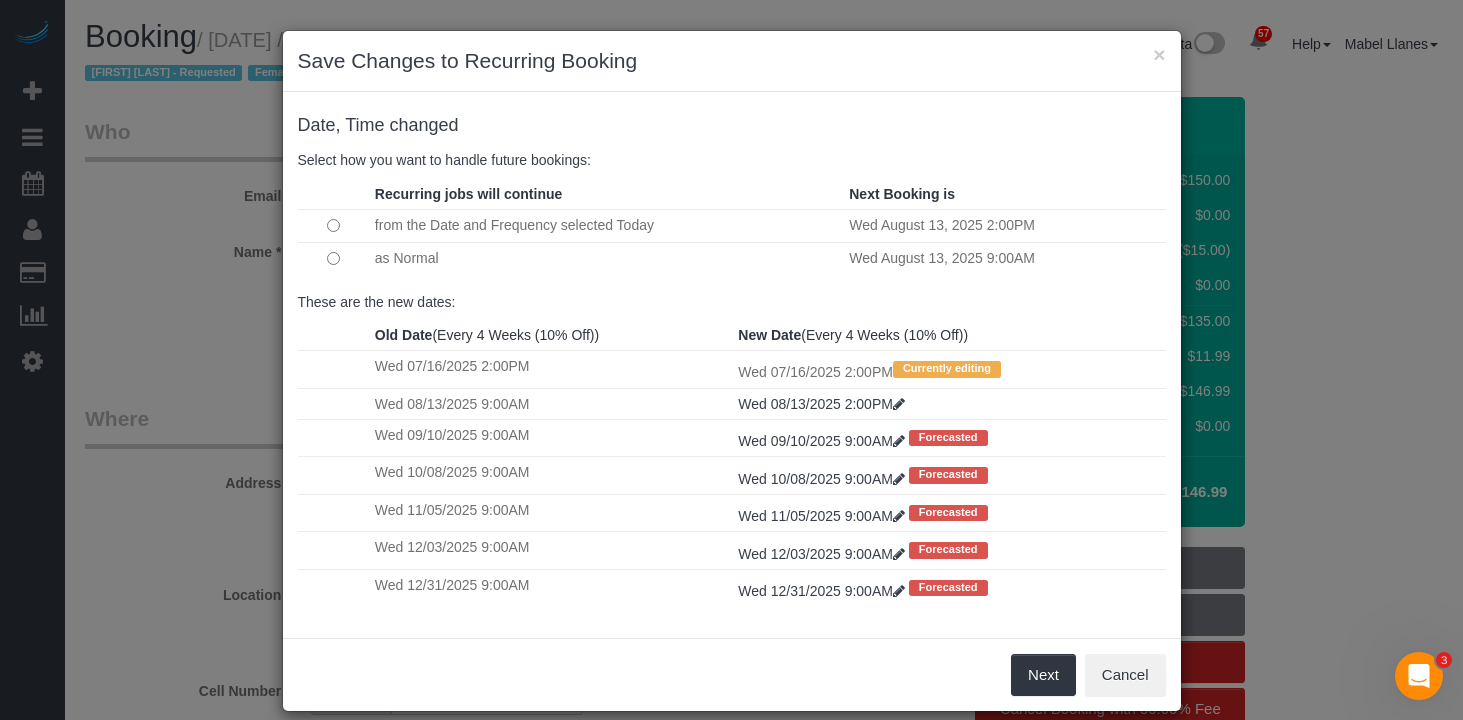 click on "as Normal" at bounding box center (607, 258) 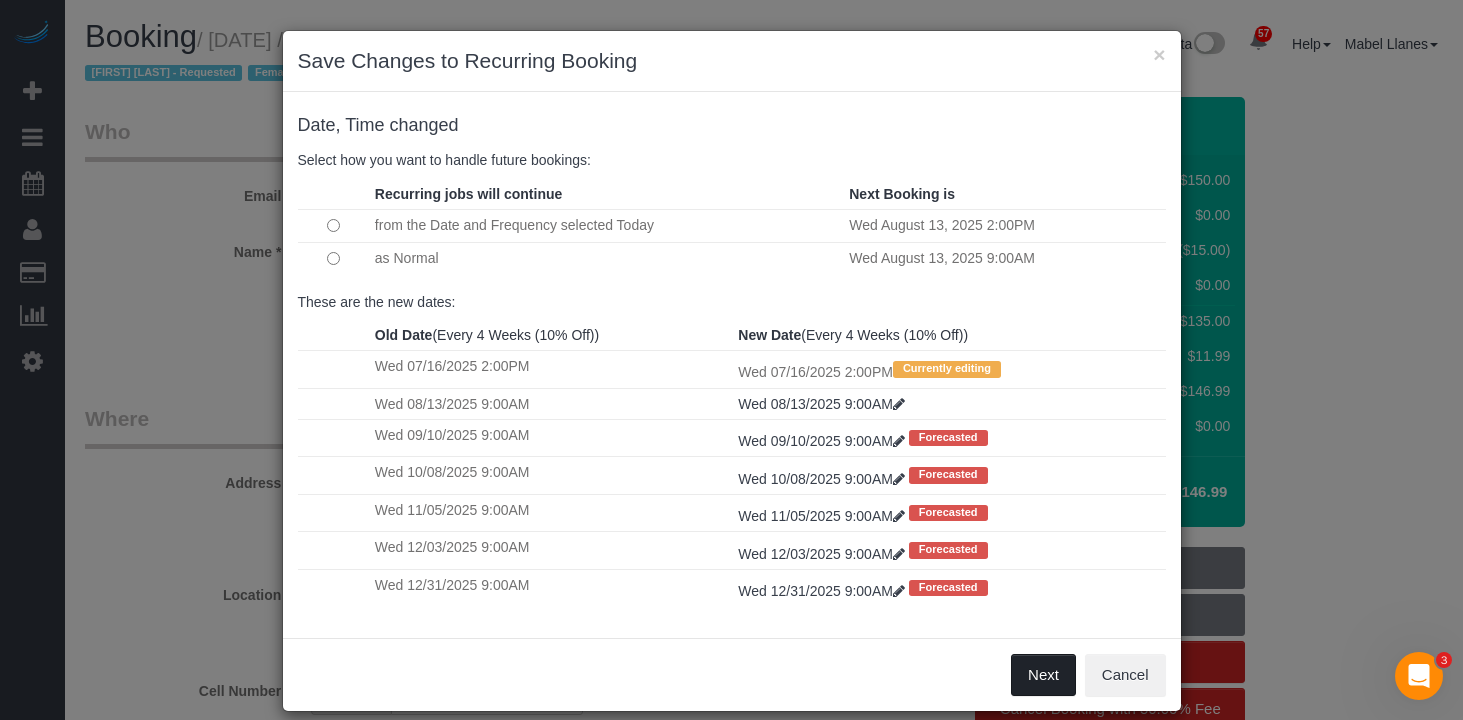 click on "Next" at bounding box center (1043, 675) 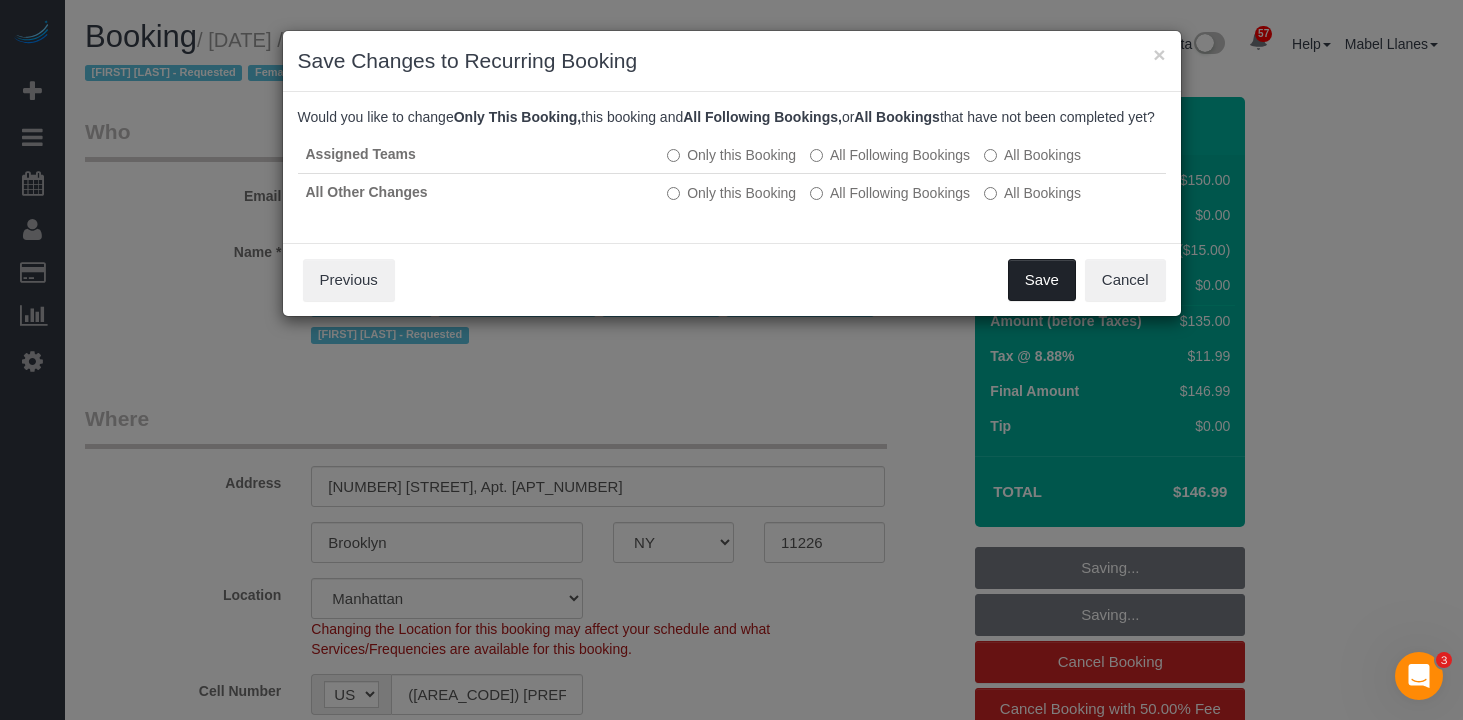 click on "Save" at bounding box center [1042, 280] 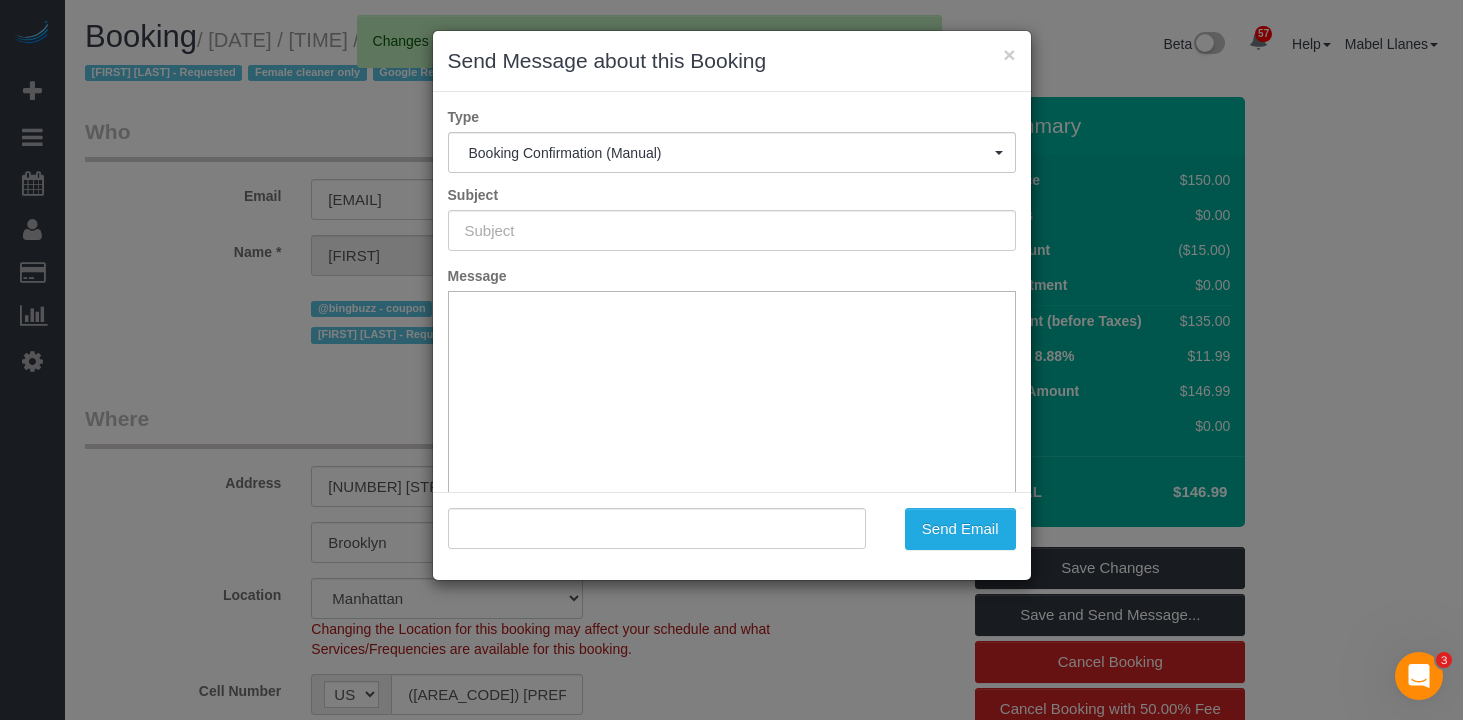 type on "Cleaning Confirmed for 07/16/2025 at 2:00pm" 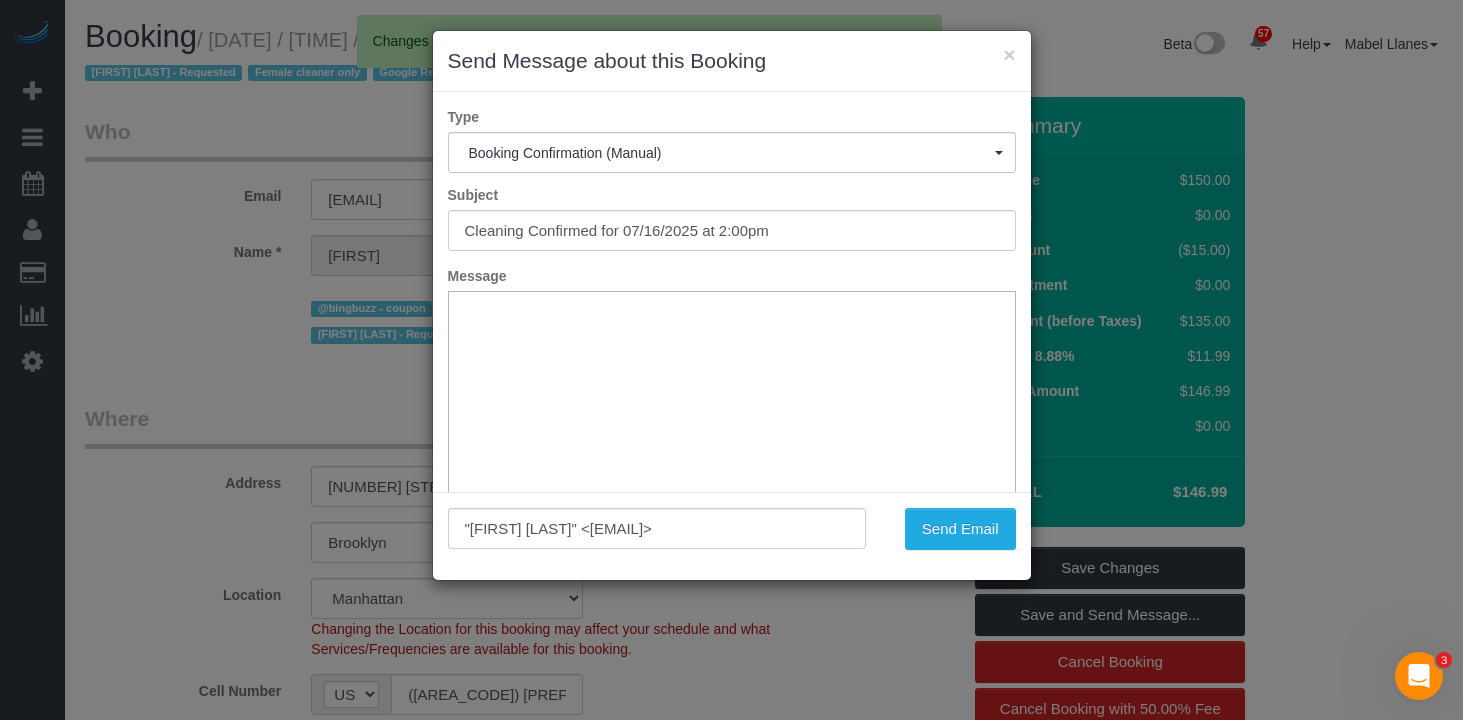 scroll, scrollTop: 0, scrollLeft: 0, axis: both 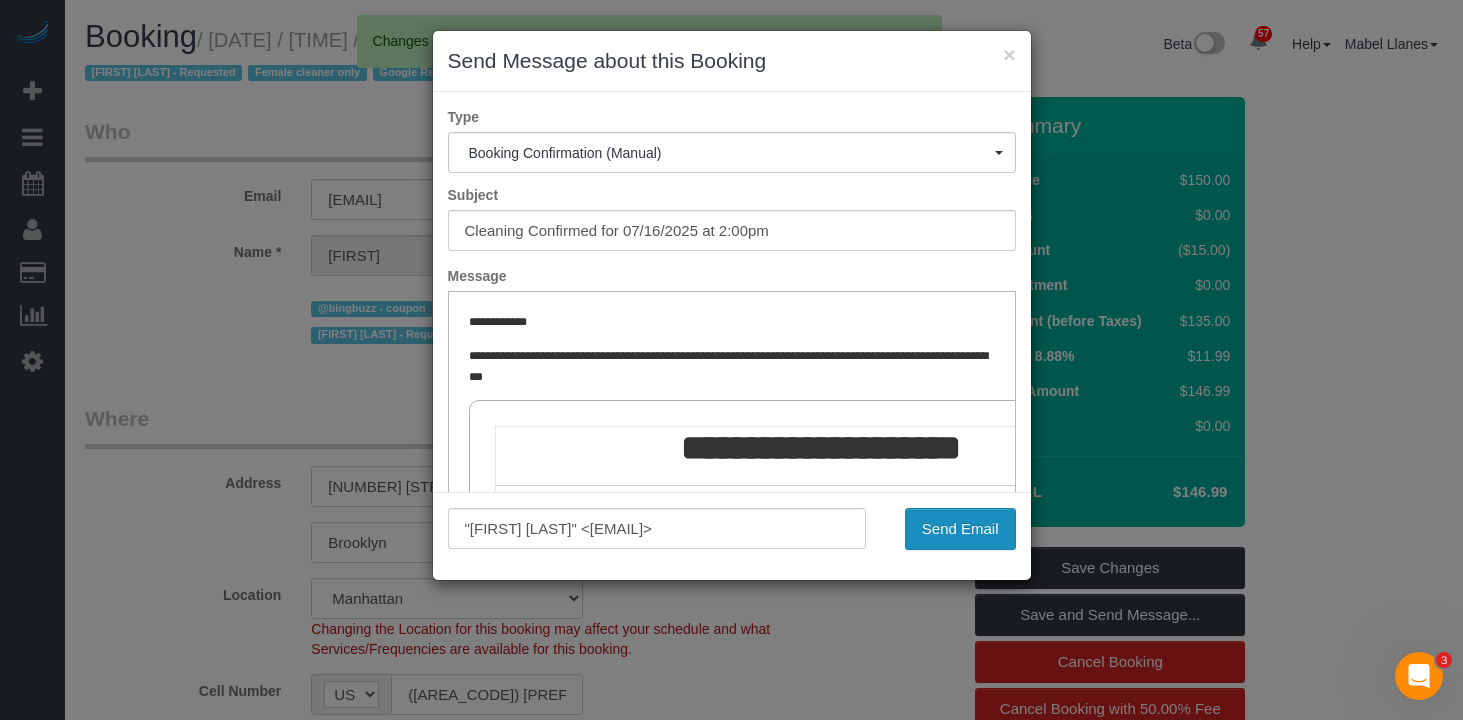 click on "Send Email" at bounding box center [960, 529] 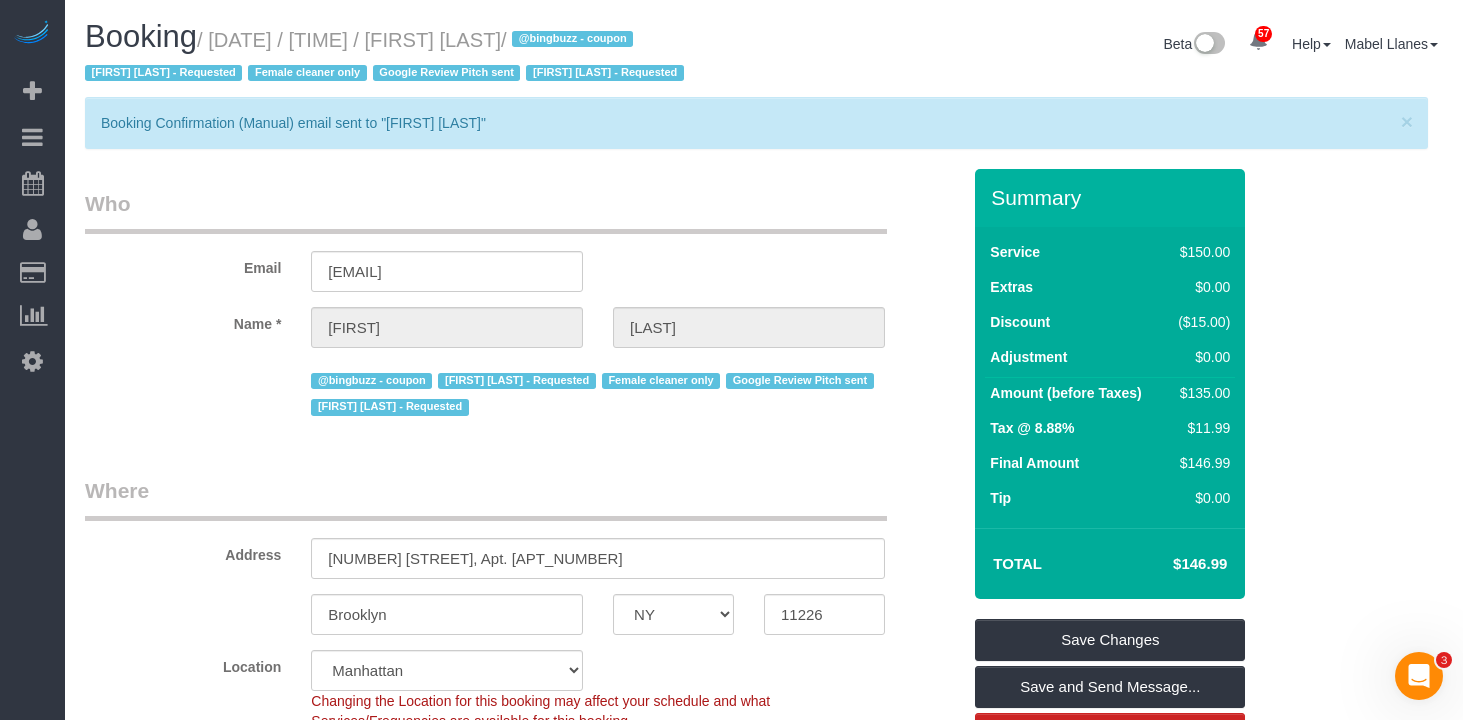 click on "Who" at bounding box center [486, 211] 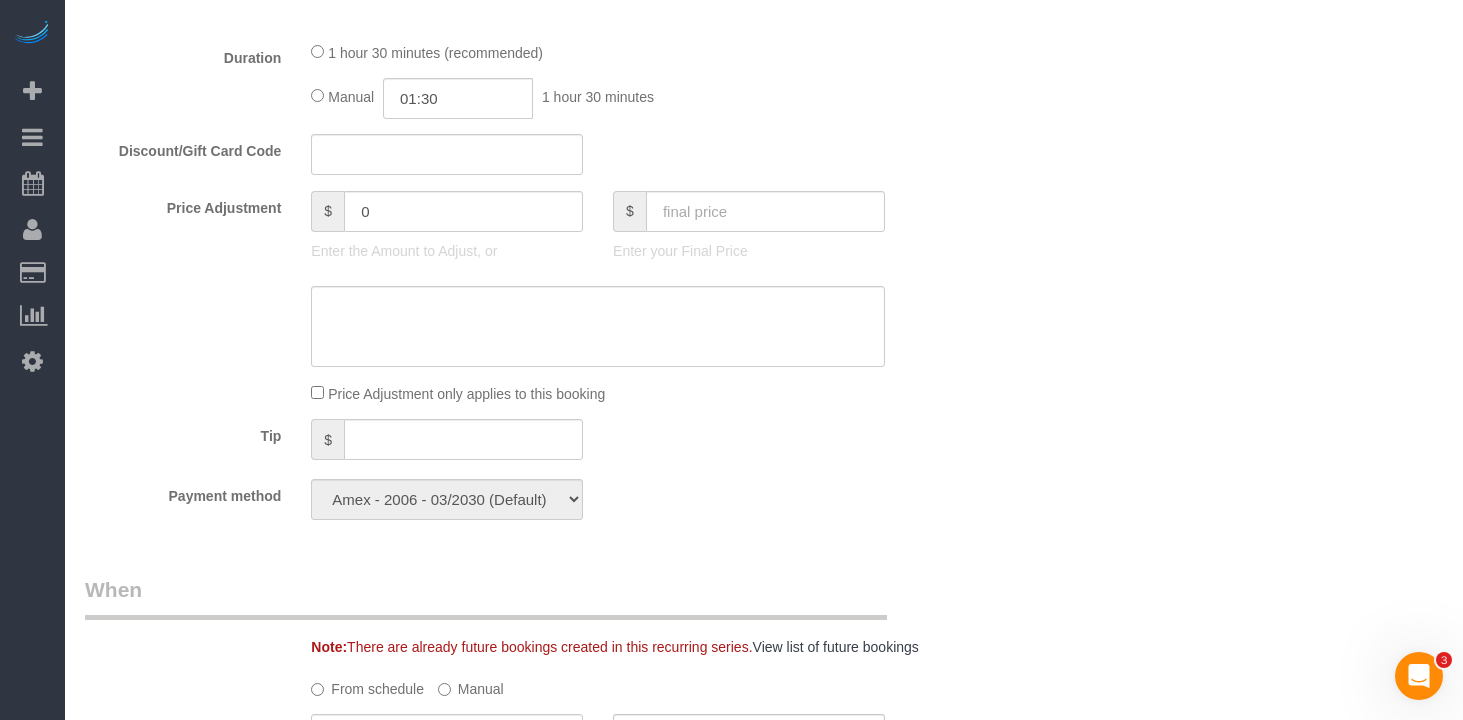 scroll, scrollTop: 1985, scrollLeft: 0, axis: vertical 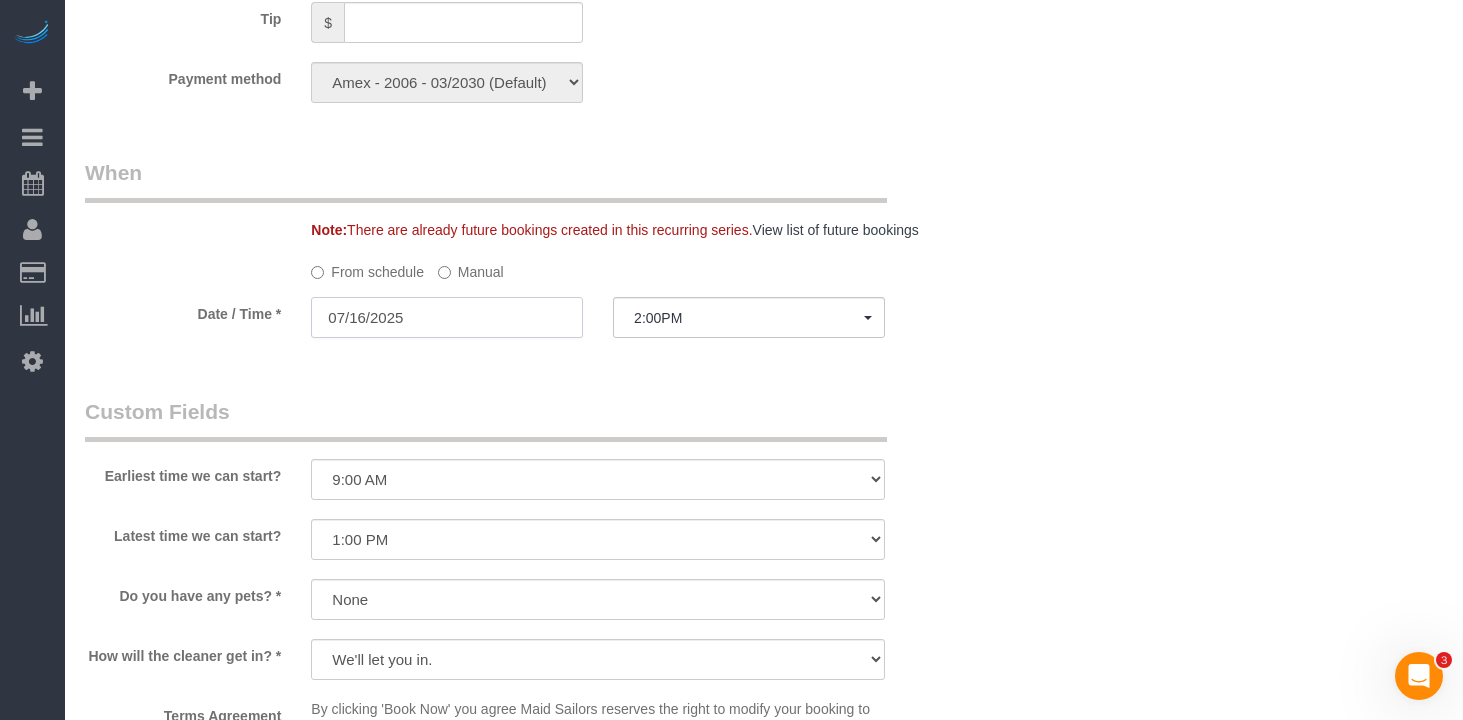 click on "07/16/2025" at bounding box center (447, 317) 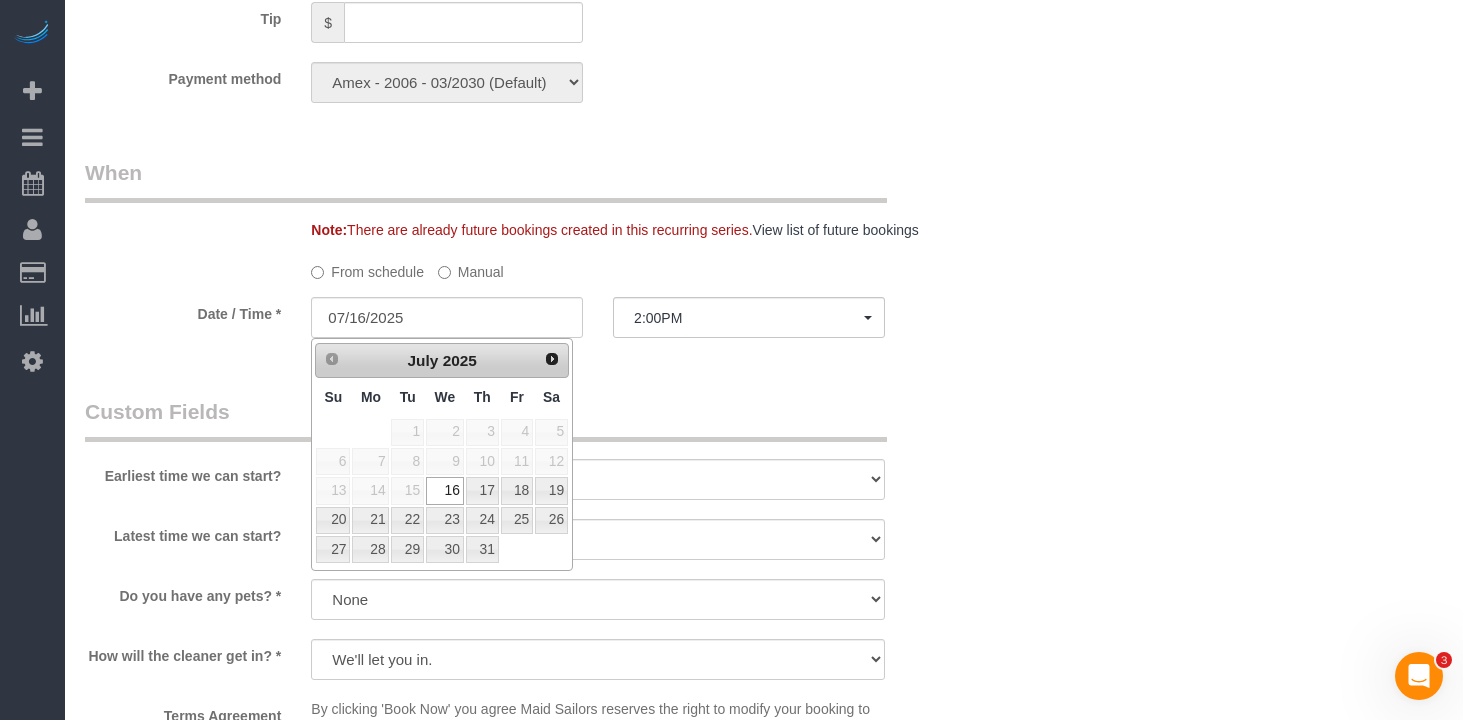 click on "Manual" 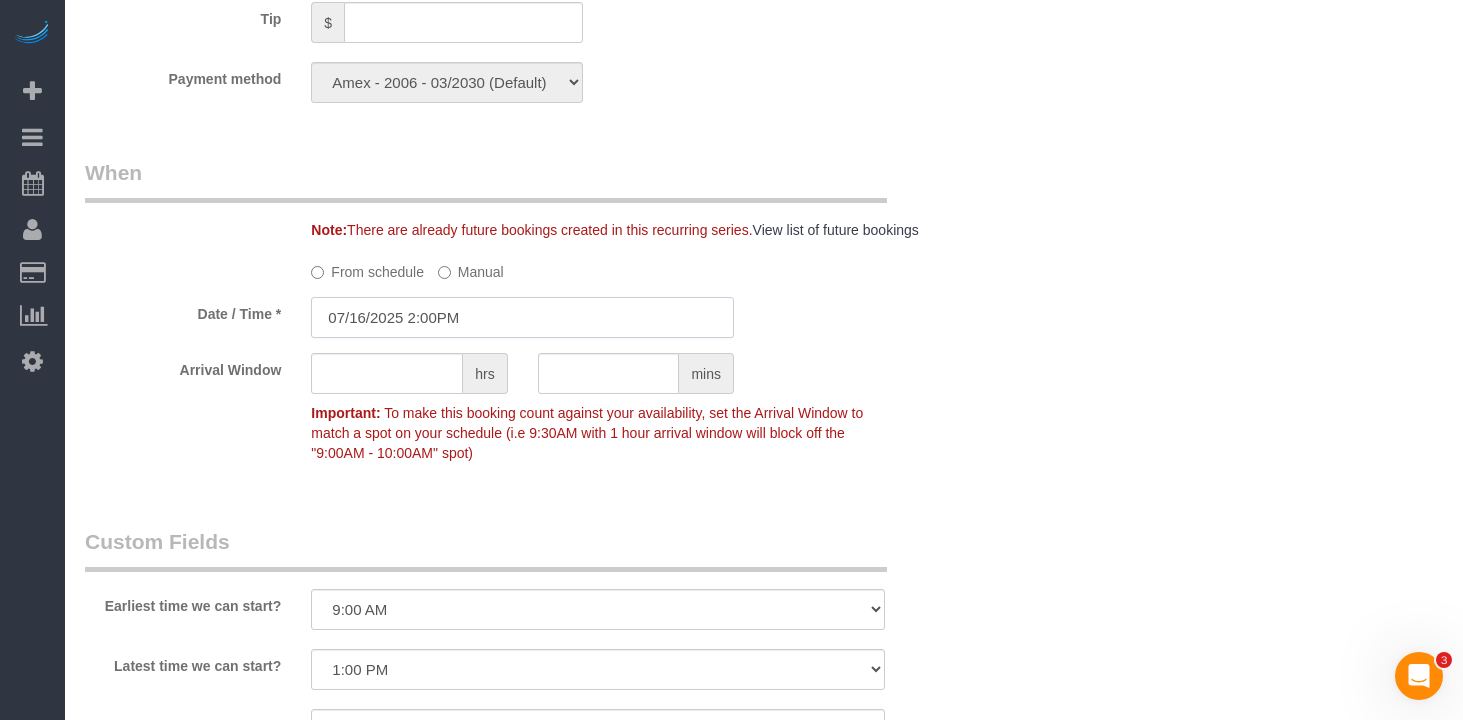 click on "07/16/2025 2:00PM" at bounding box center (522, 317) 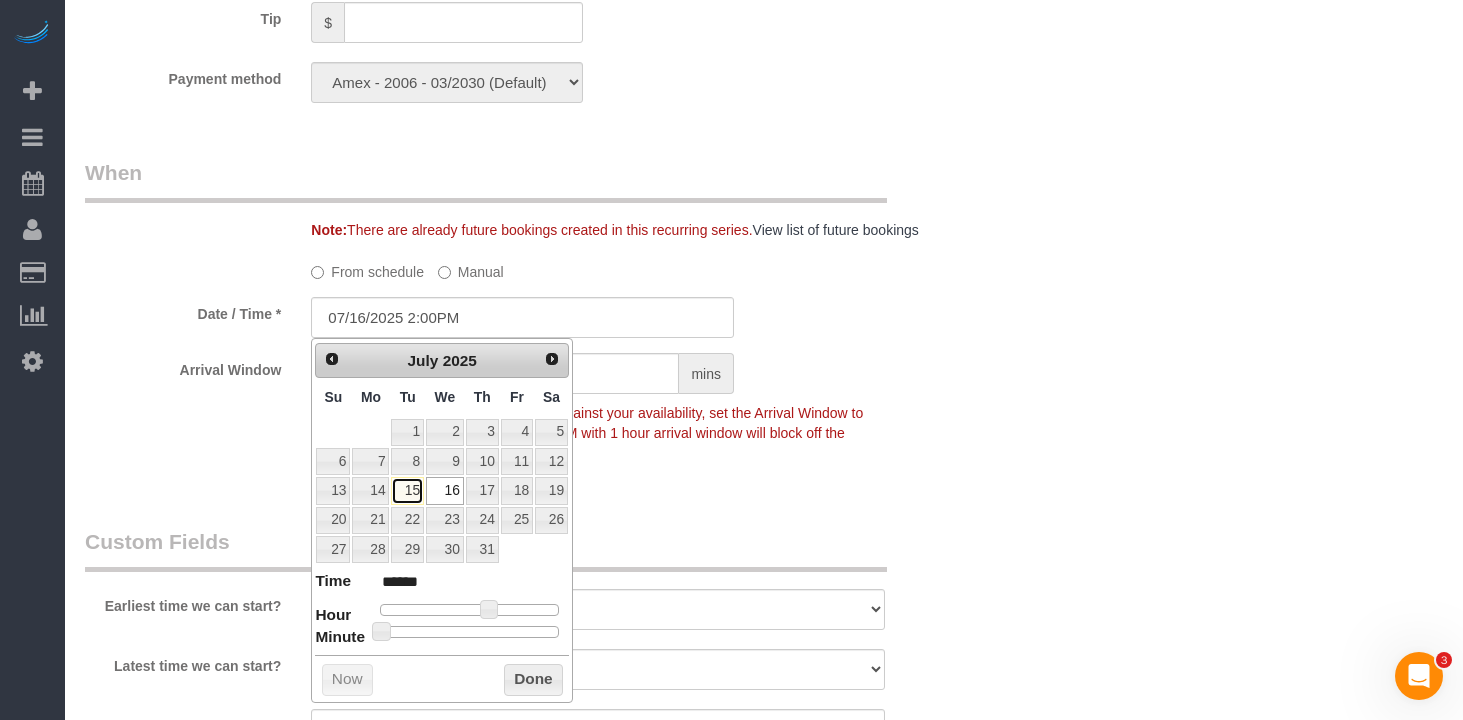 click on "15" at bounding box center (407, 490) 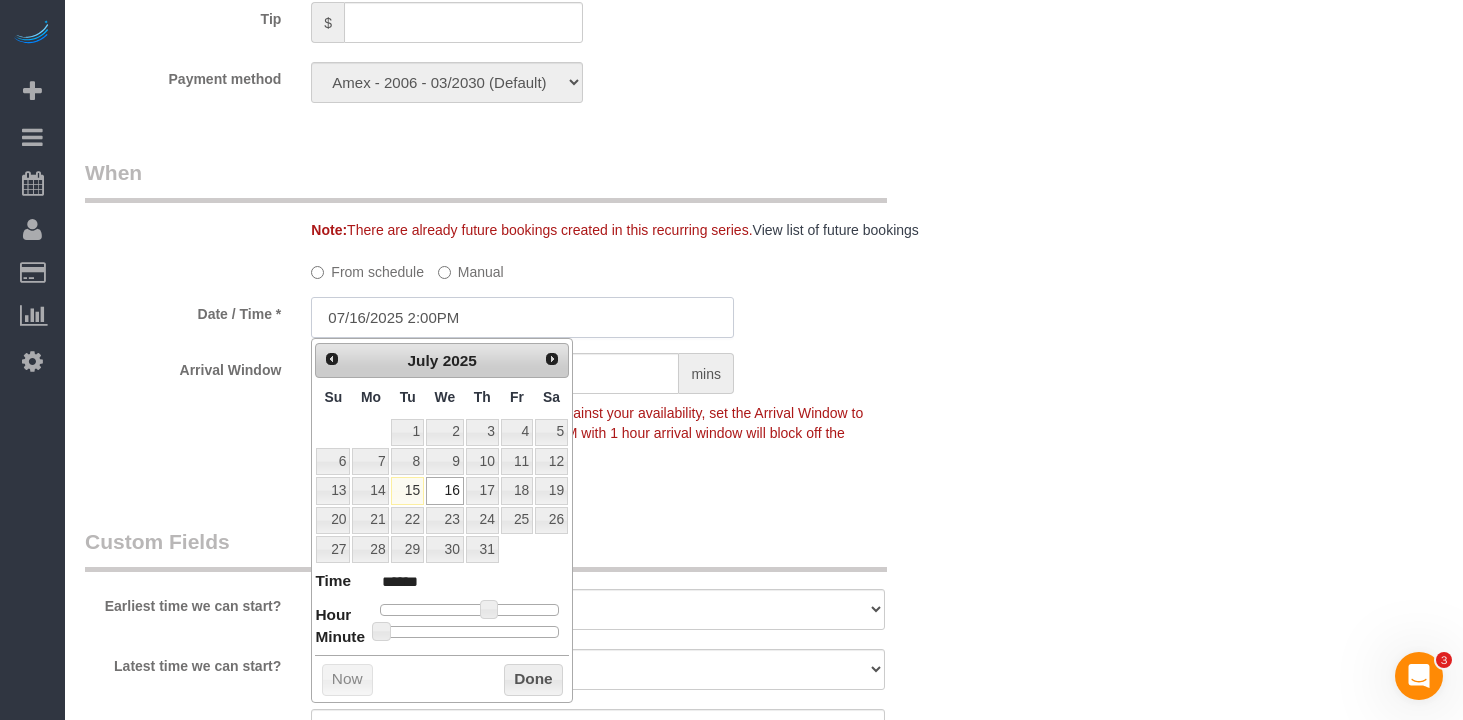 type on "07/15/2025 2:00PM" 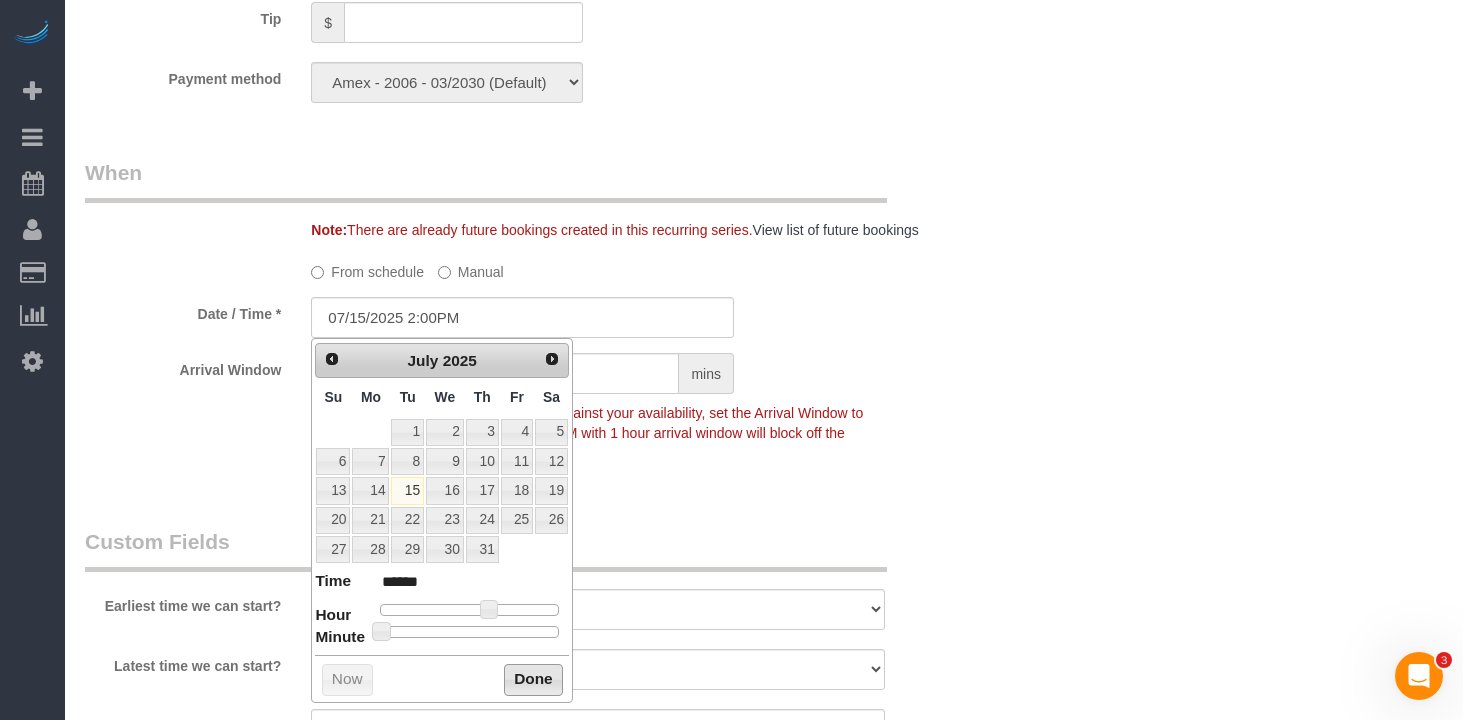 click on "Done" at bounding box center [533, 680] 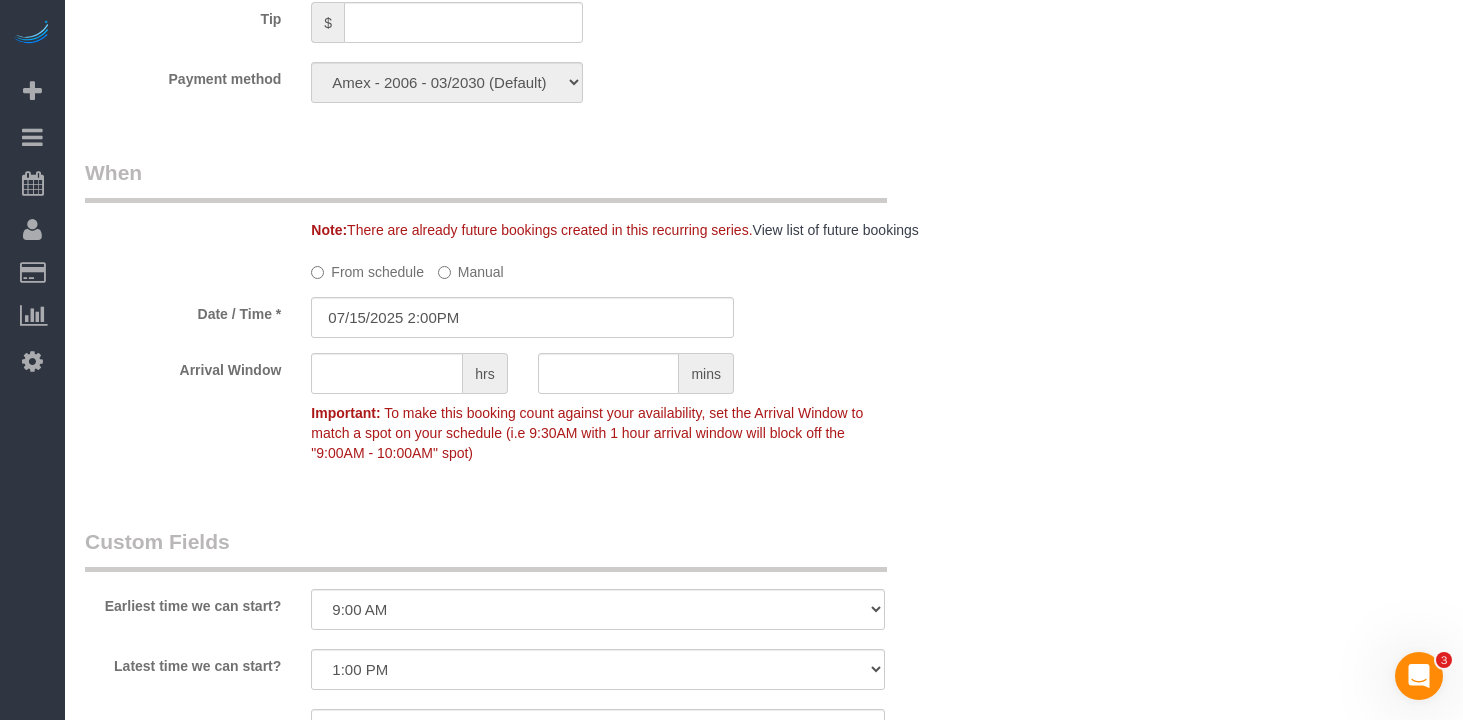 click on "Important:
To make this booking count against your availability, set the Arrival
Window to match a spot on your schedule (i.e 9:30AM with 1 hour arrival
window will block off the "9:00AM - 10:00AM" spot)" 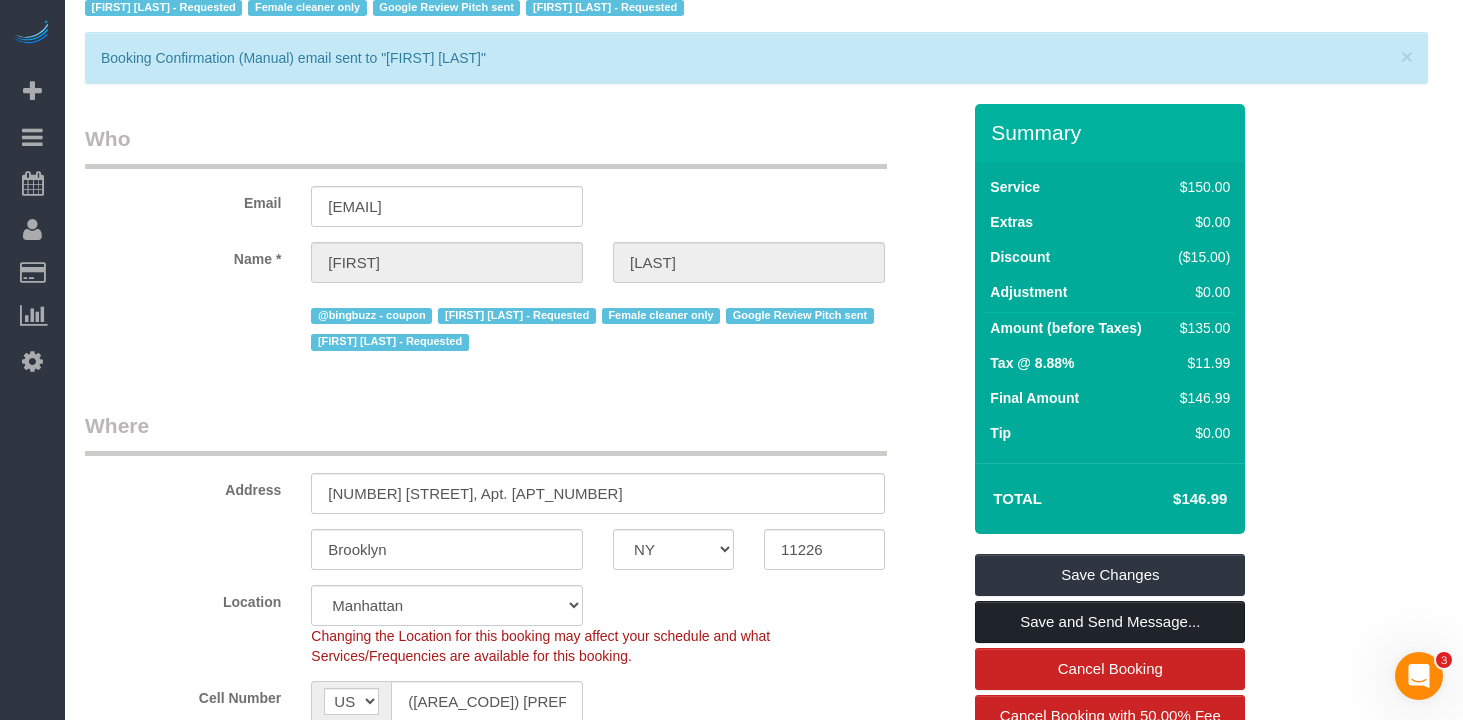 scroll, scrollTop: 148, scrollLeft: 0, axis: vertical 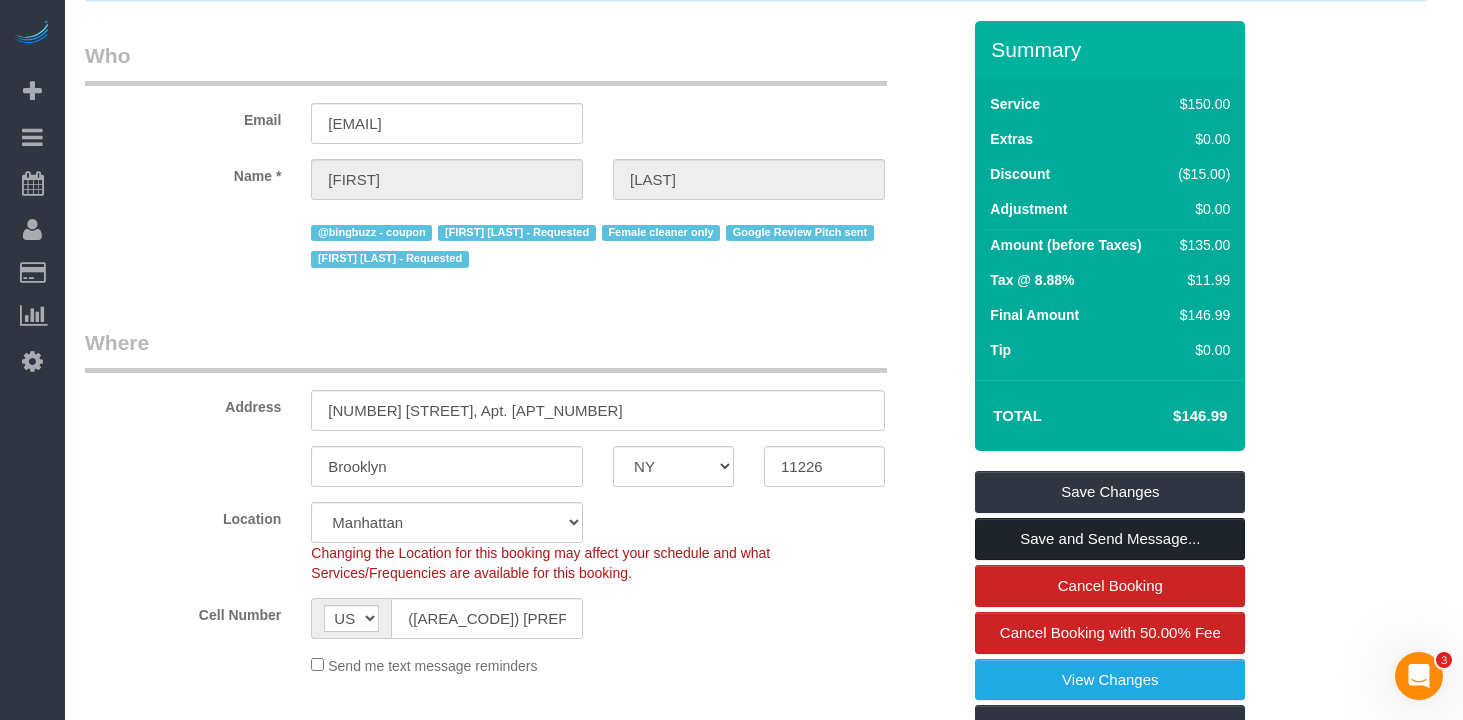 click on "Save and Send Message..." at bounding box center (1110, 539) 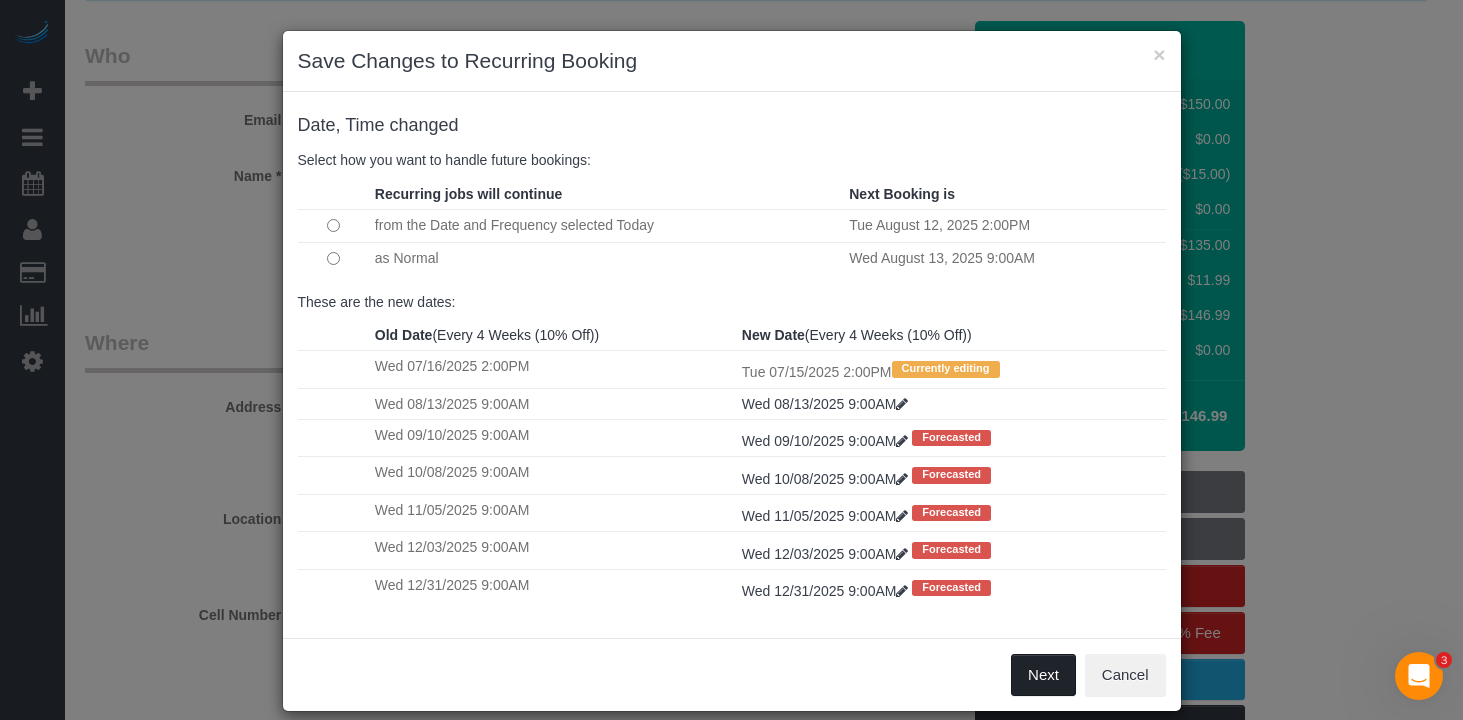 click on "Next" at bounding box center [1043, 675] 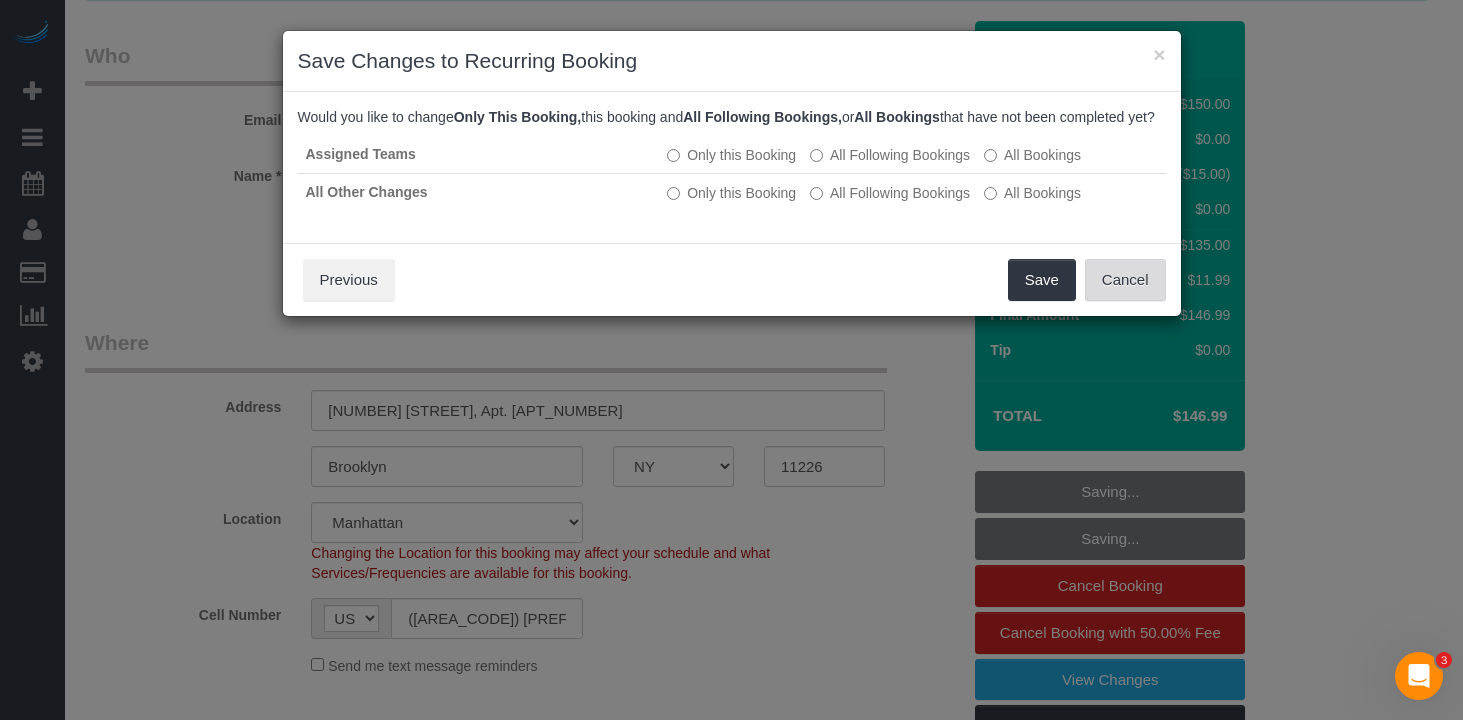 click on "Cancel" at bounding box center [1125, 280] 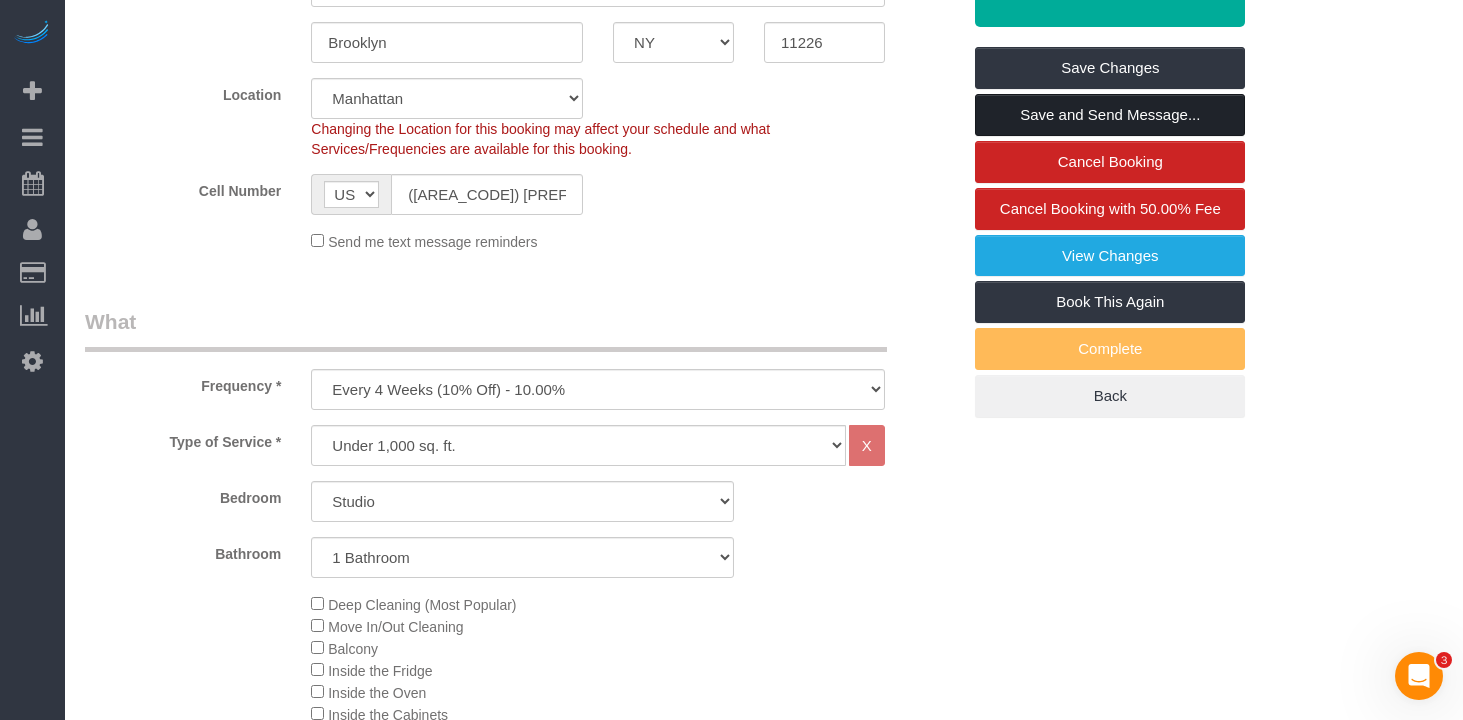 scroll, scrollTop: 319, scrollLeft: 0, axis: vertical 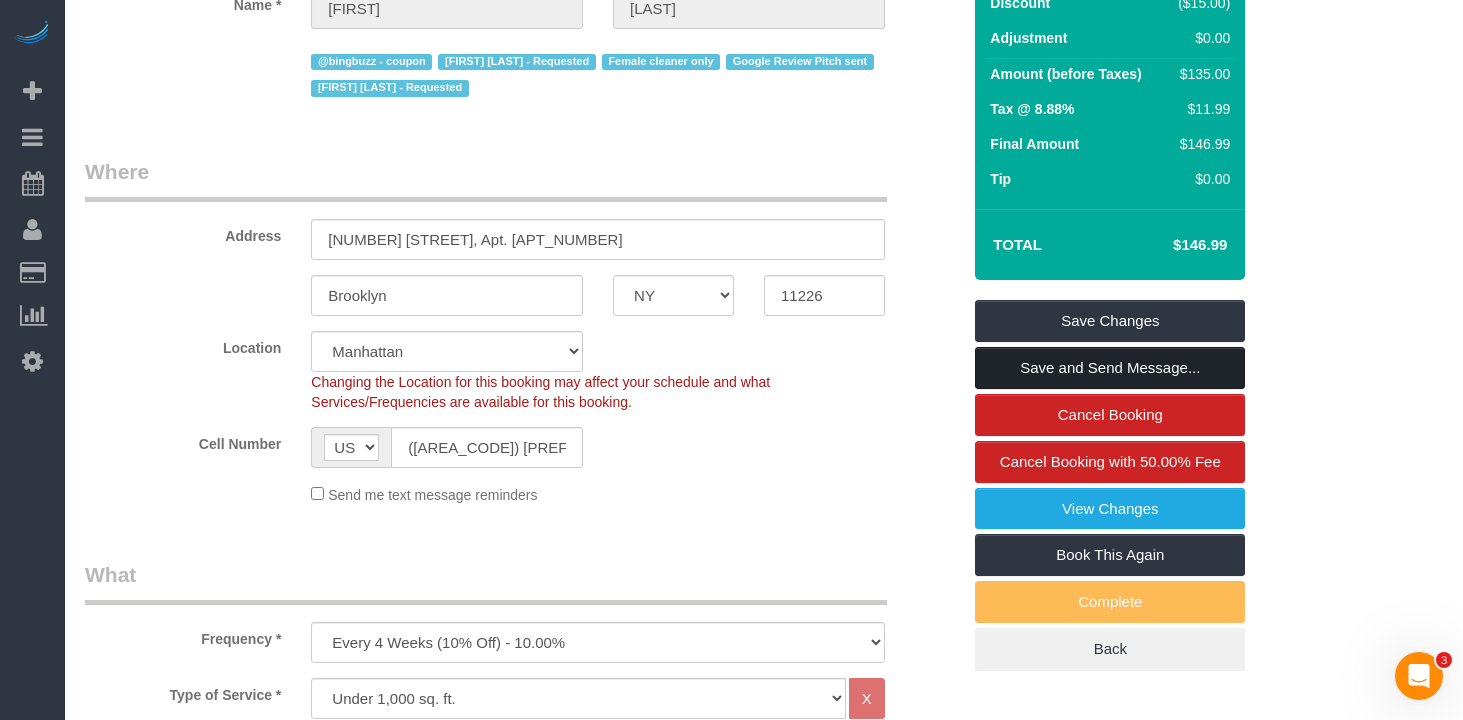 click on "Save and Send Message..." at bounding box center [1110, 368] 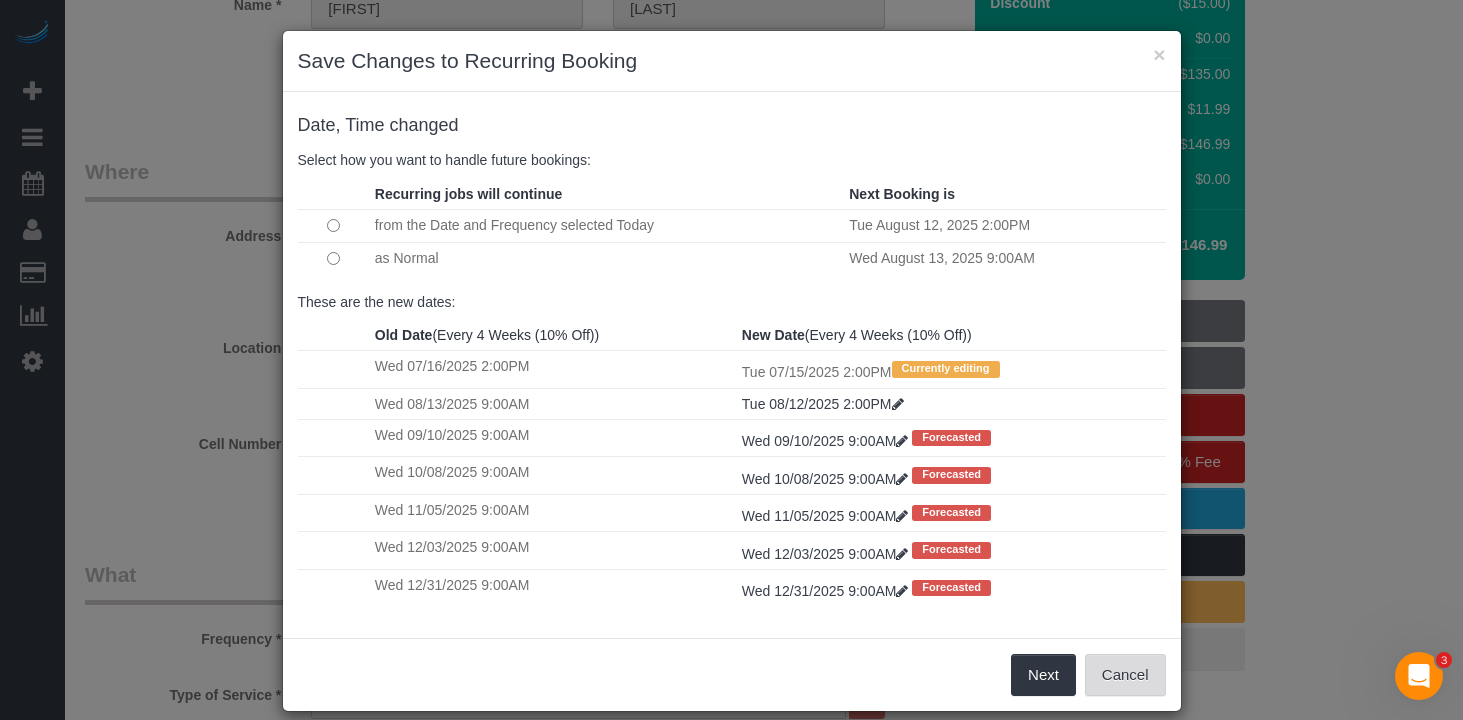 click on "Cancel" at bounding box center (1125, 675) 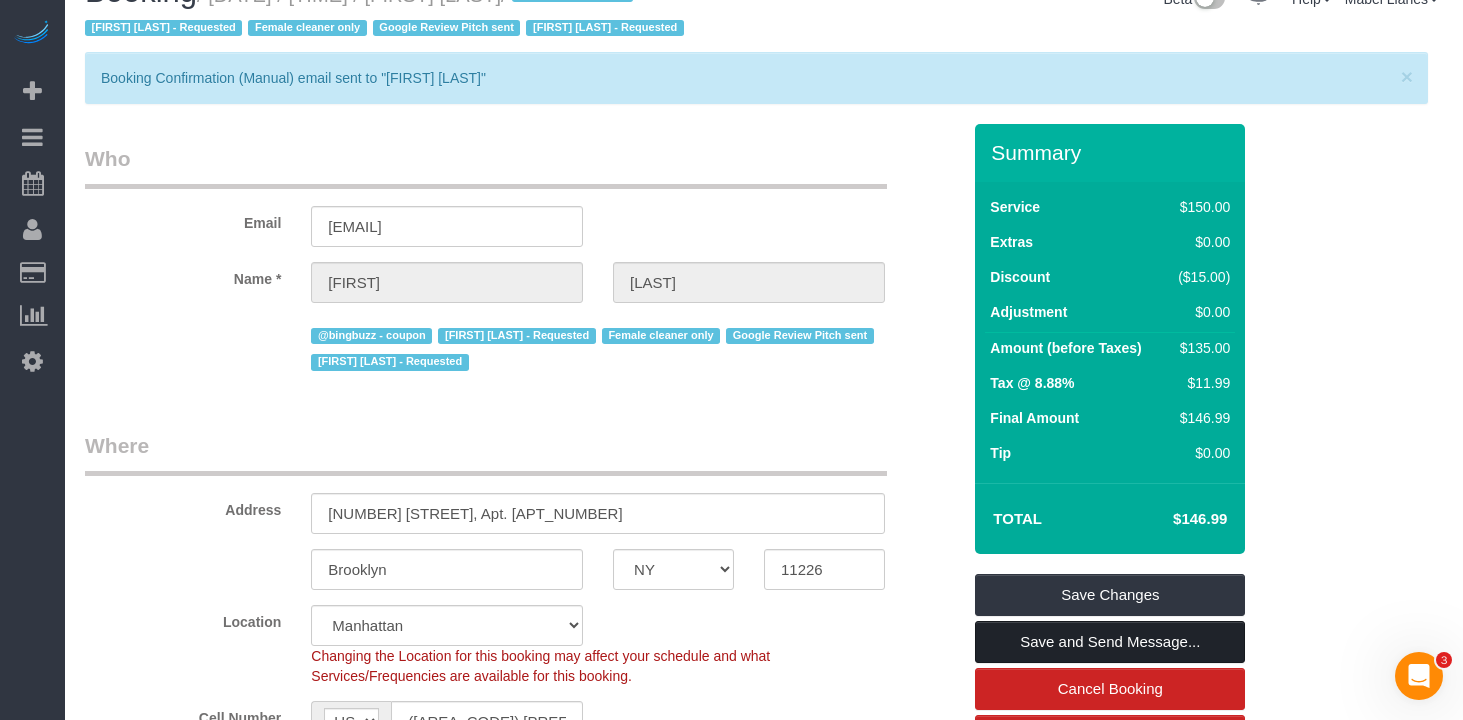 scroll, scrollTop: 0, scrollLeft: 0, axis: both 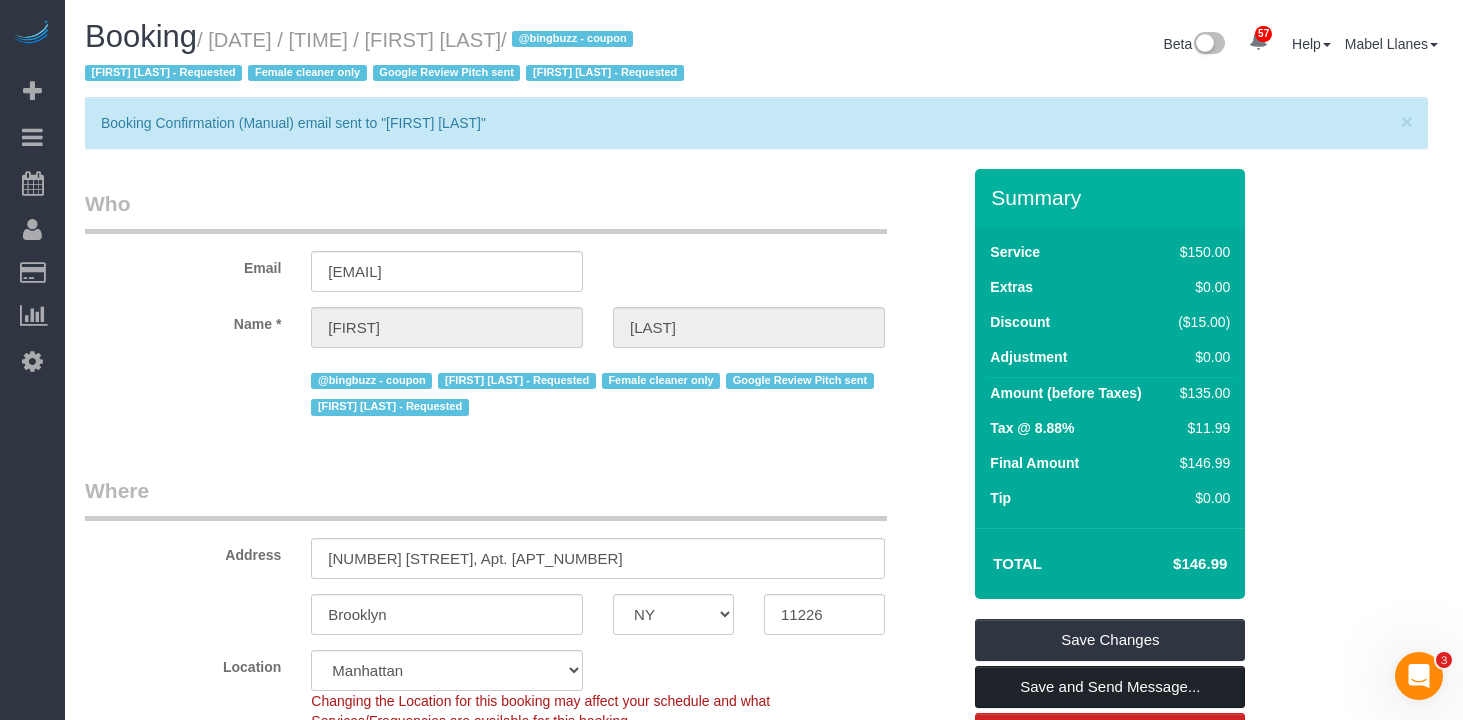 click on "Save and Send Message..." at bounding box center (1110, 687) 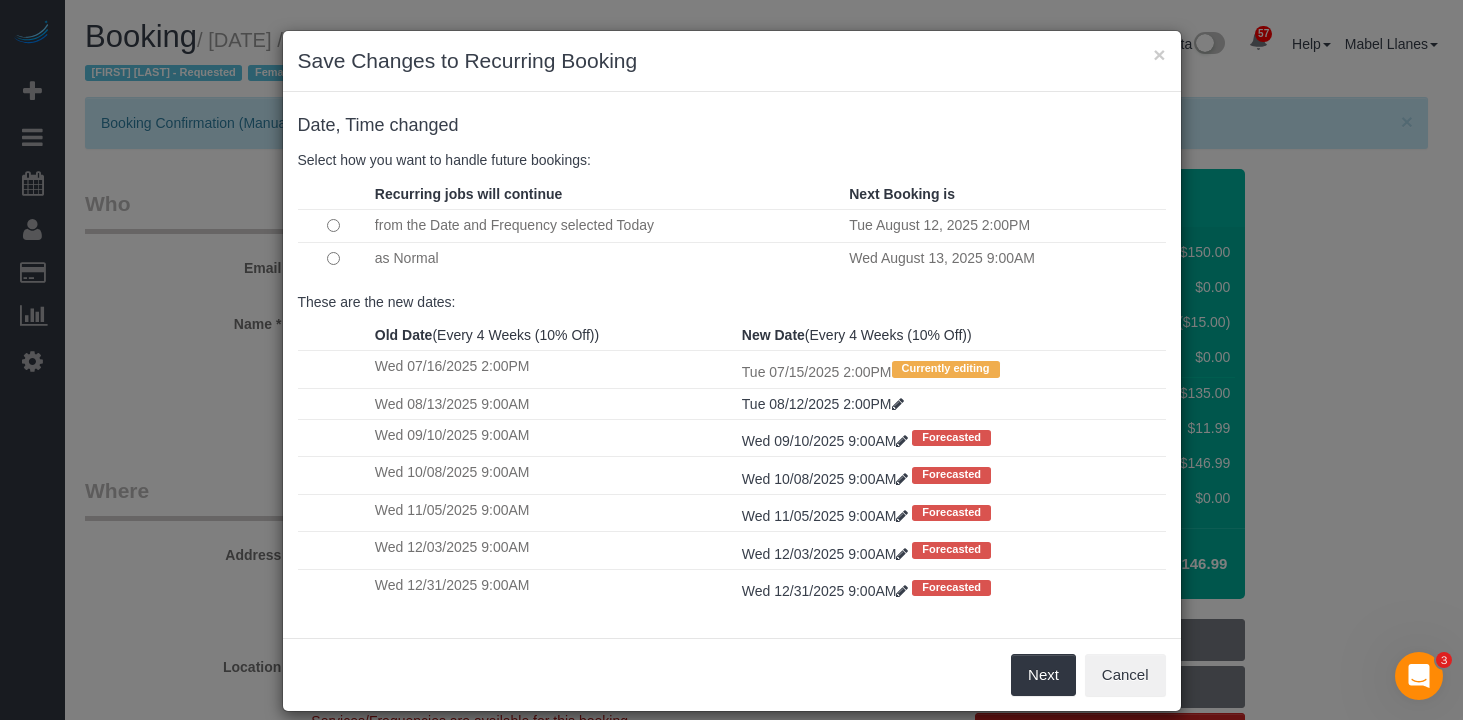 drag, startPoint x: 395, startPoint y: 257, endPoint x: 385, endPoint y: 261, distance: 10.770329 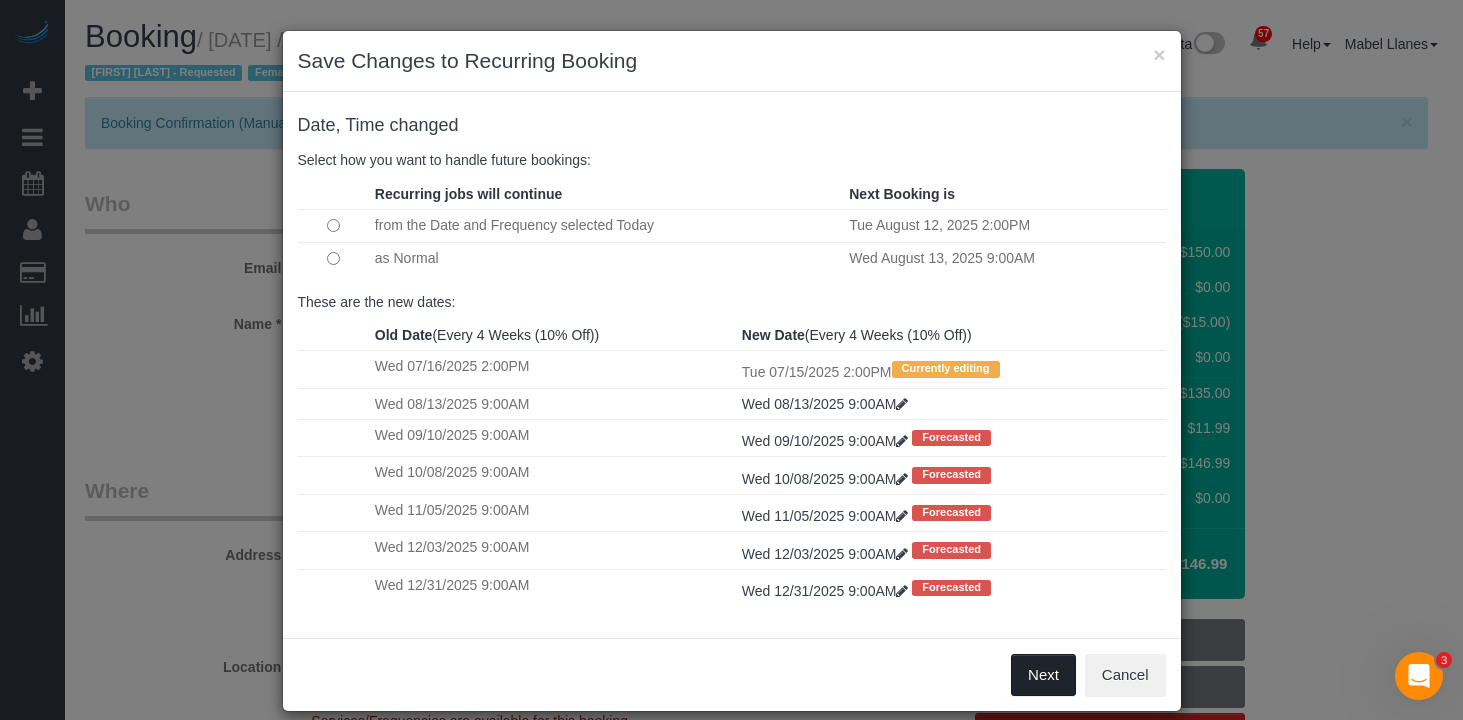 click on "Next" at bounding box center [1043, 675] 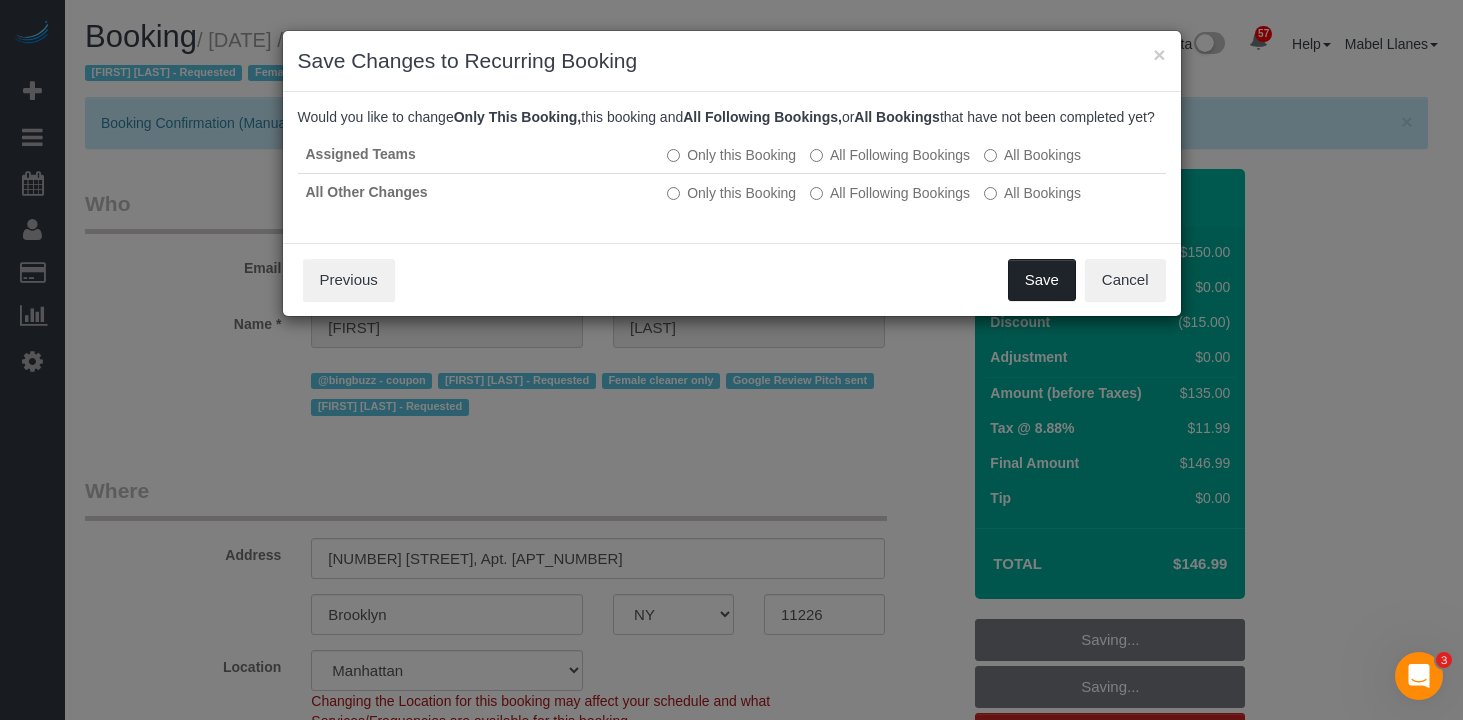 click on "Save" at bounding box center [1042, 280] 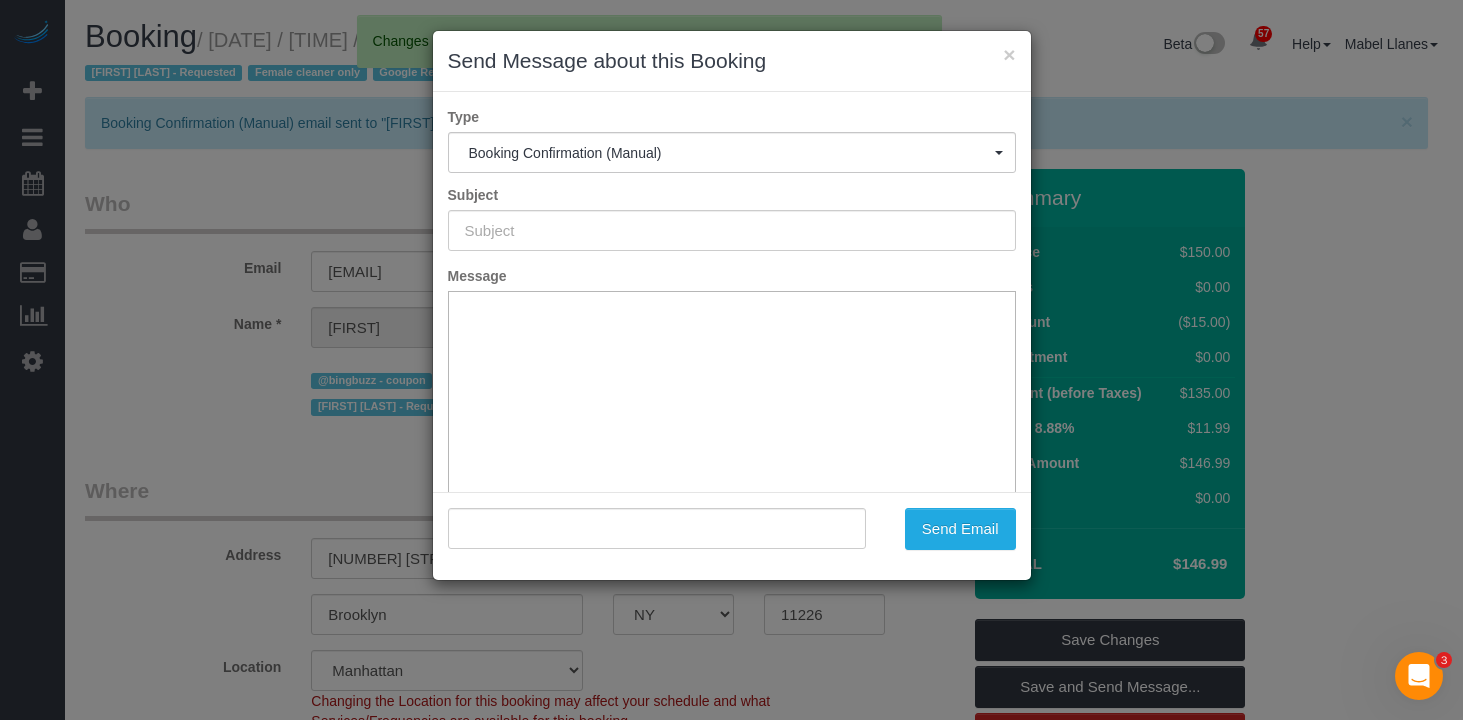 scroll, scrollTop: 0, scrollLeft: 0, axis: both 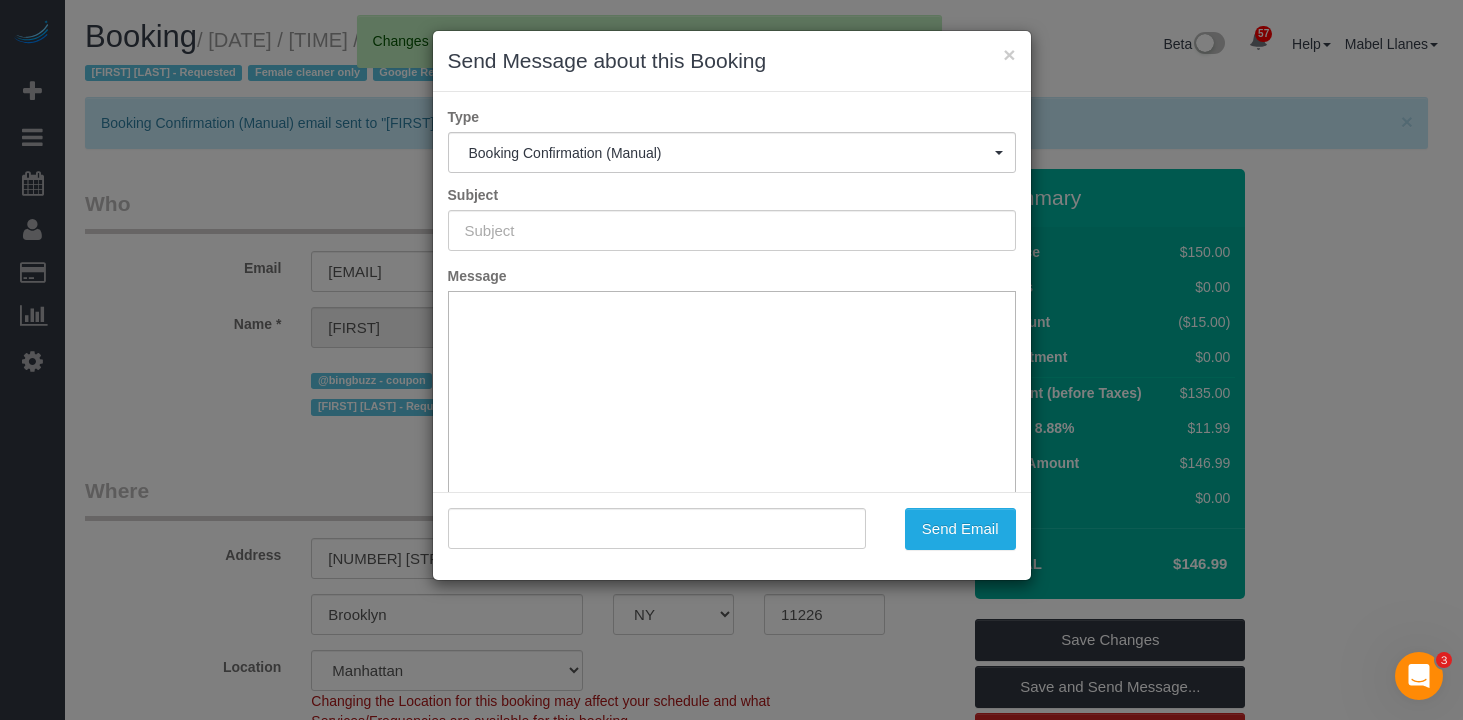 type on "Cleaning Confirmed for 07/15/2025 at 2:00pm" 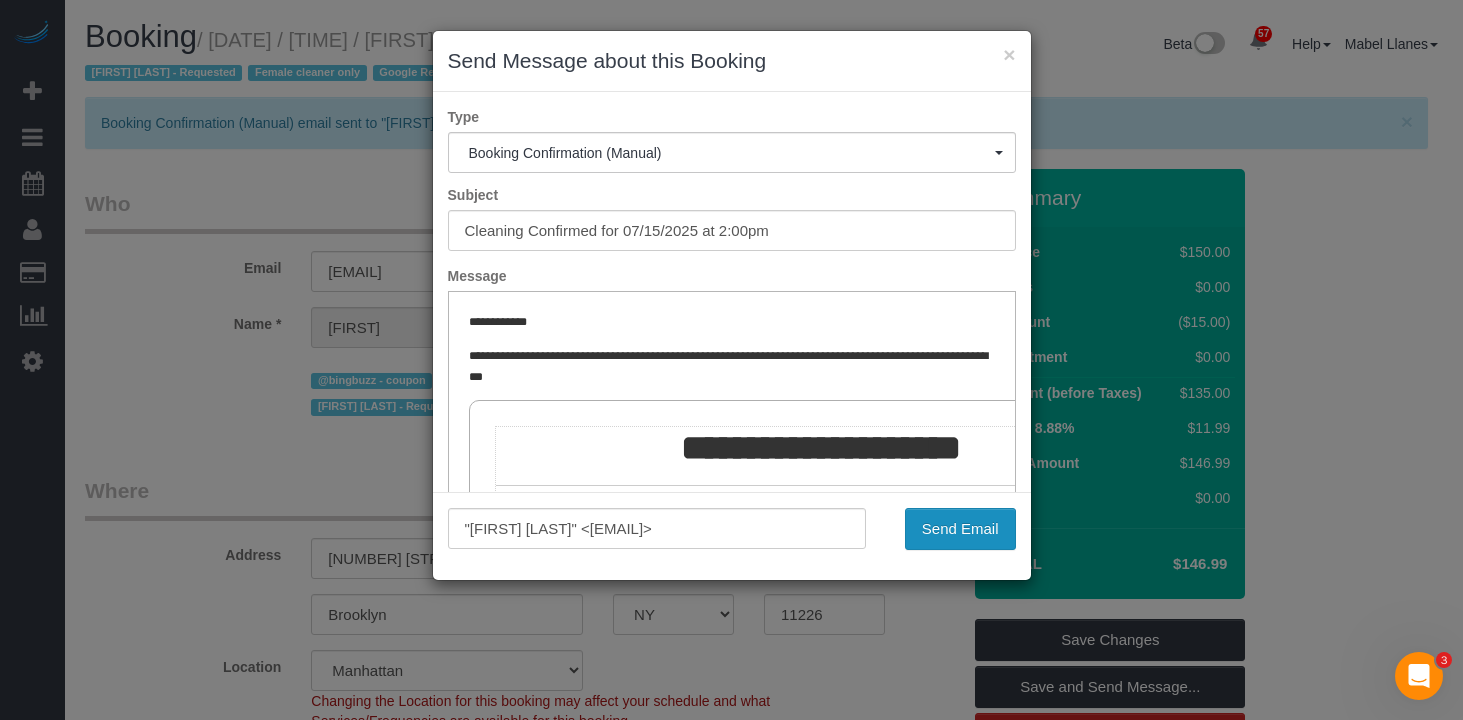 click on "Send Email" at bounding box center [960, 529] 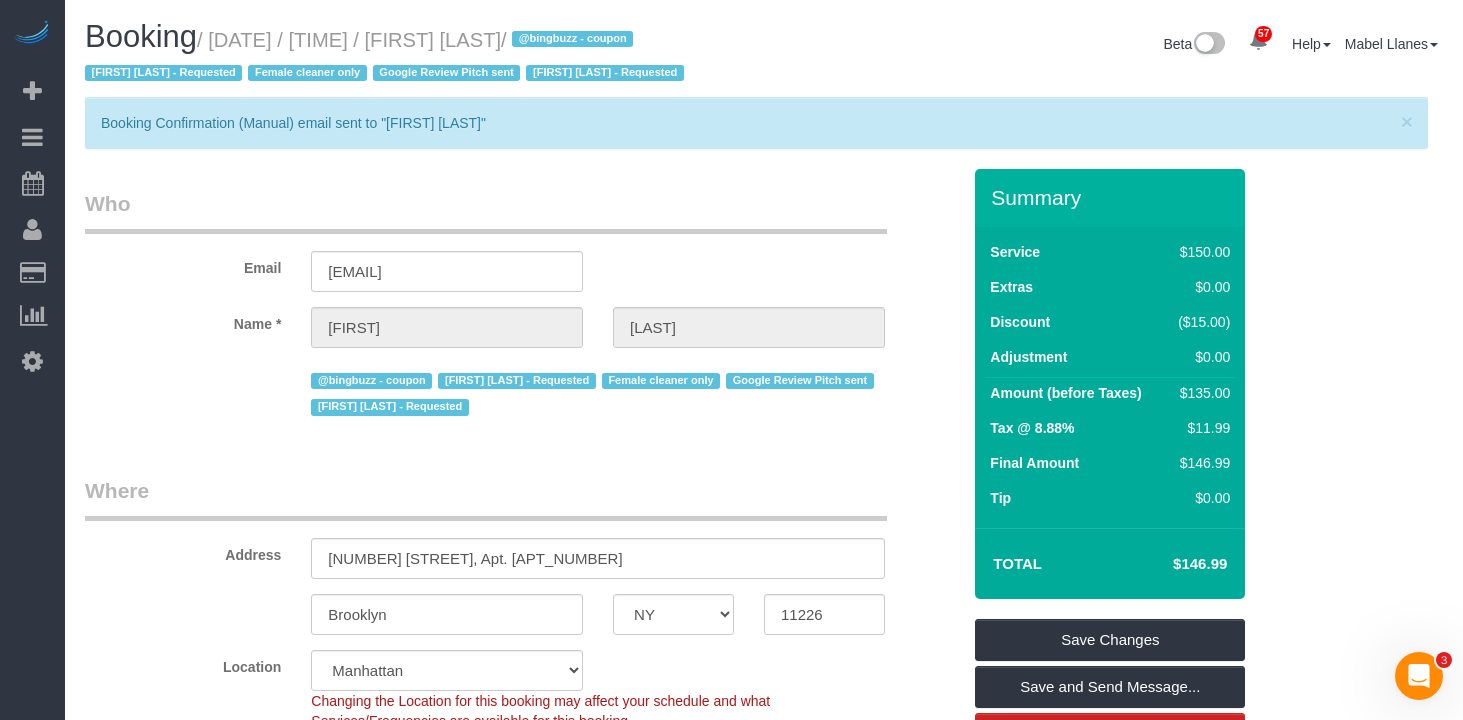 click on "Who" at bounding box center [486, 211] 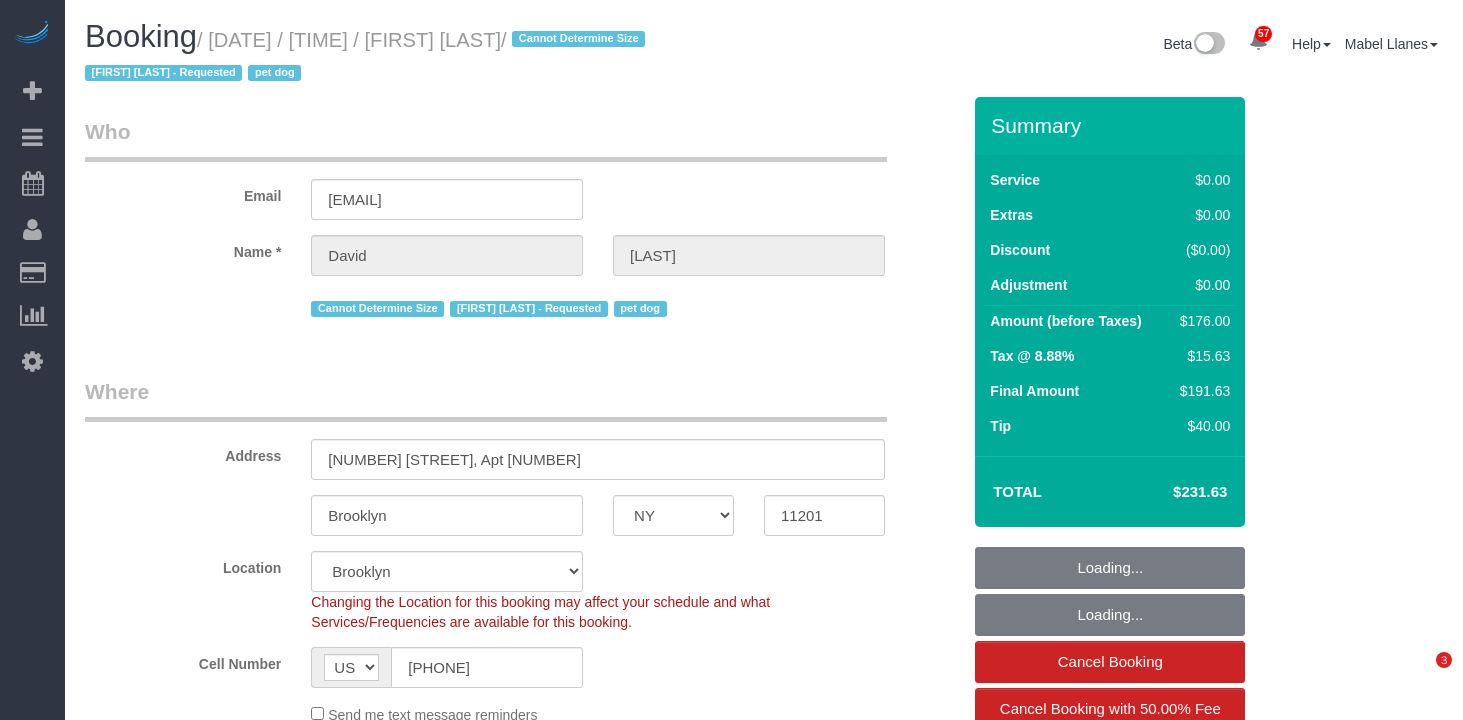 select on "NY" 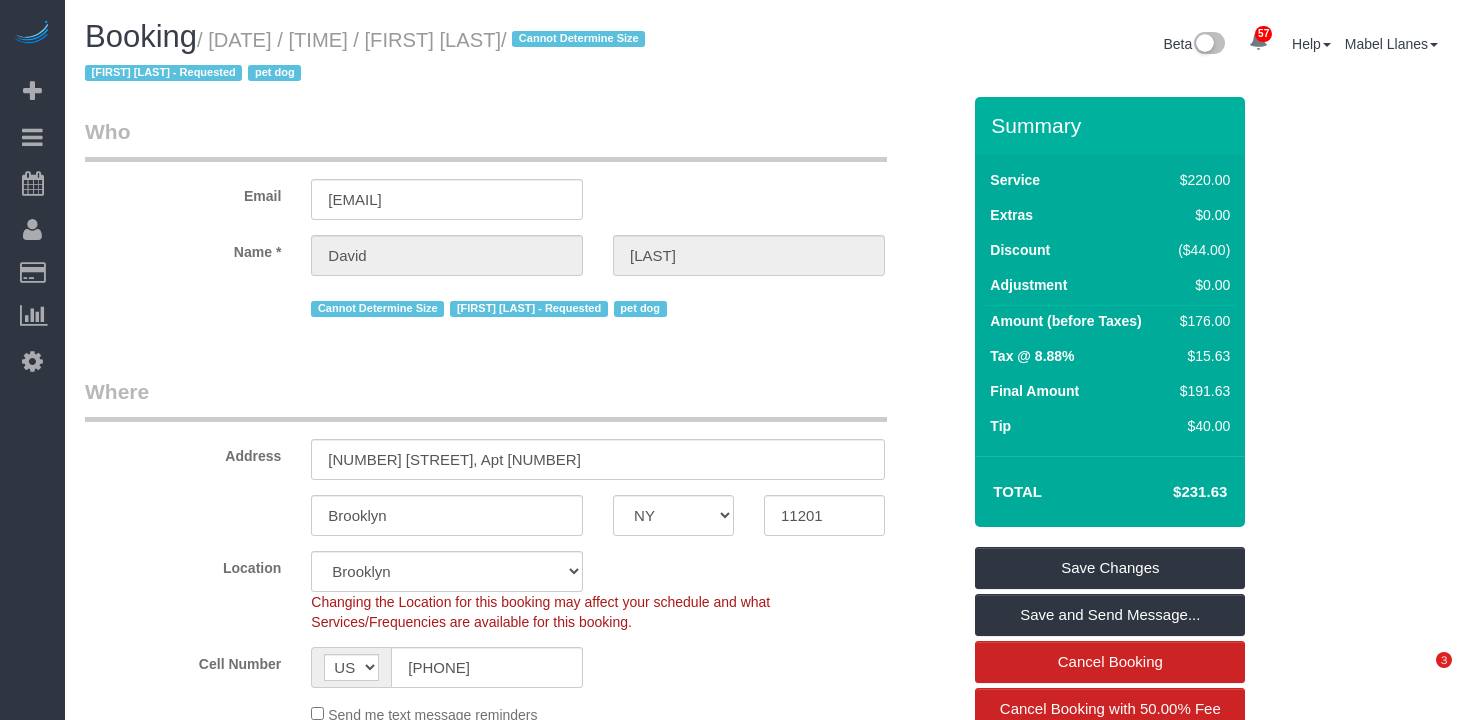 scroll, scrollTop: 0, scrollLeft: 0, axis: both 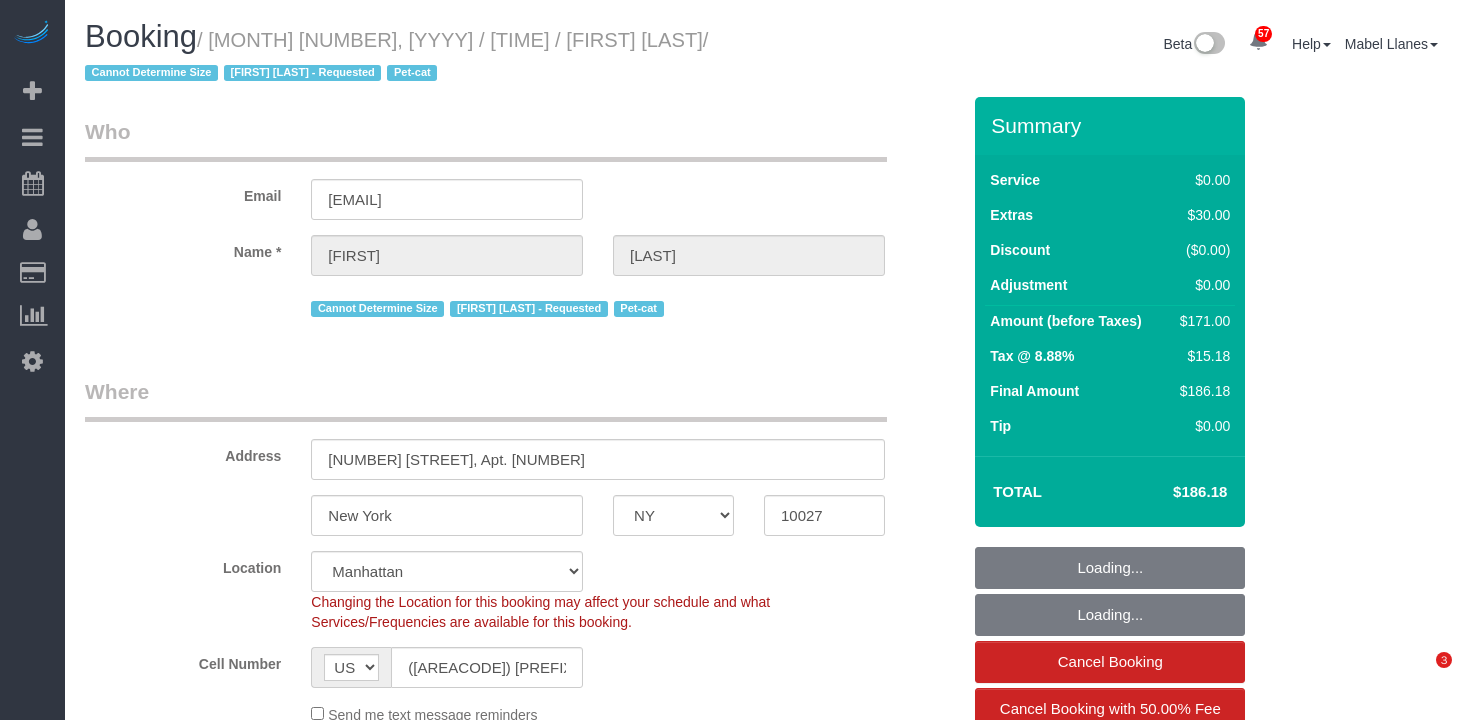select on "NY" 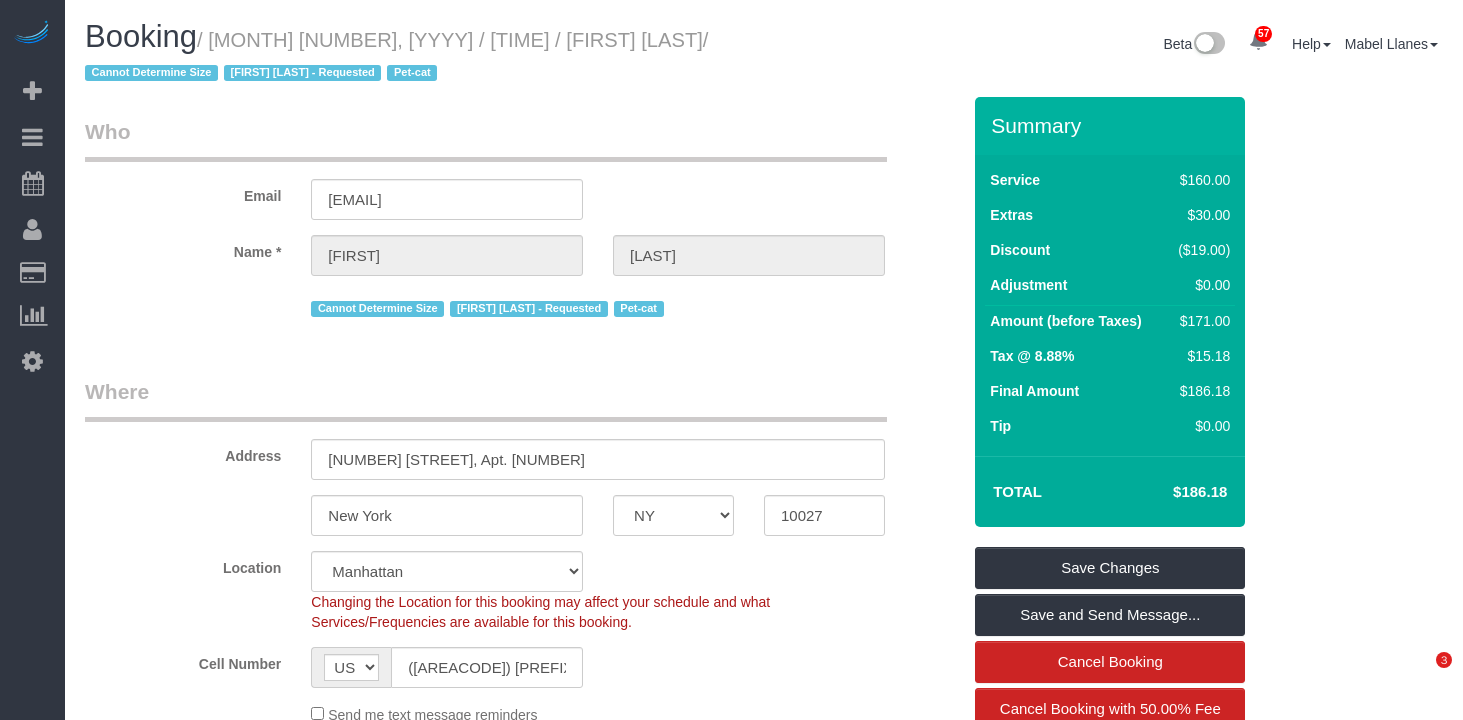 scroll, scrollTop: 0, scrollLeft: 0, axis: both 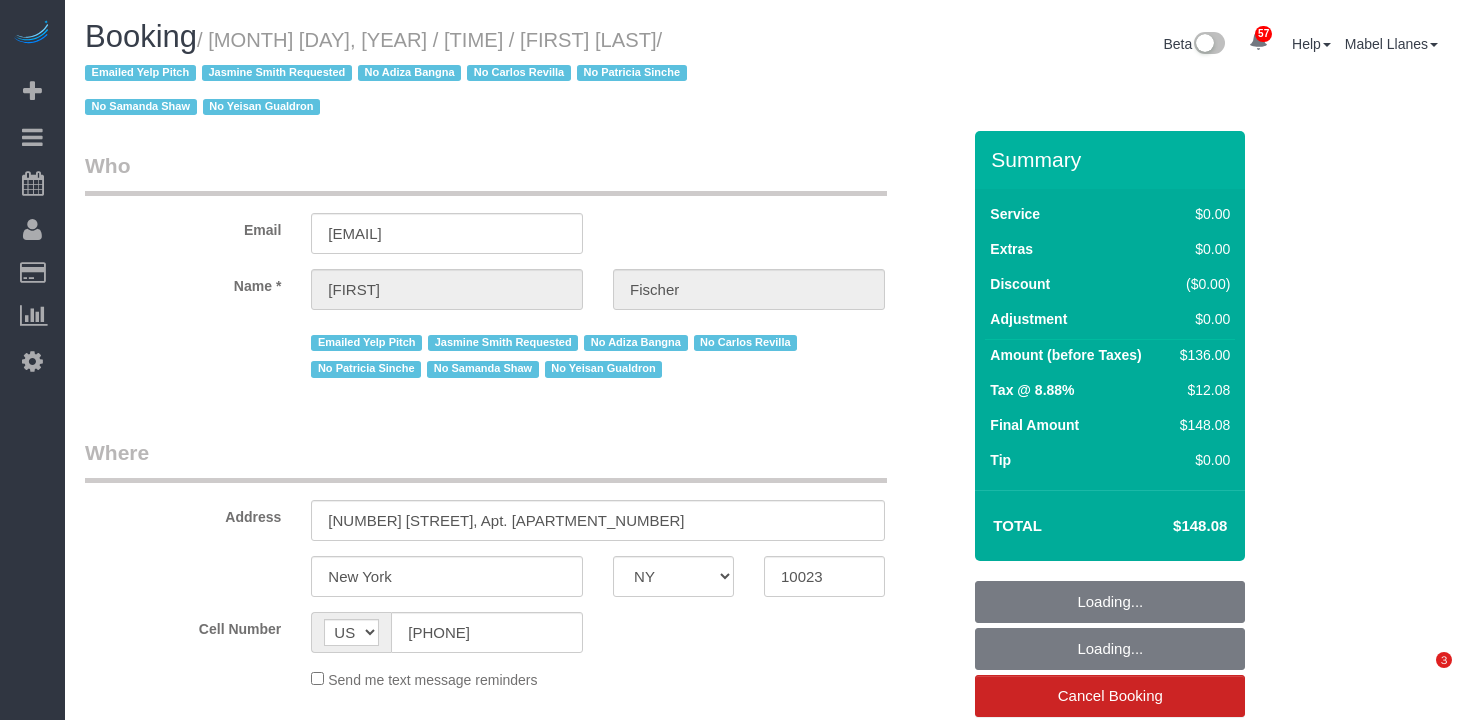 select on "NY" 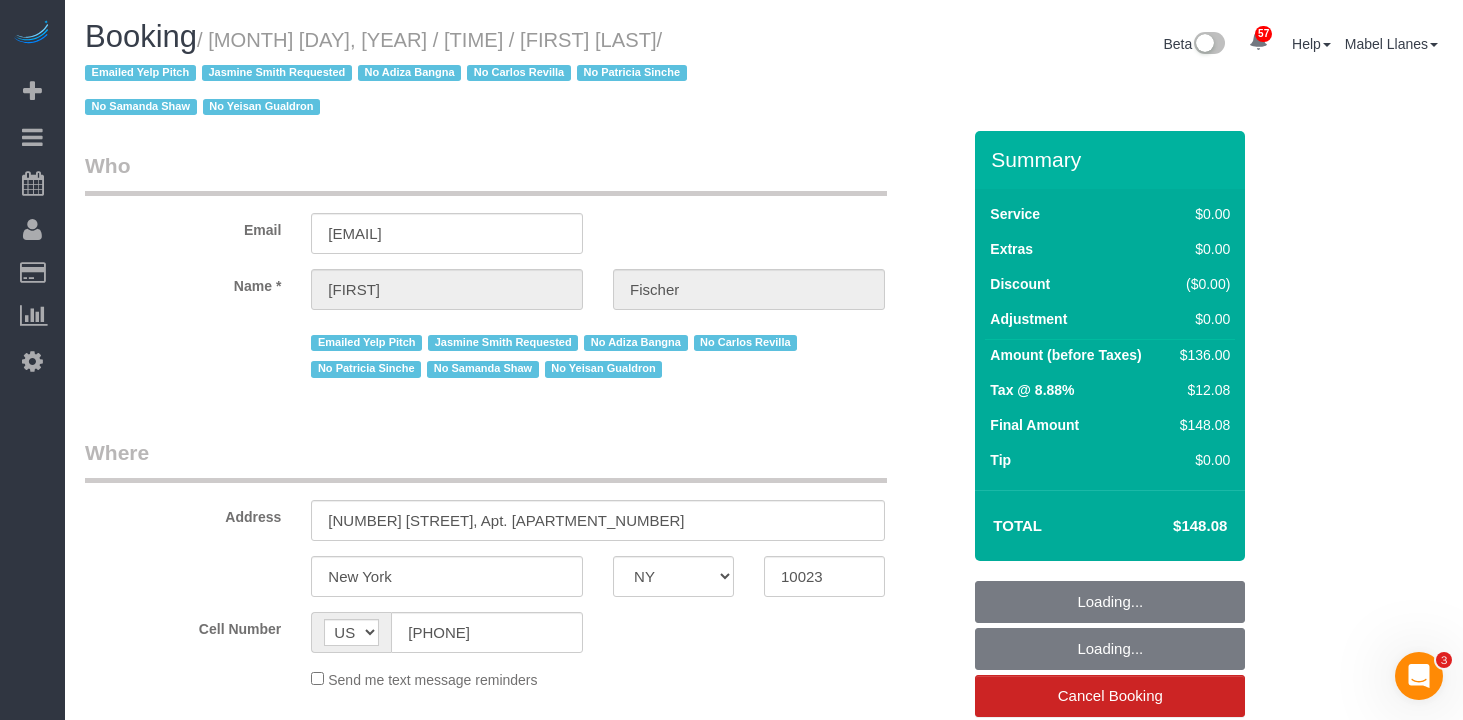 scroll, scrollTop: 0, scrollLeft: 0, axis: both 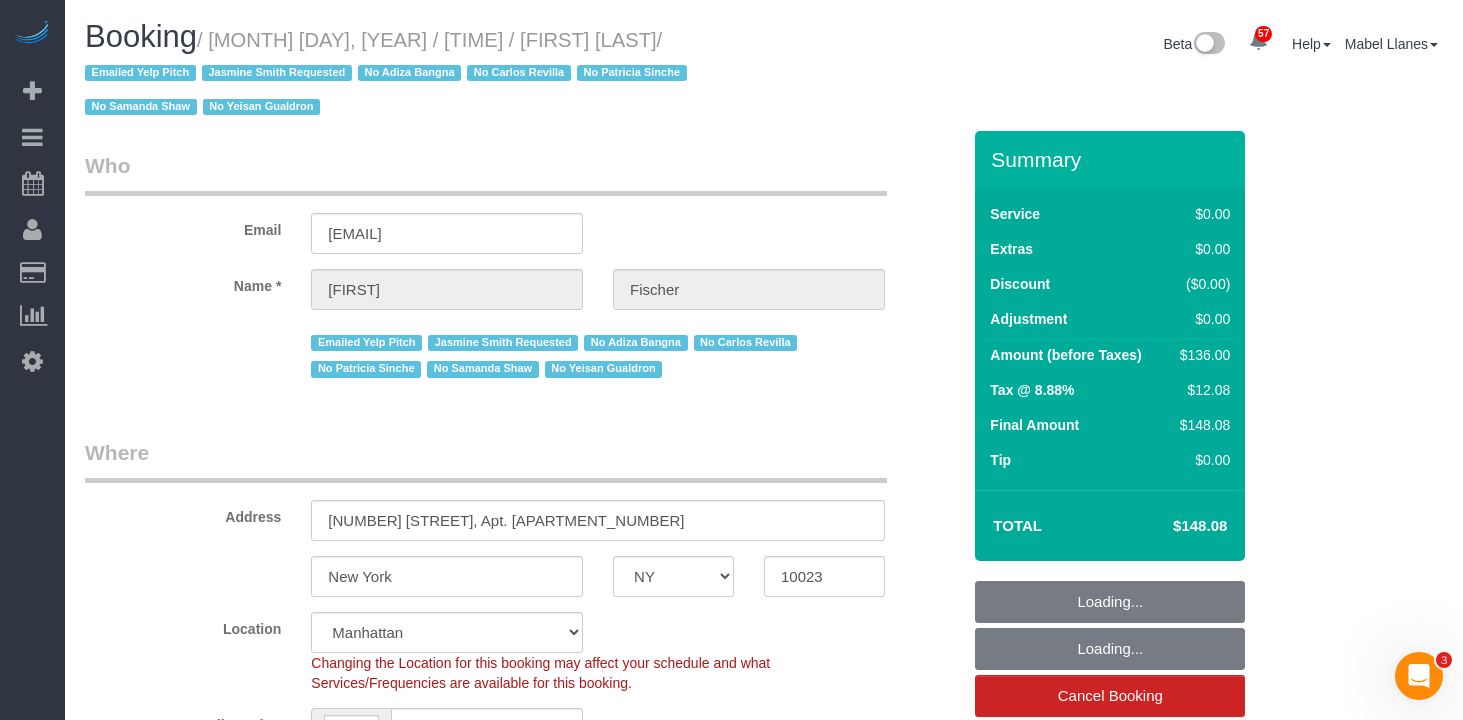 select on "spot1" 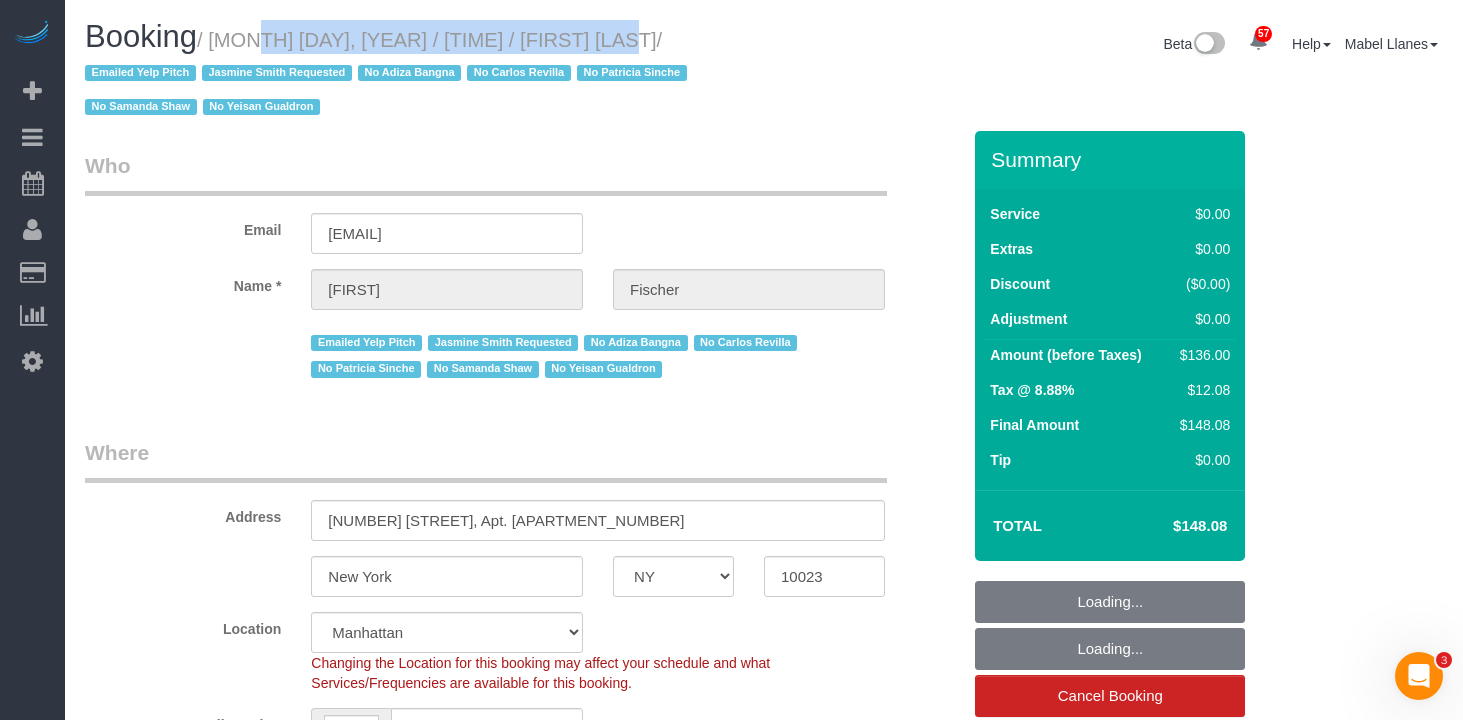 drag, startPoint x: 602, startPoint y: 41, endPoint x: 226, endPoint y: 39, distance: 376.0053 